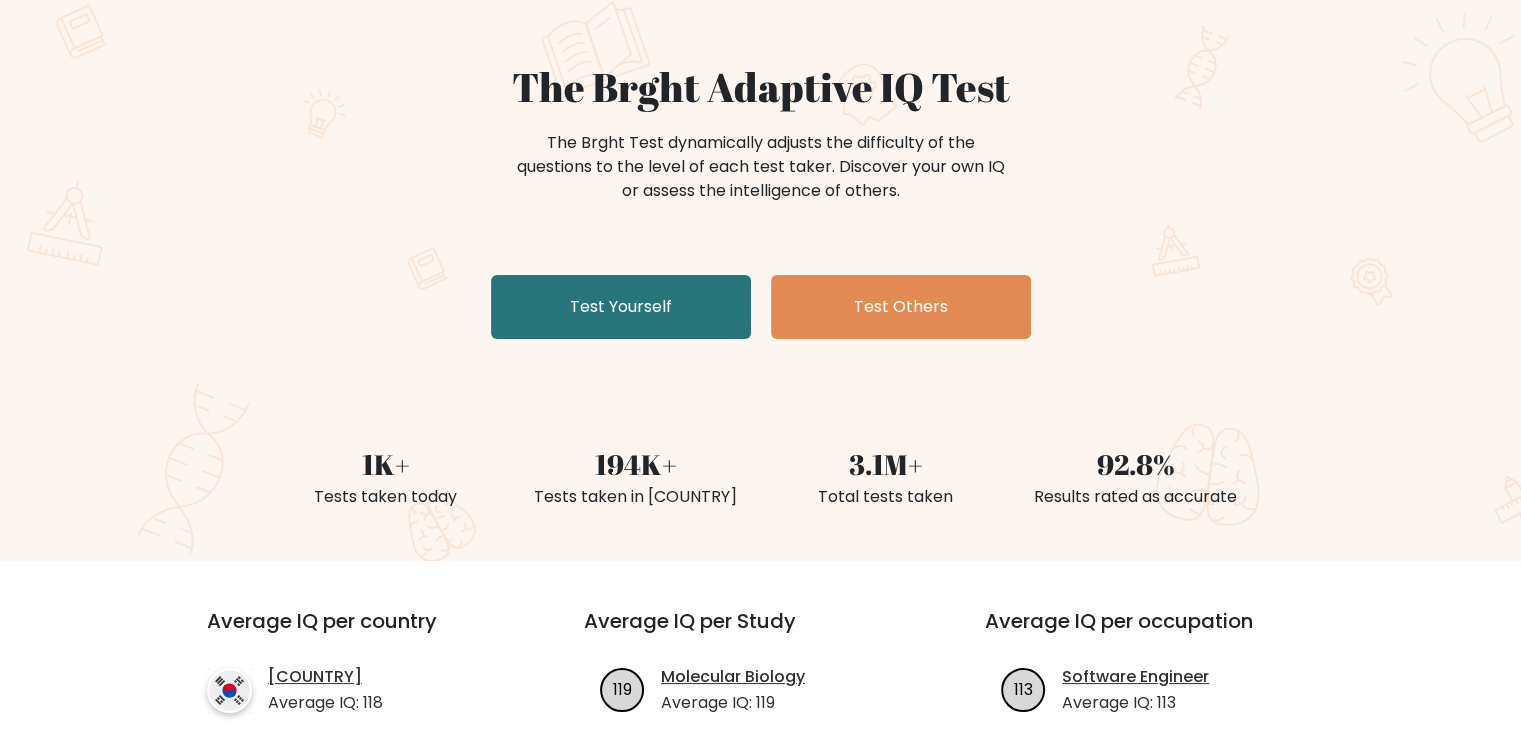 scroll, scrollTop: 178, scrollLeft: 0, axis: vertical 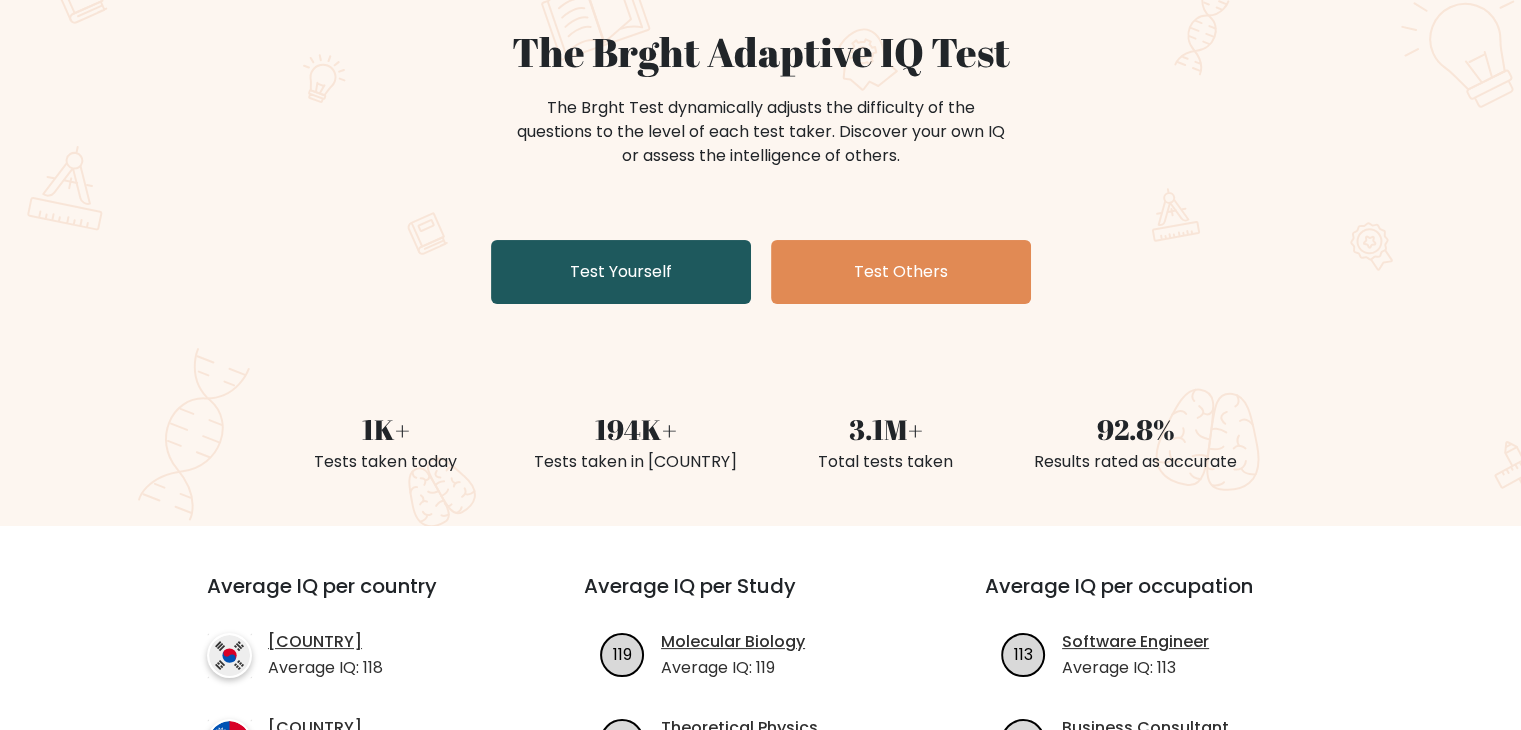 click on "Test Yourself" at bounding box center [621, 272] 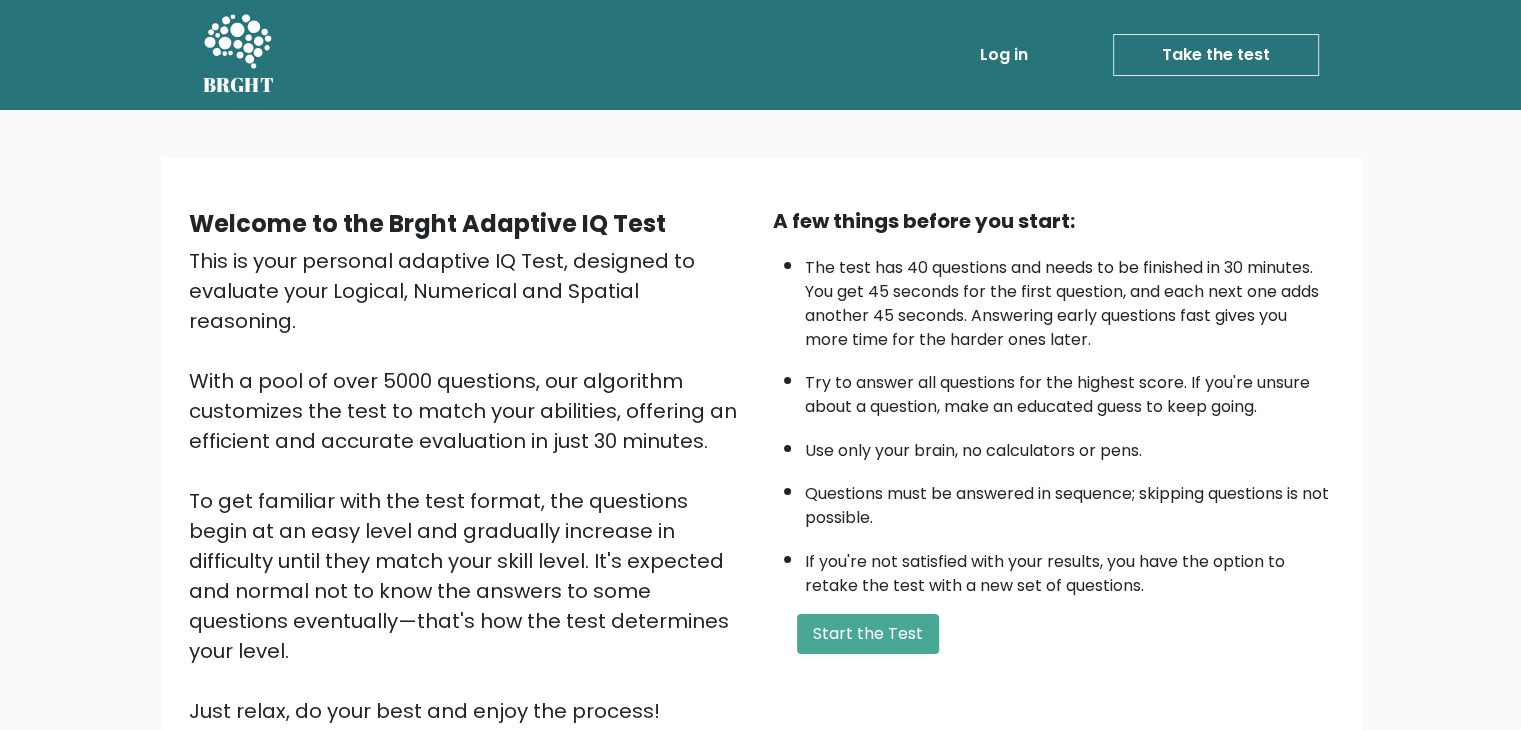 scroll, scrollTop: 142, scrollLeft: 0, axis: vertical 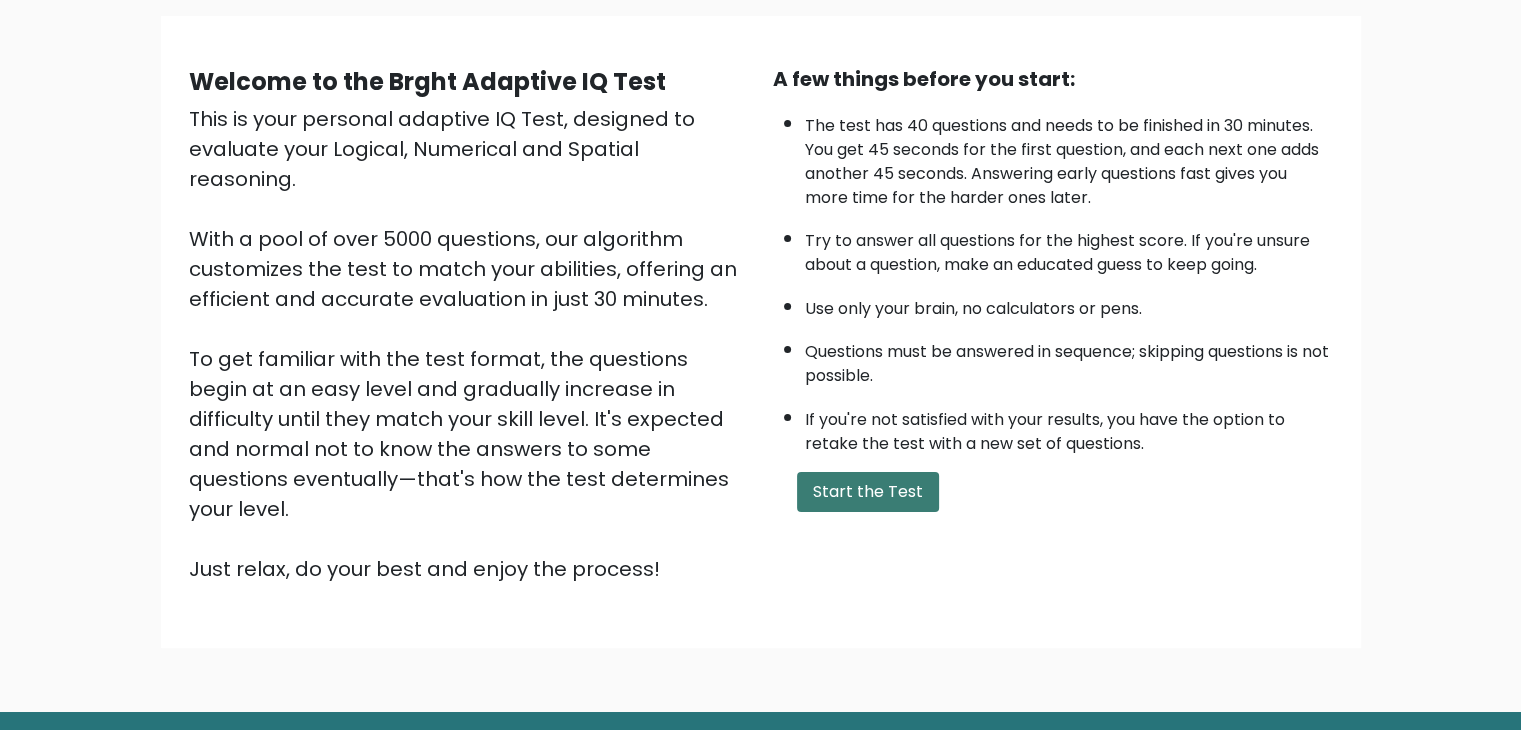 click on "Start the Test" at bounding box center [868, 492] 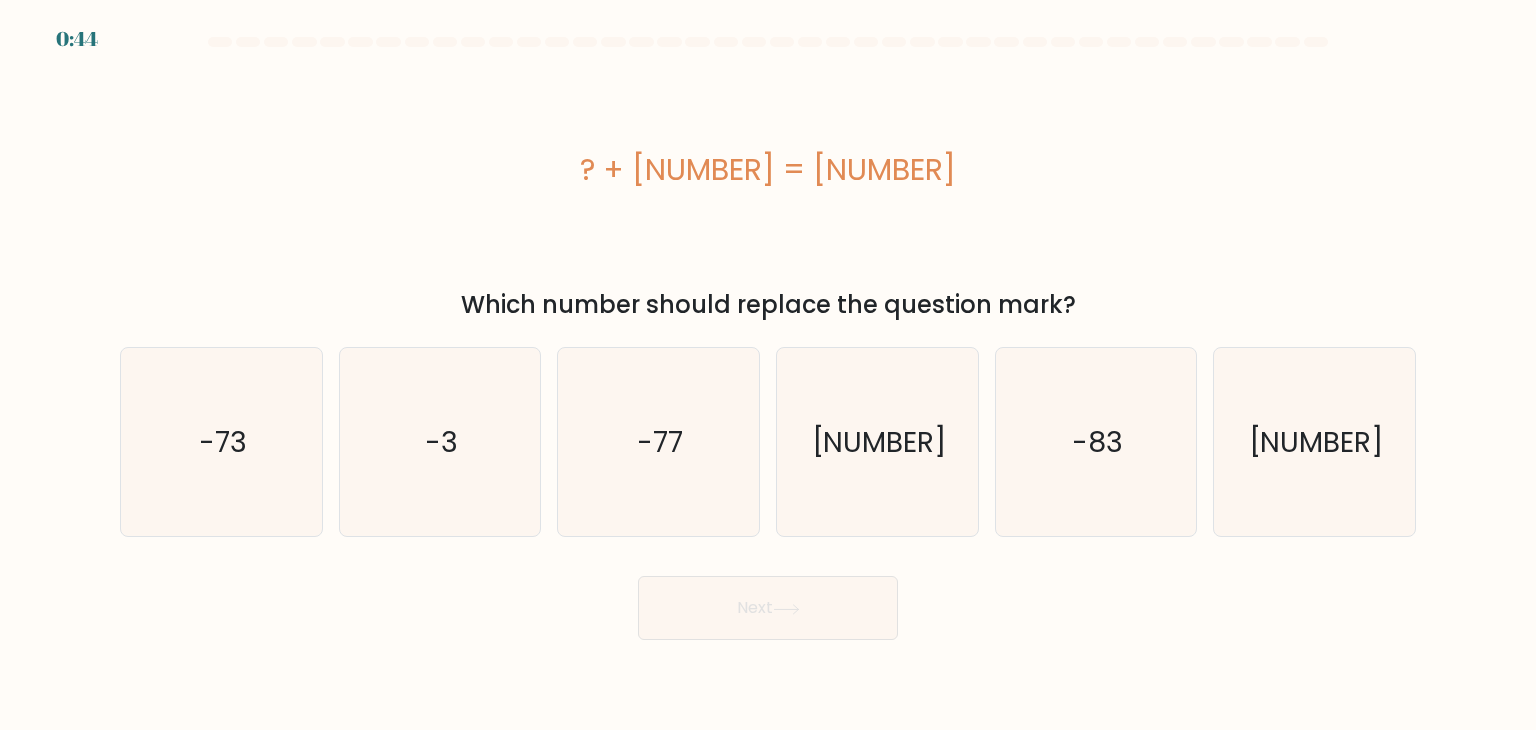 scroll, scrollTop: 0, scrollLeft: 0, axis: both 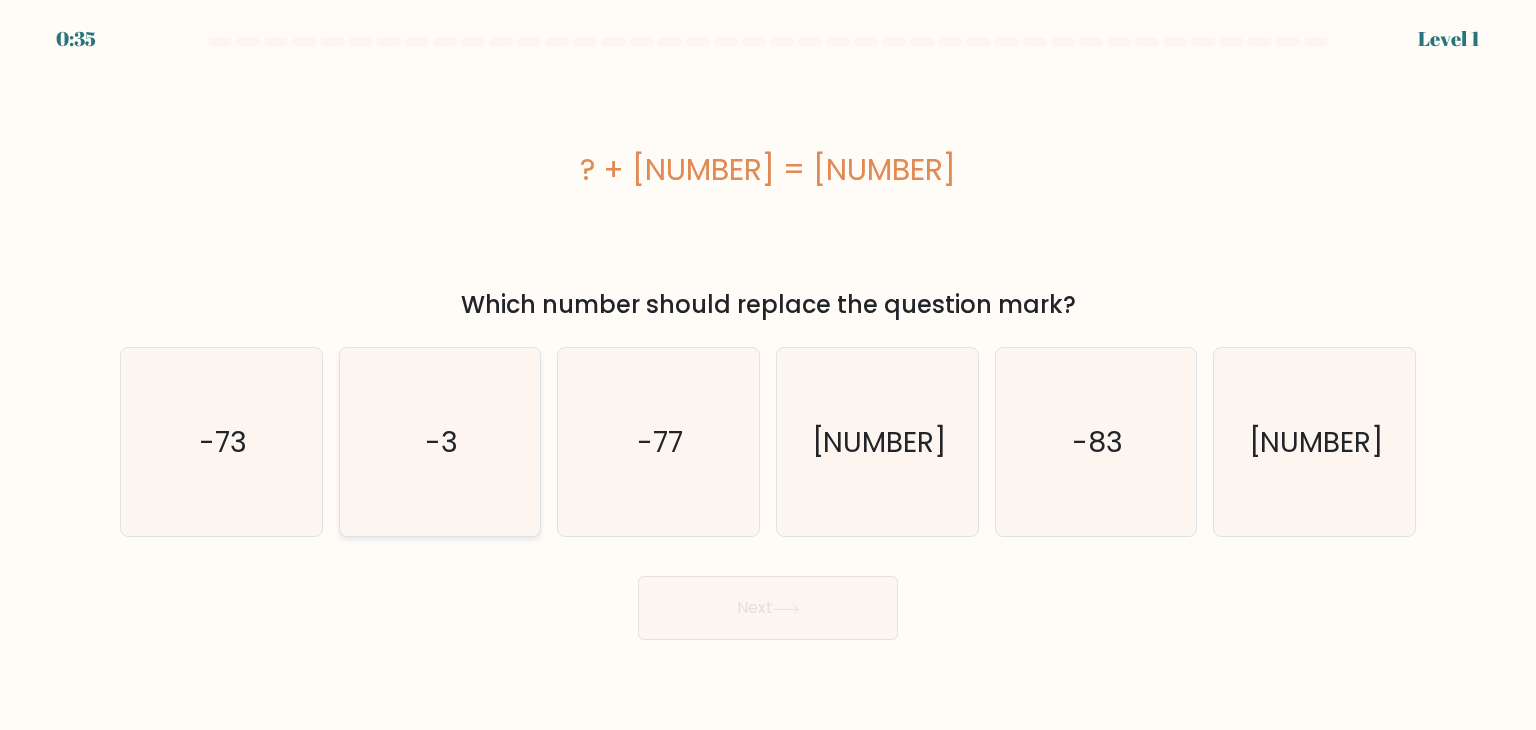 click on "-3" at bounding box center [440, 442] 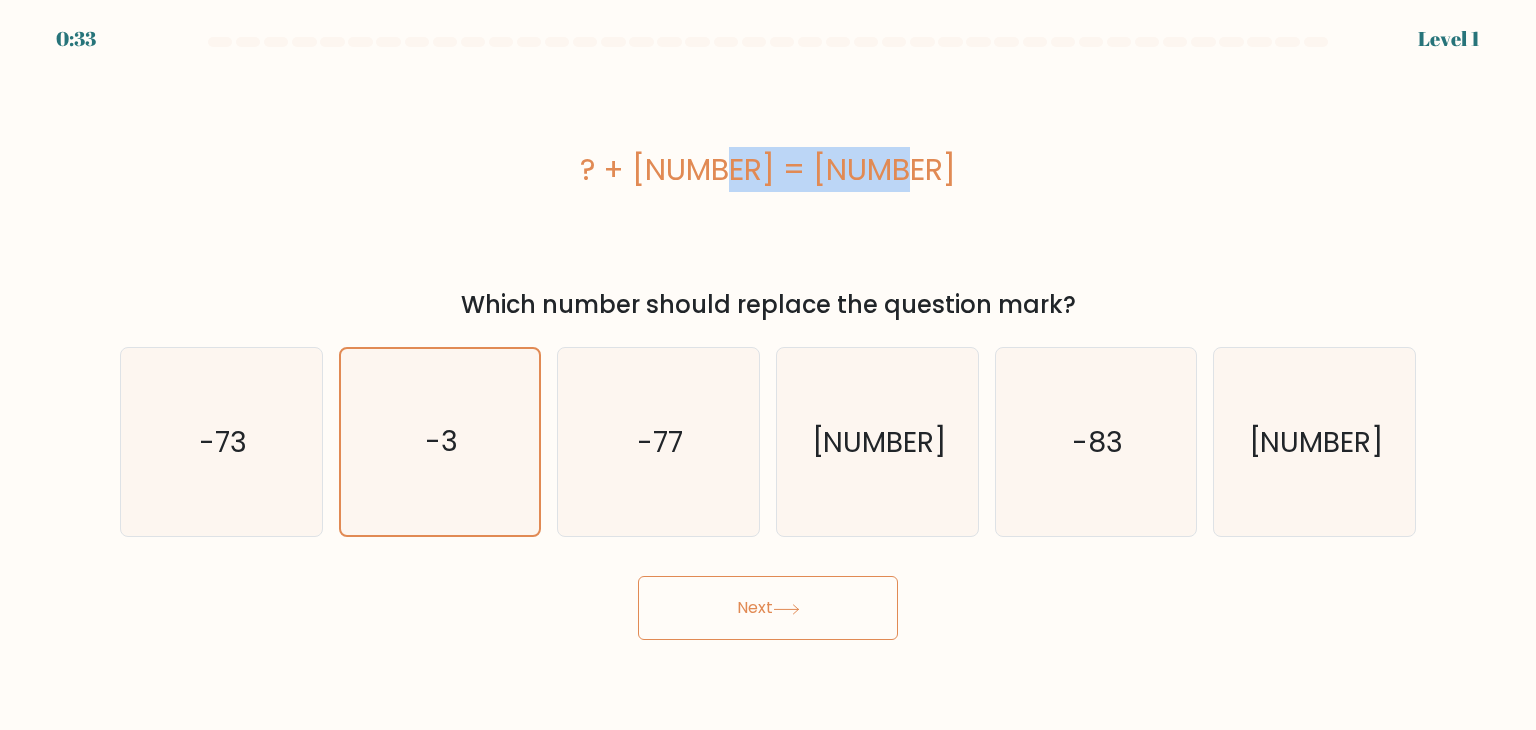 drag, startPoint x: 856, startPoint y: 185, endPoint x: 655, endPoint y: 175, distance: 201.2486 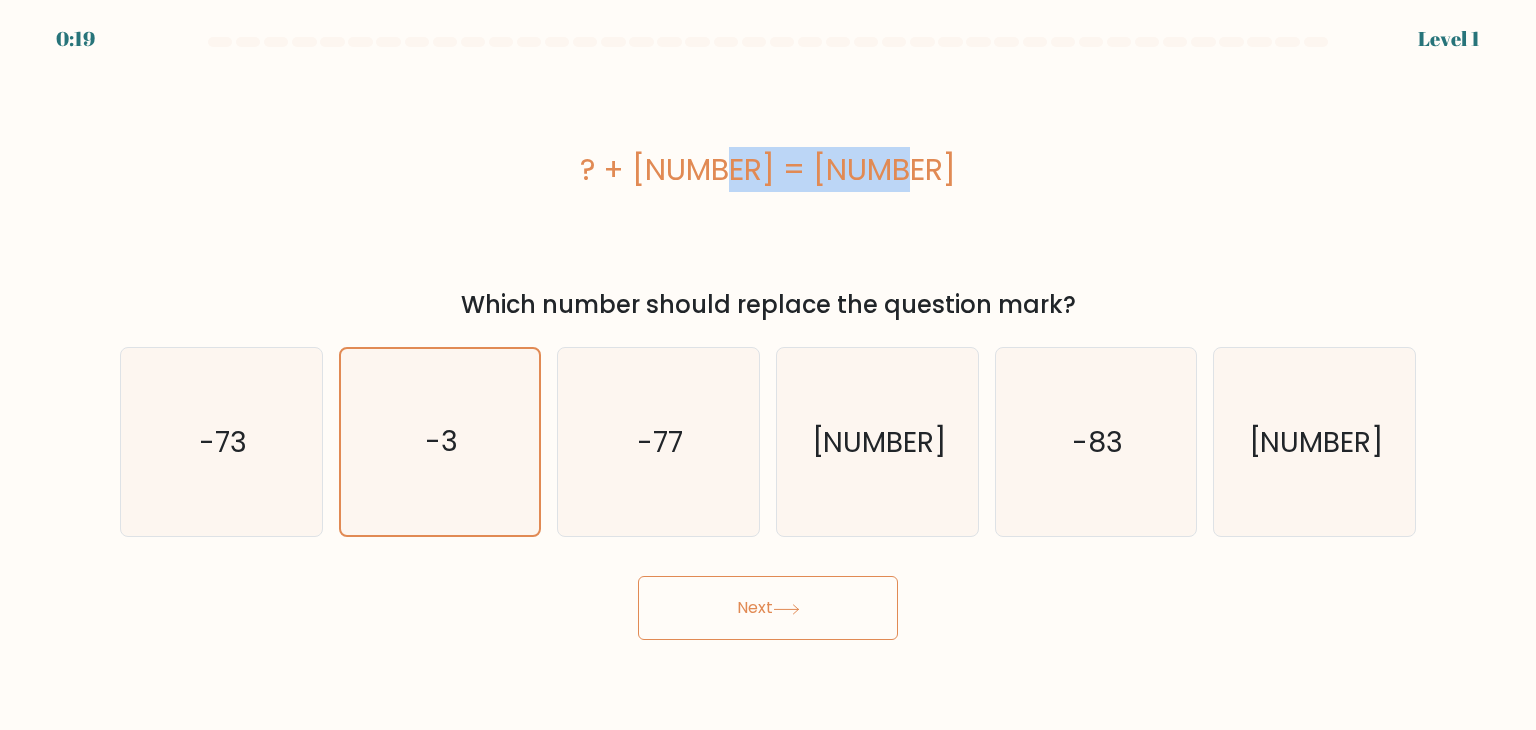 click on "Next" at bounding box center [768, 608] 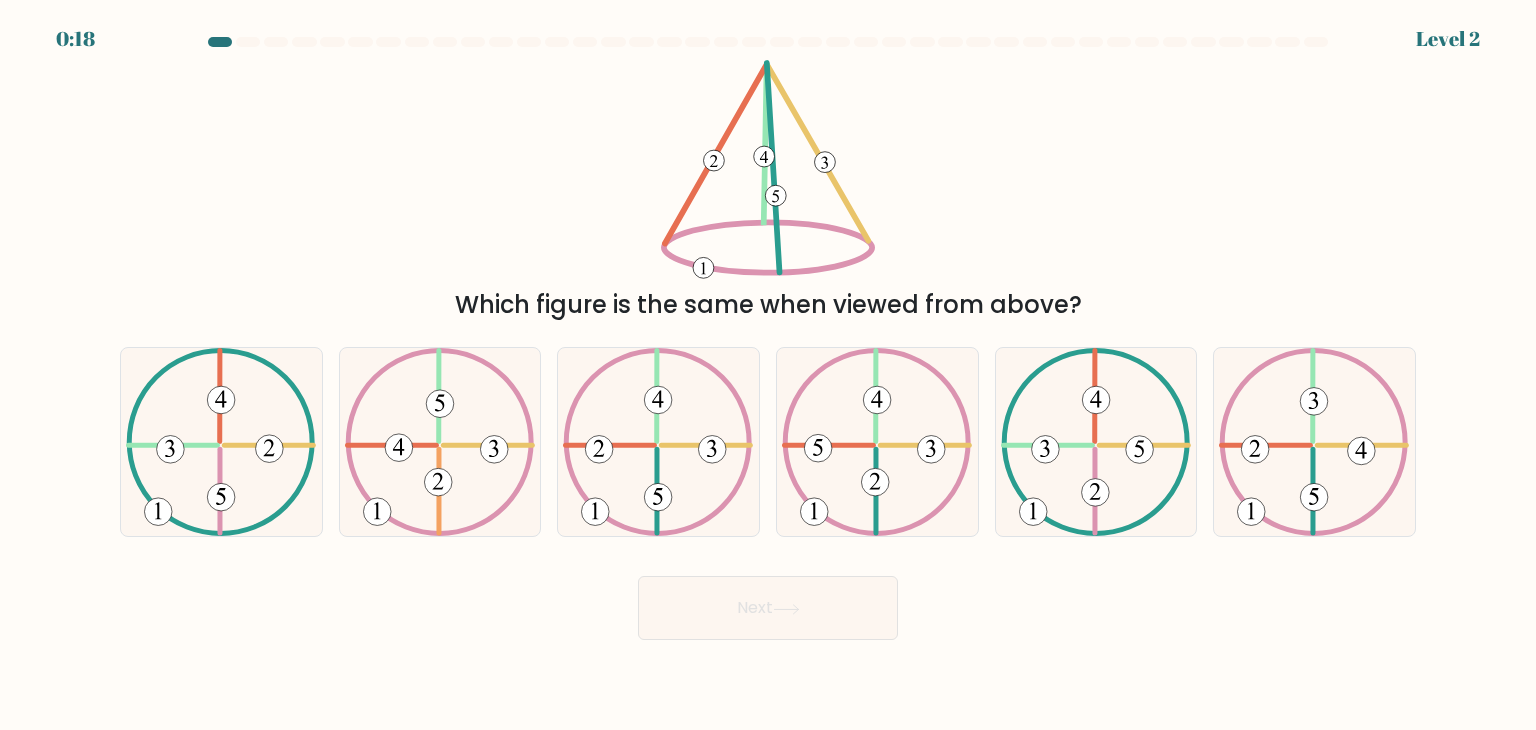 click on "Next" at bounding box center (768, 608) 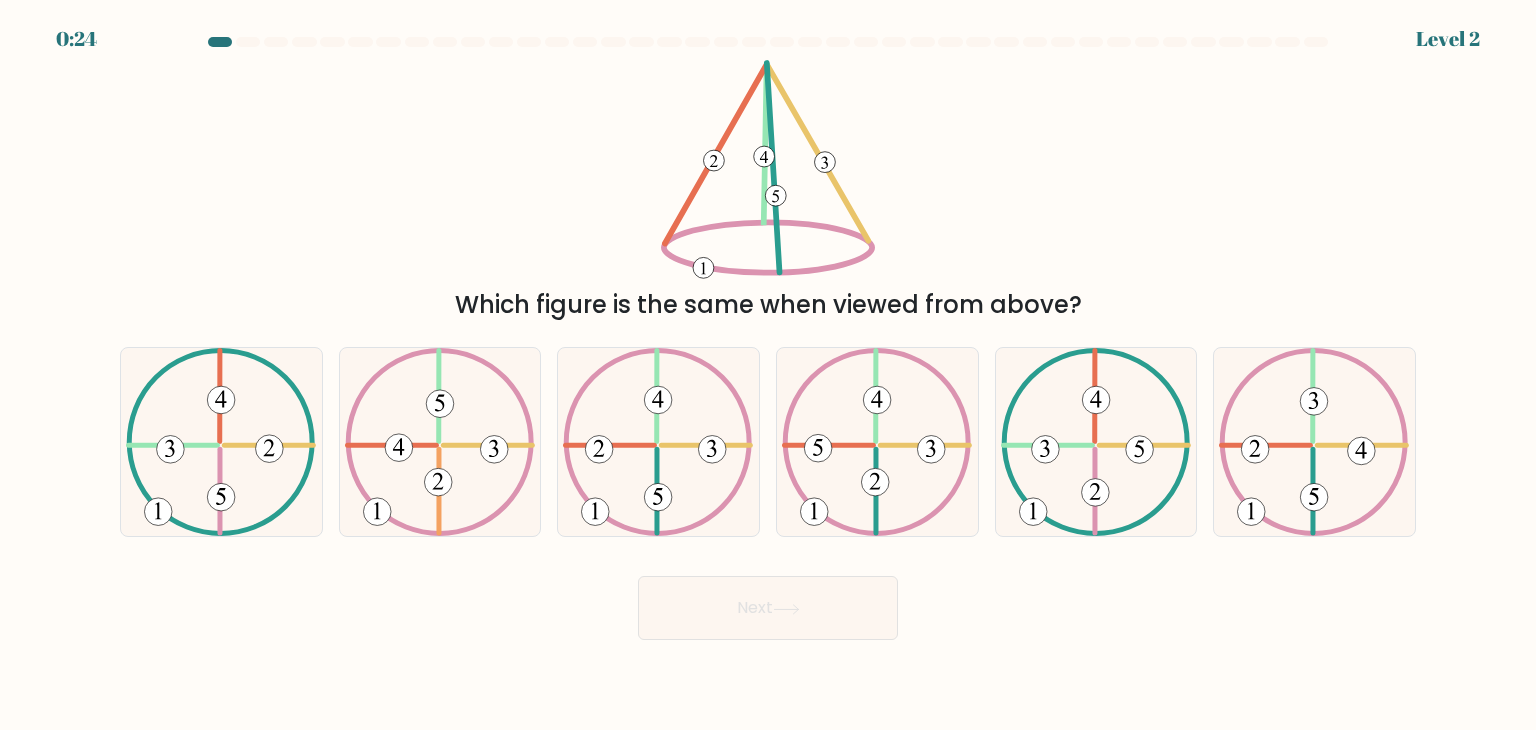 click on "Which figure is the same when viewed from above?" at bounding box center (768, 191) 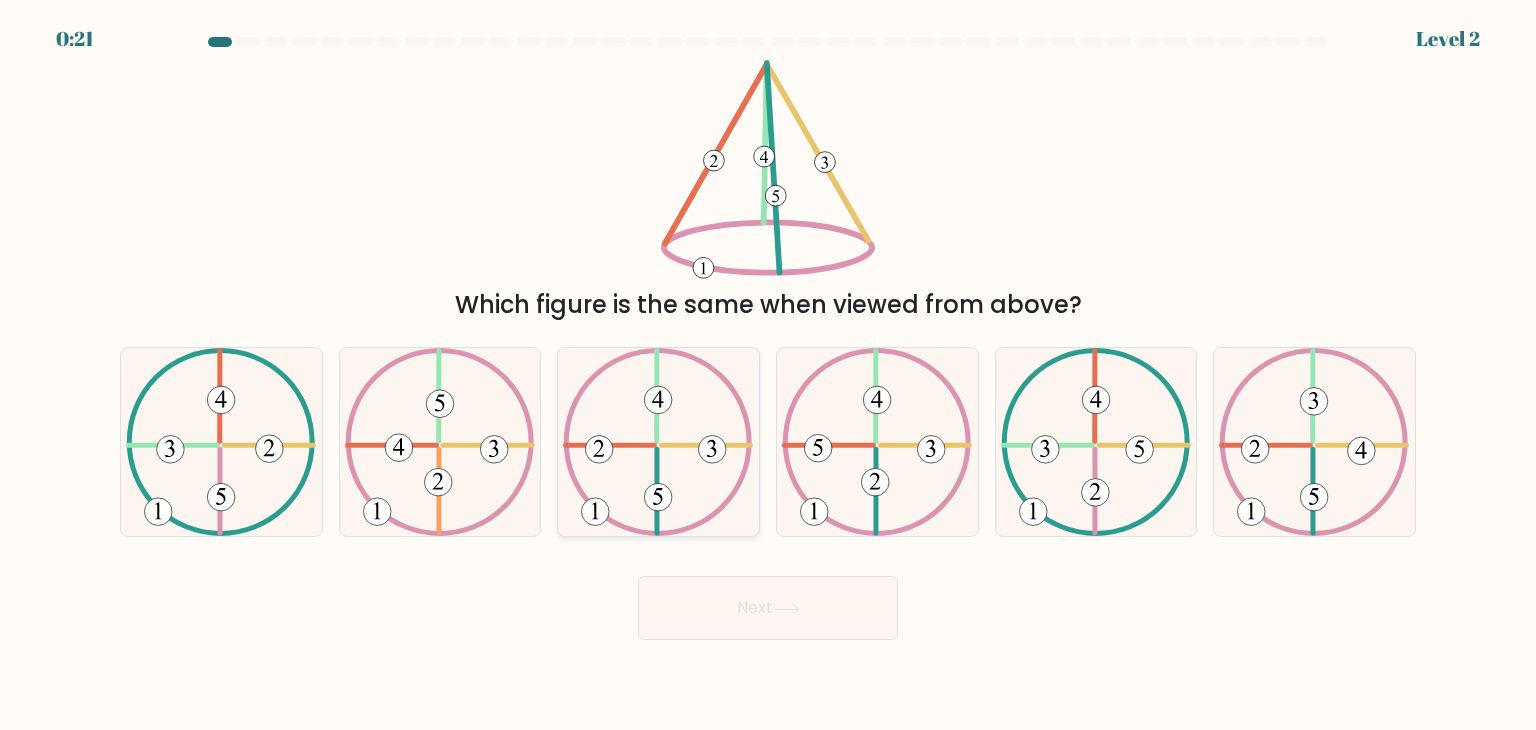 click at bounding box center [600, 450] 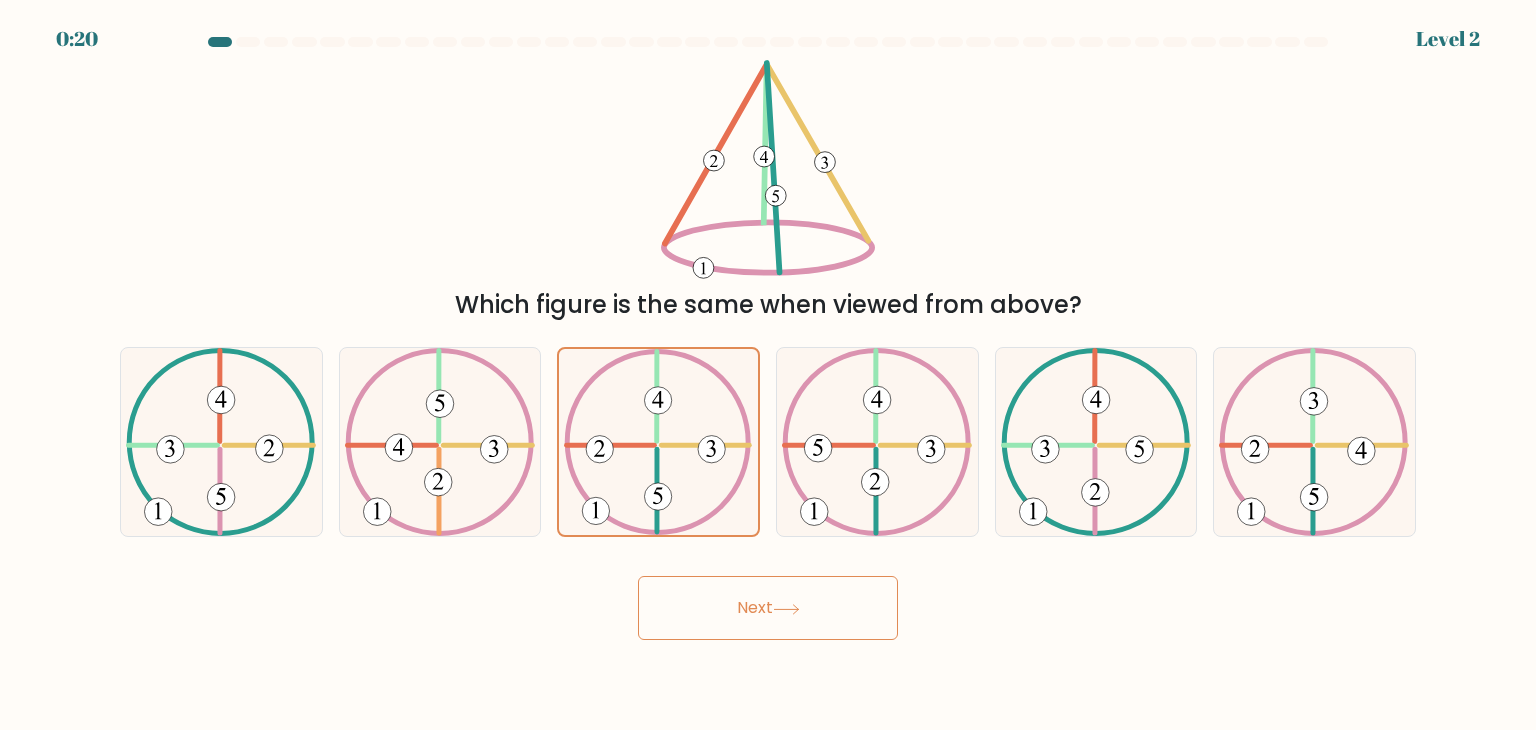 click at bounding box center (786, 609) 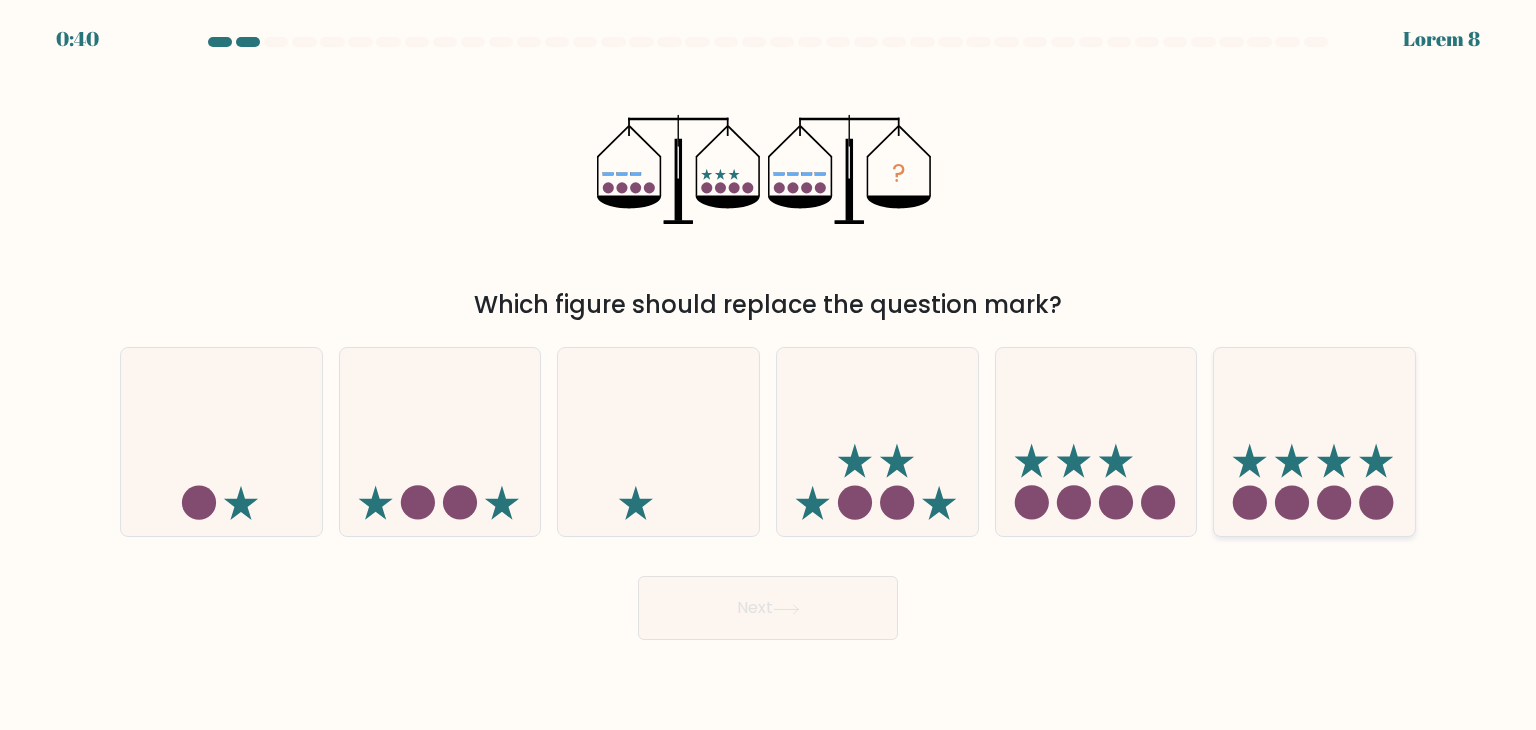 click at bounding box center (1314, 442) 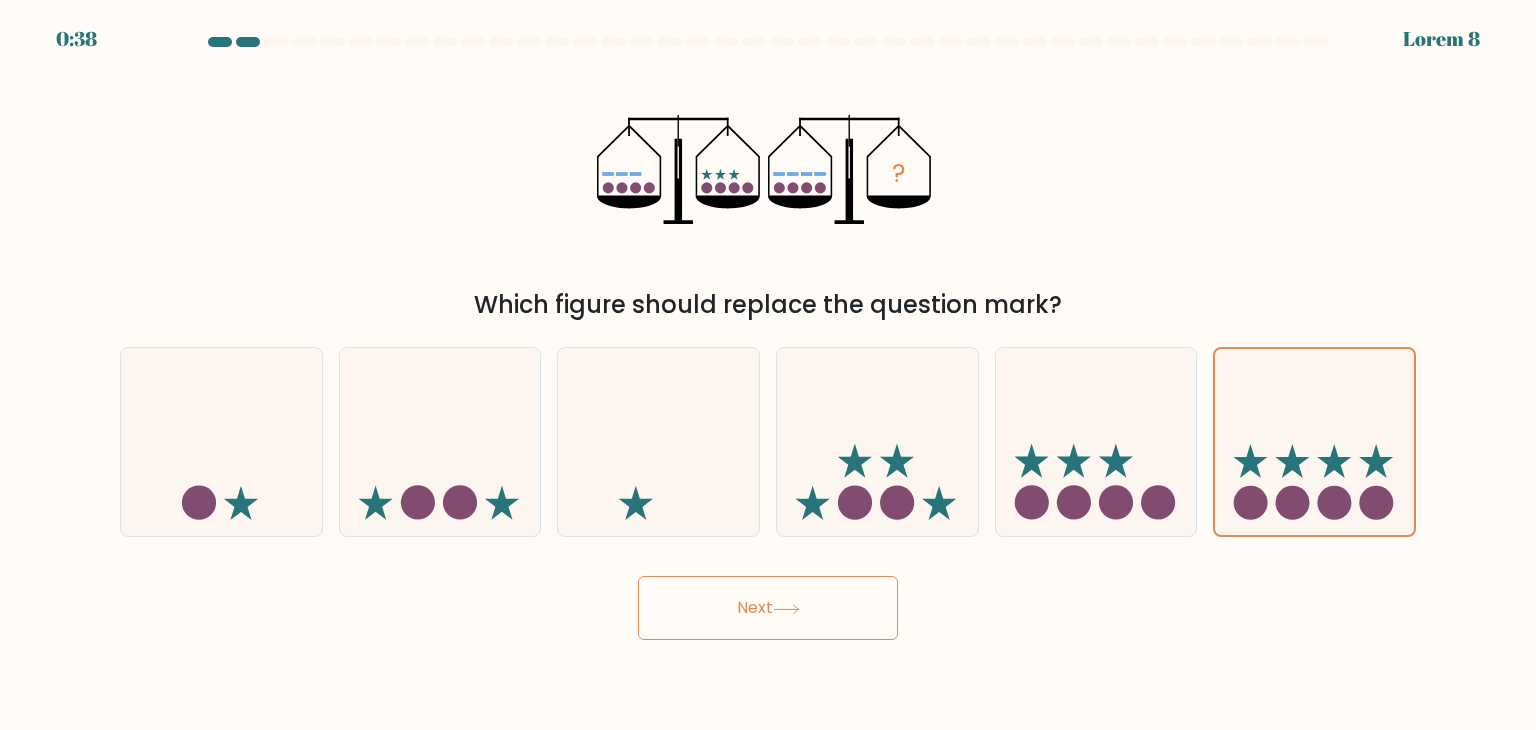 click on "Next" at bounding box center [768, 608] 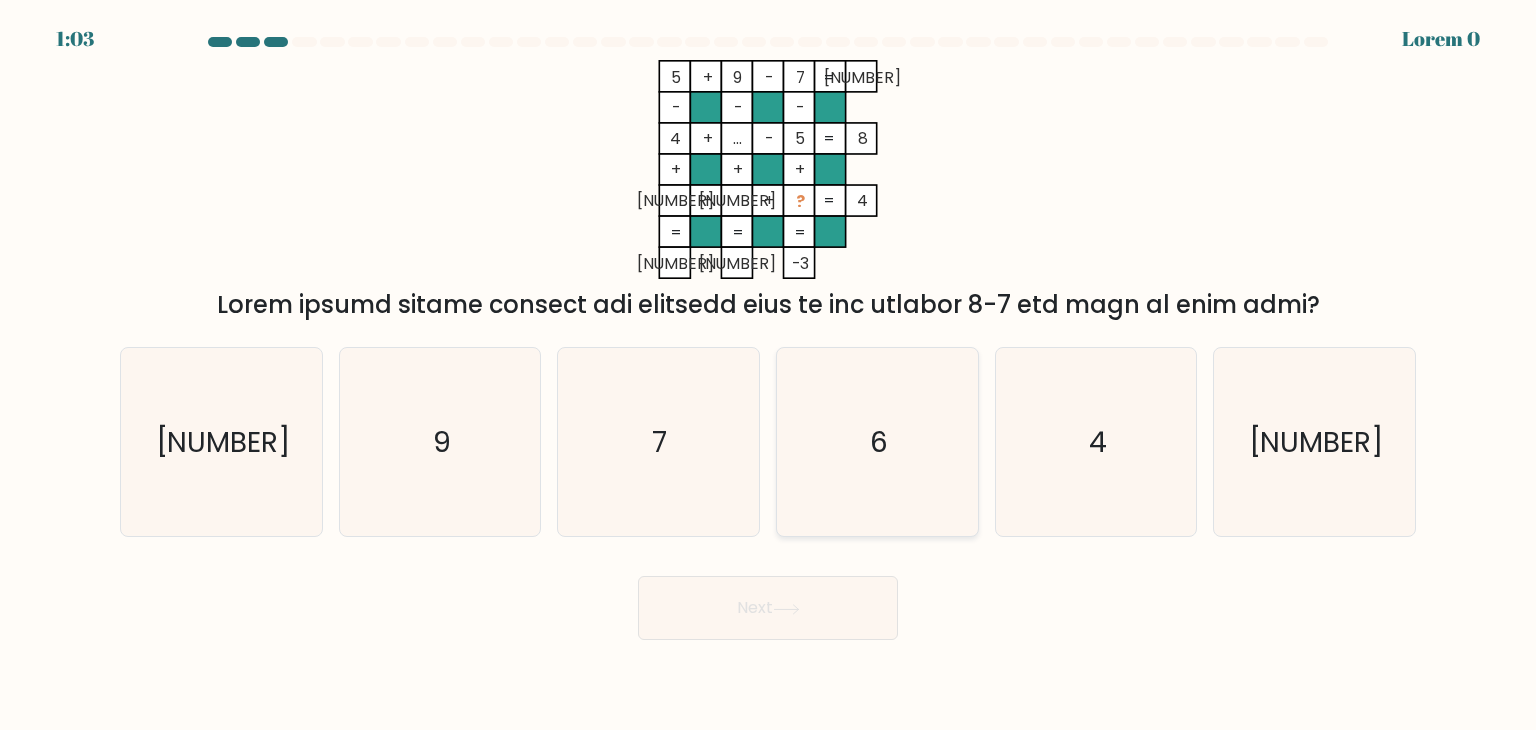 click on "6" at bounding box center (877, 442) 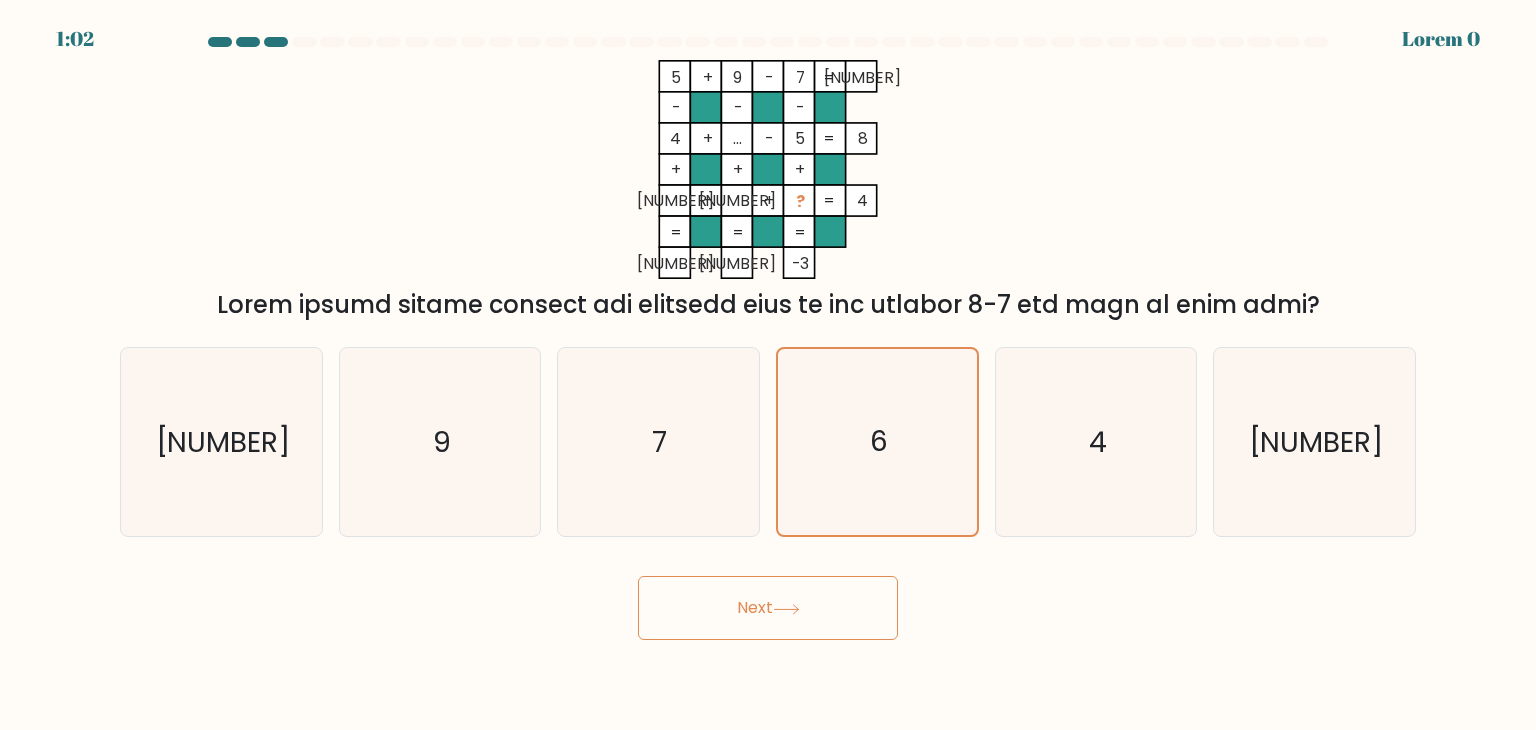 click on "Next" at bounding box center (768, 608) 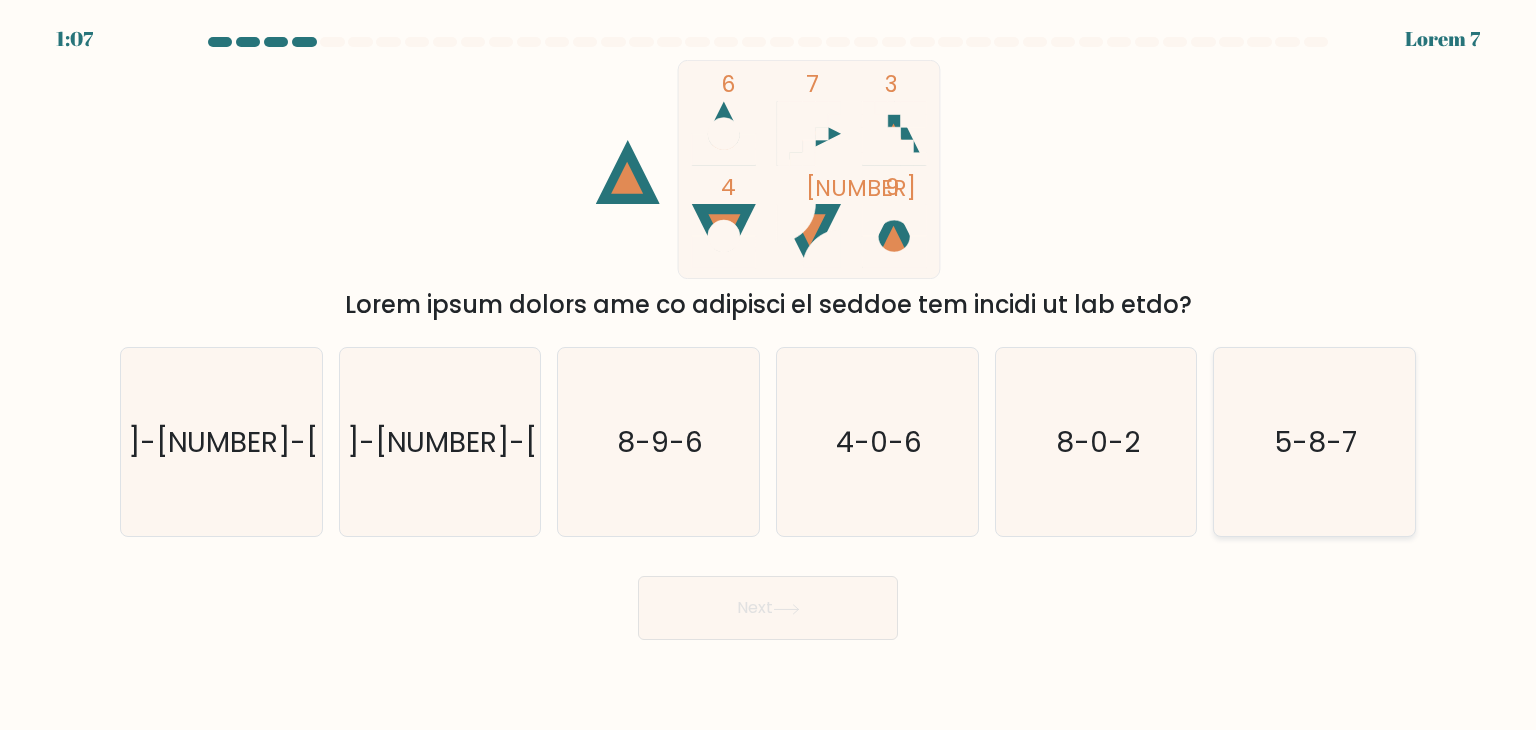 click on "5-8-7" at bounding box center (1314, 442) 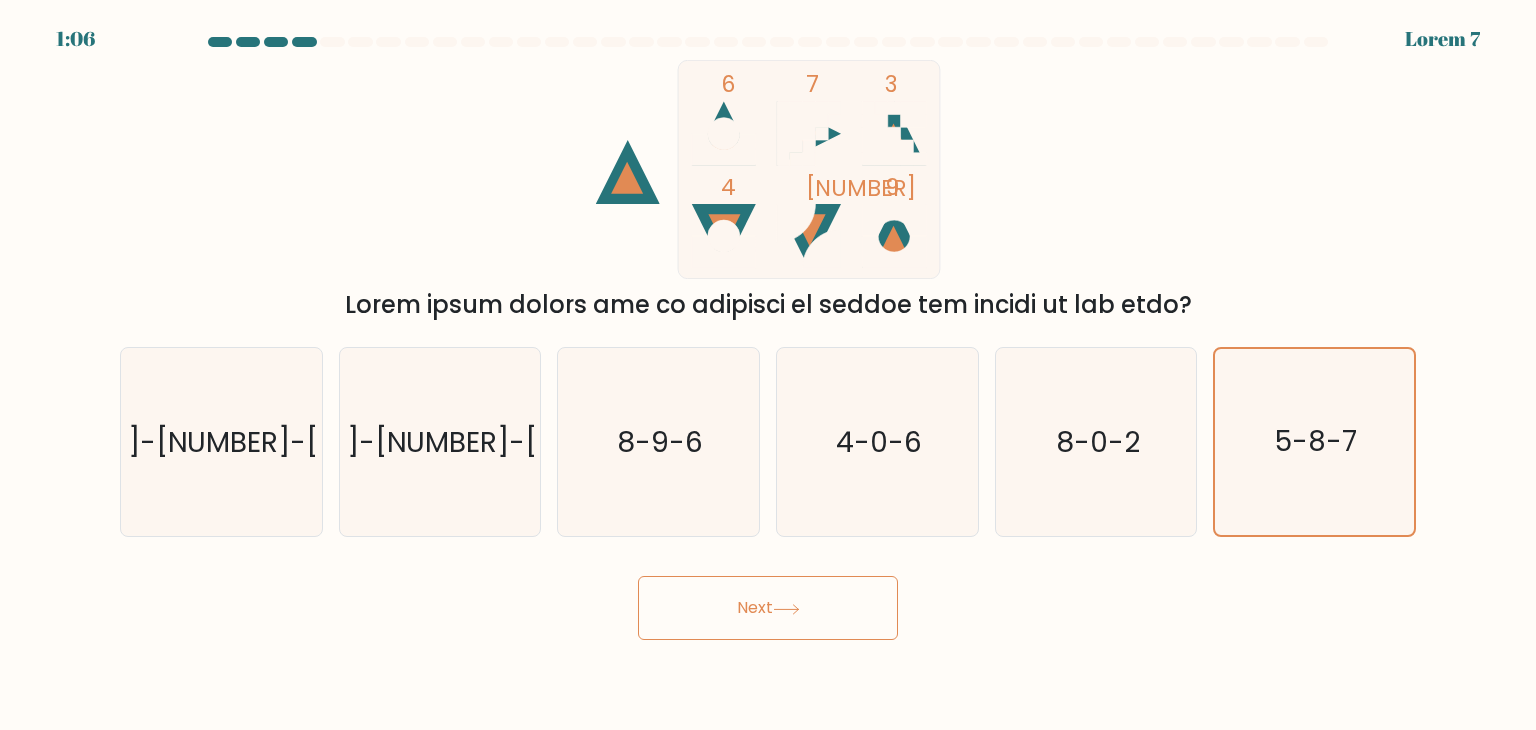 click on "Next" at bounding box center [768, 608] 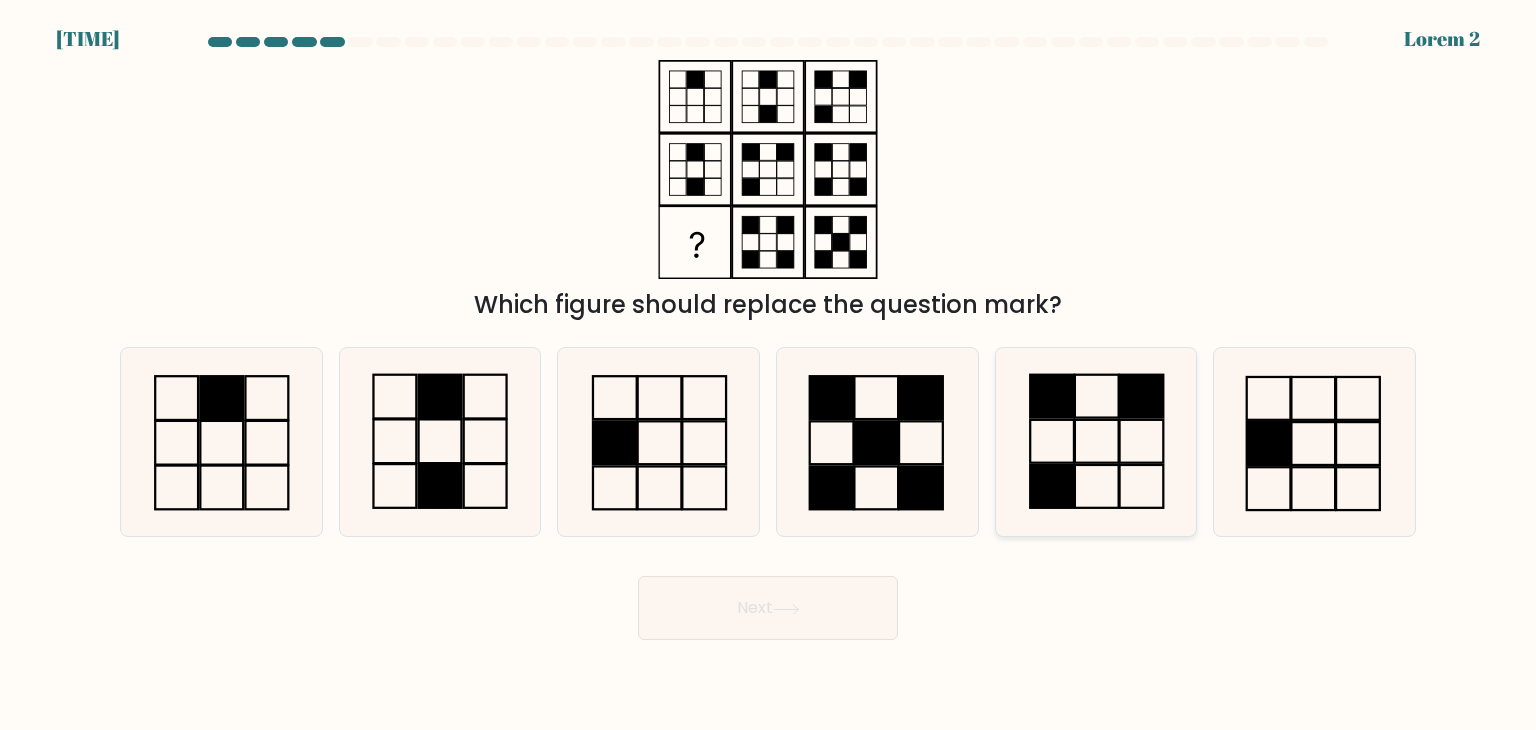 click at bounding box center (1096, 442) 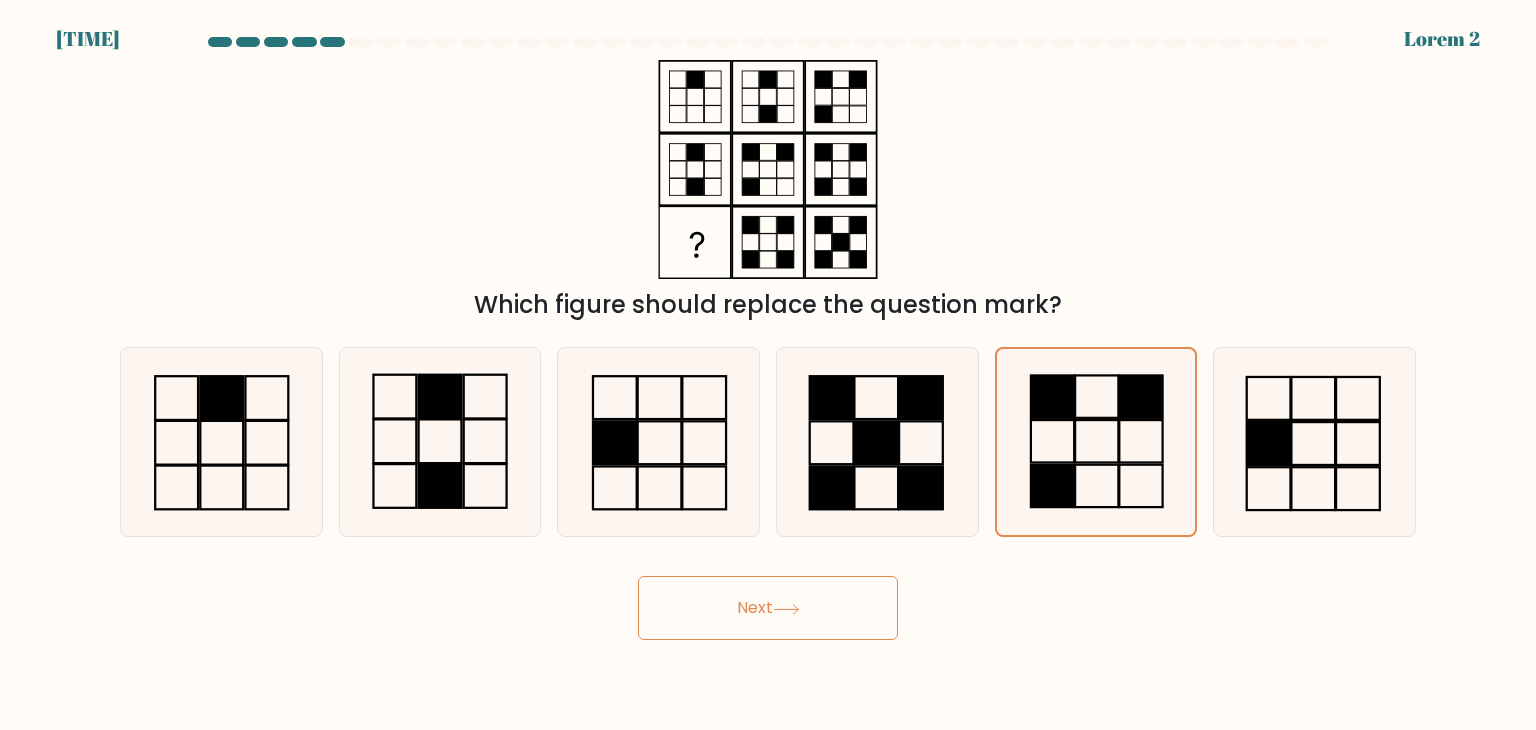 click on "Next" at bounding box center (768, 608) 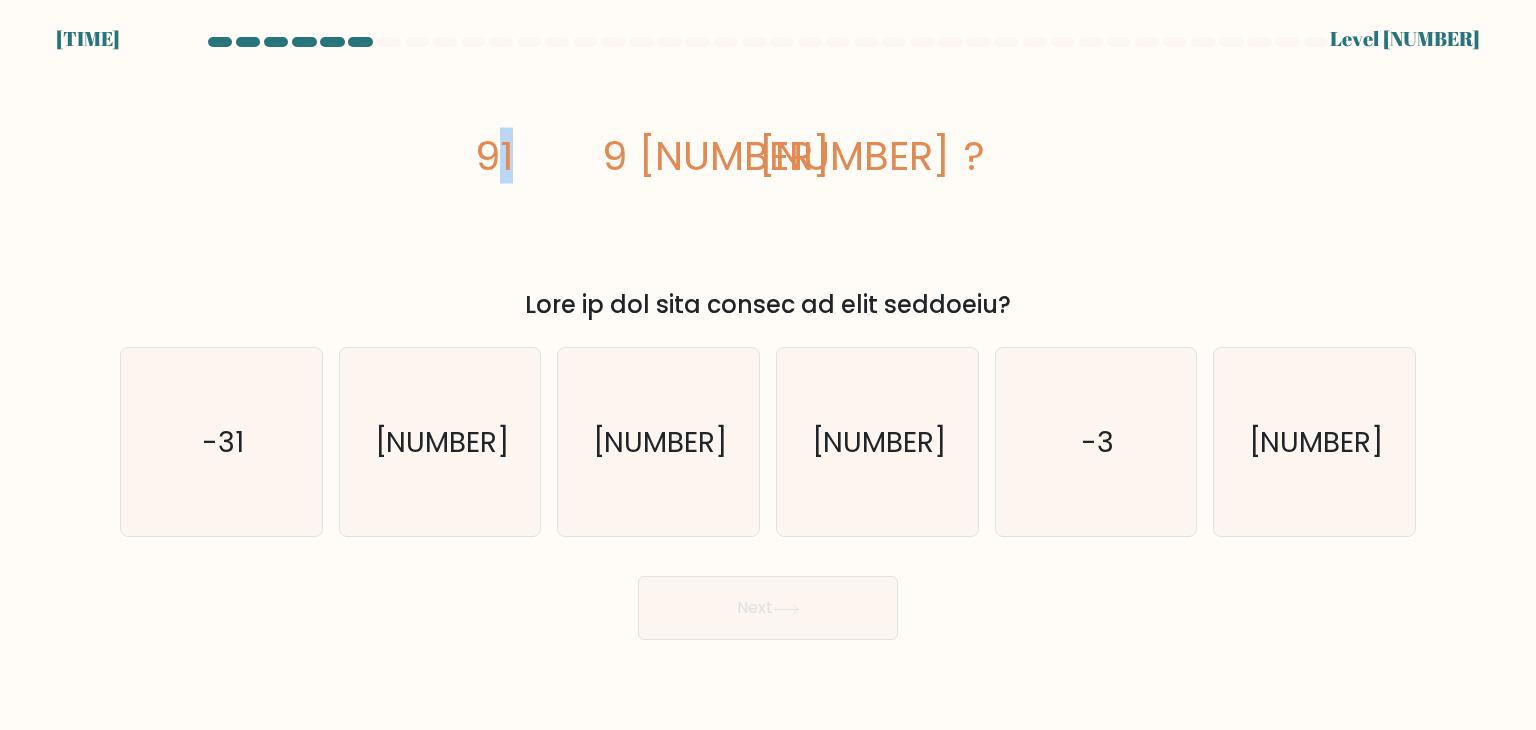 drag, startPoint x: 496, startPoint y: 156, endPoint x: 555, endPoint y: 166, distance: 59.841457 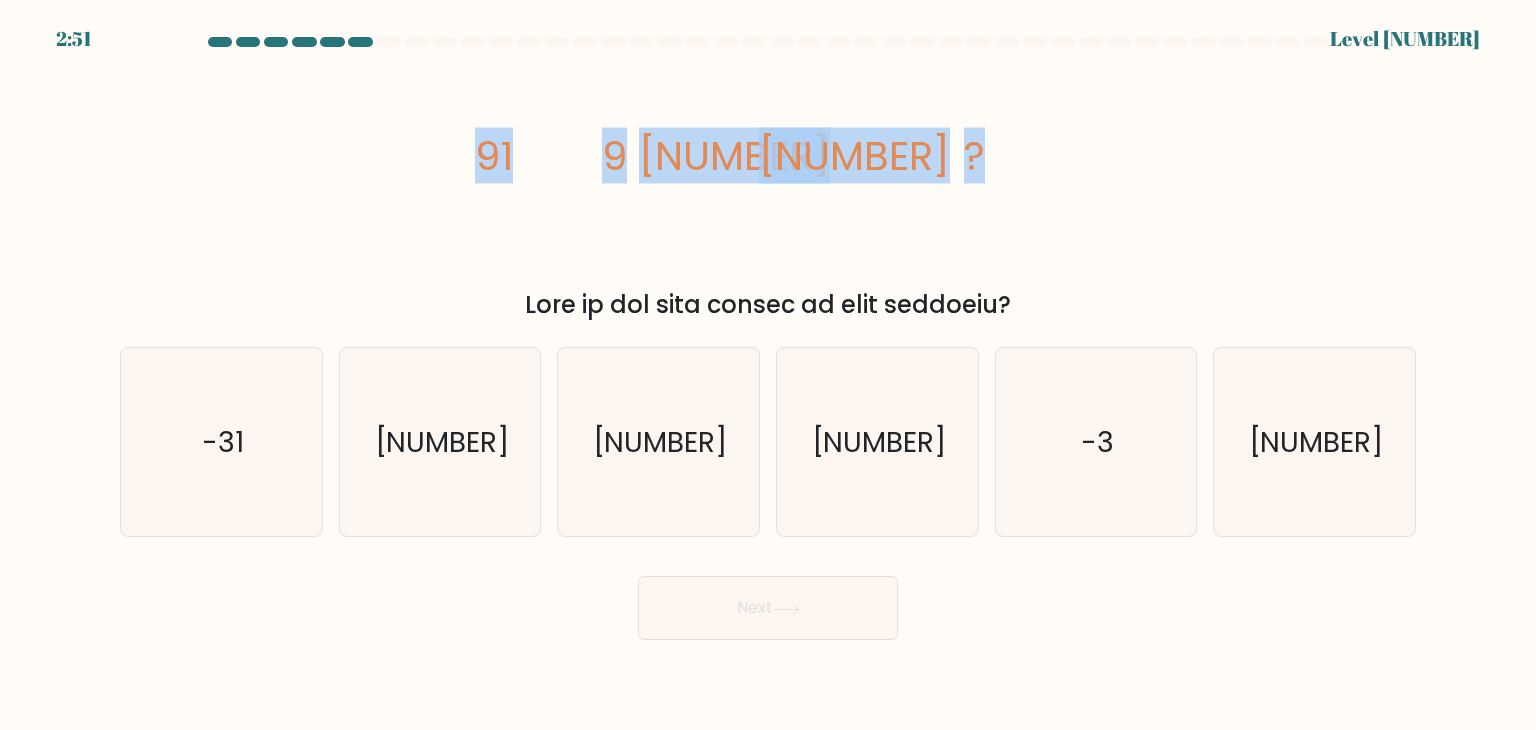 drag, startPoint x: 468, startPoint y: 157, endPoint x: 991, endPoint y: 212, distance: 525.88403 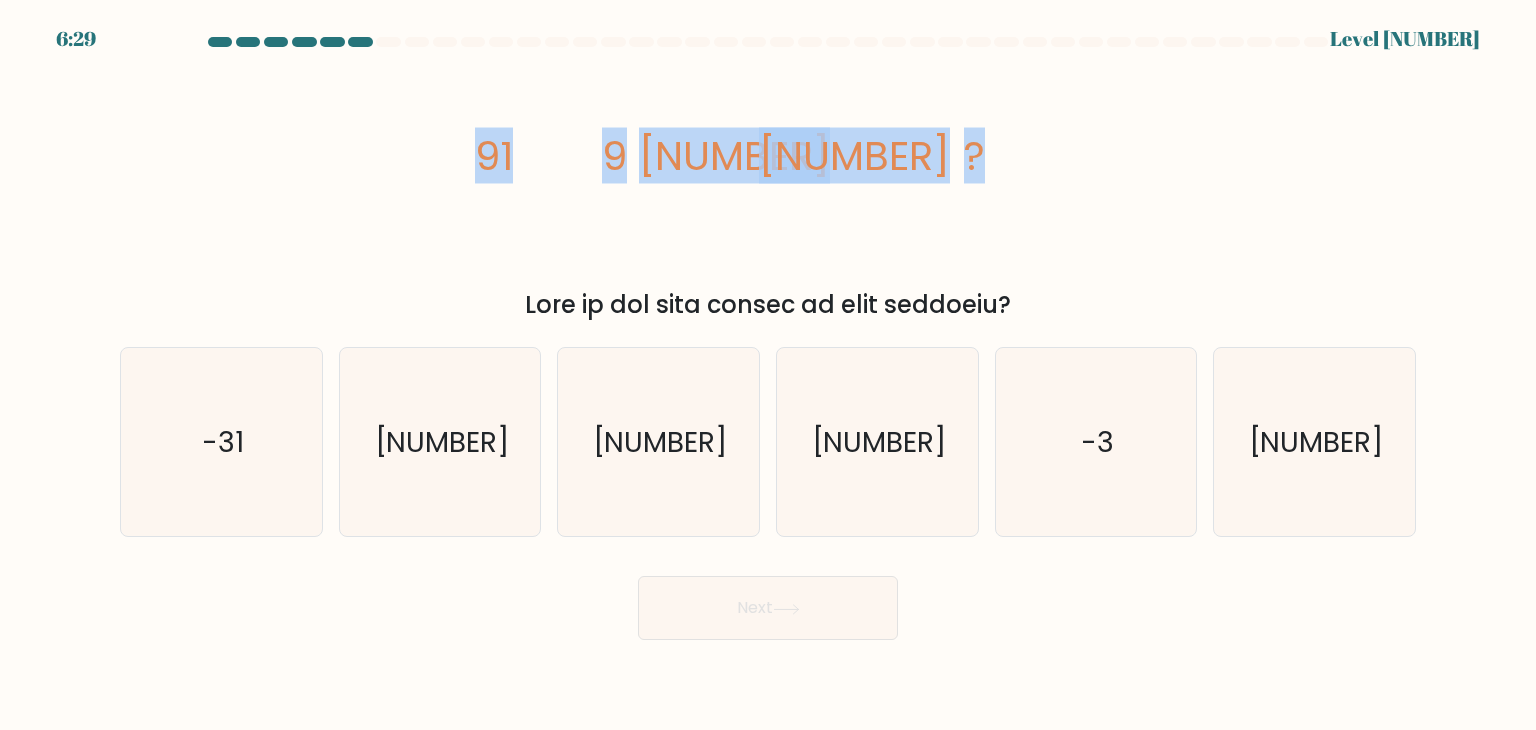 copy on "[NUMBER]
[NUMBER]
[NUMBER]
[NUMBER]
?" 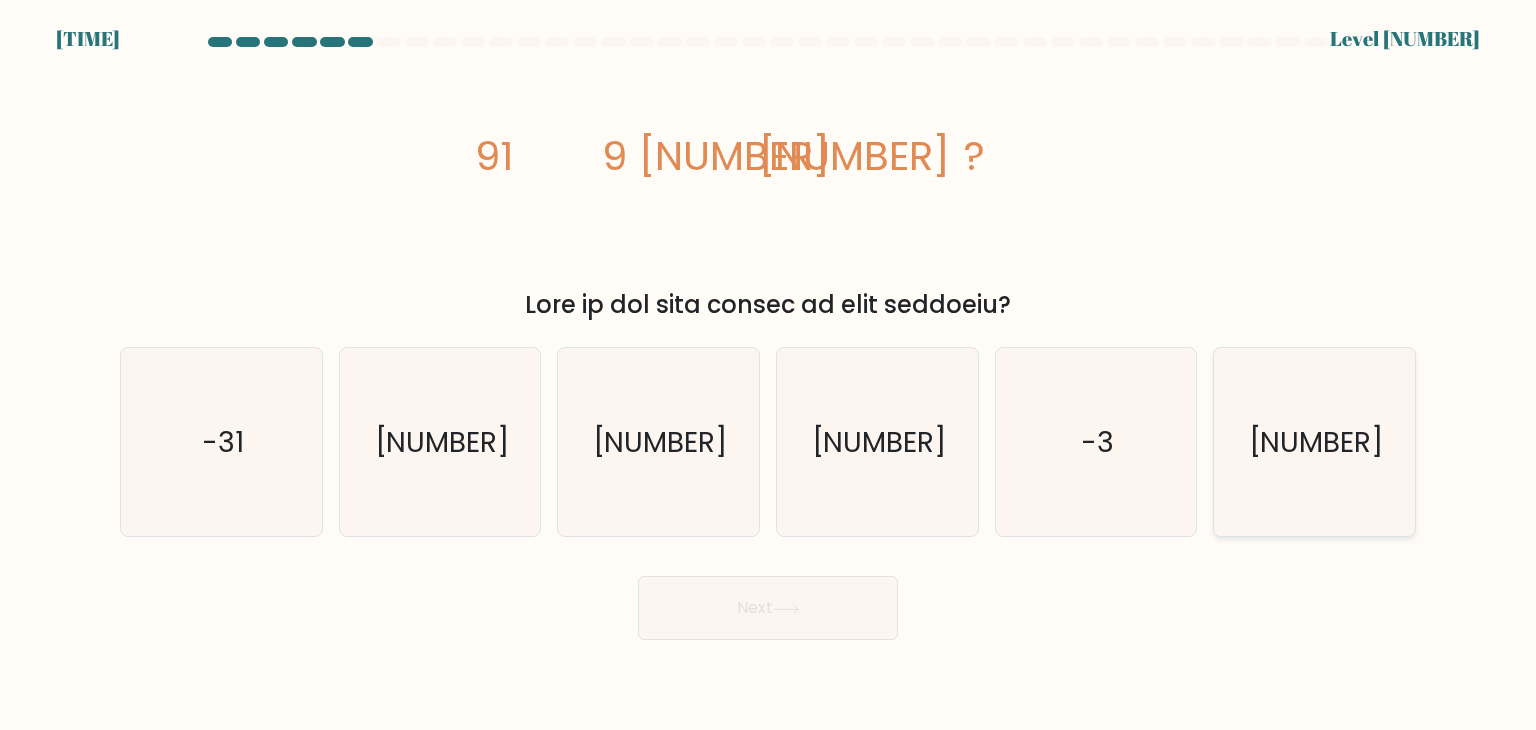 click on "[NUMBER]" at bounding box center (1316, 442) 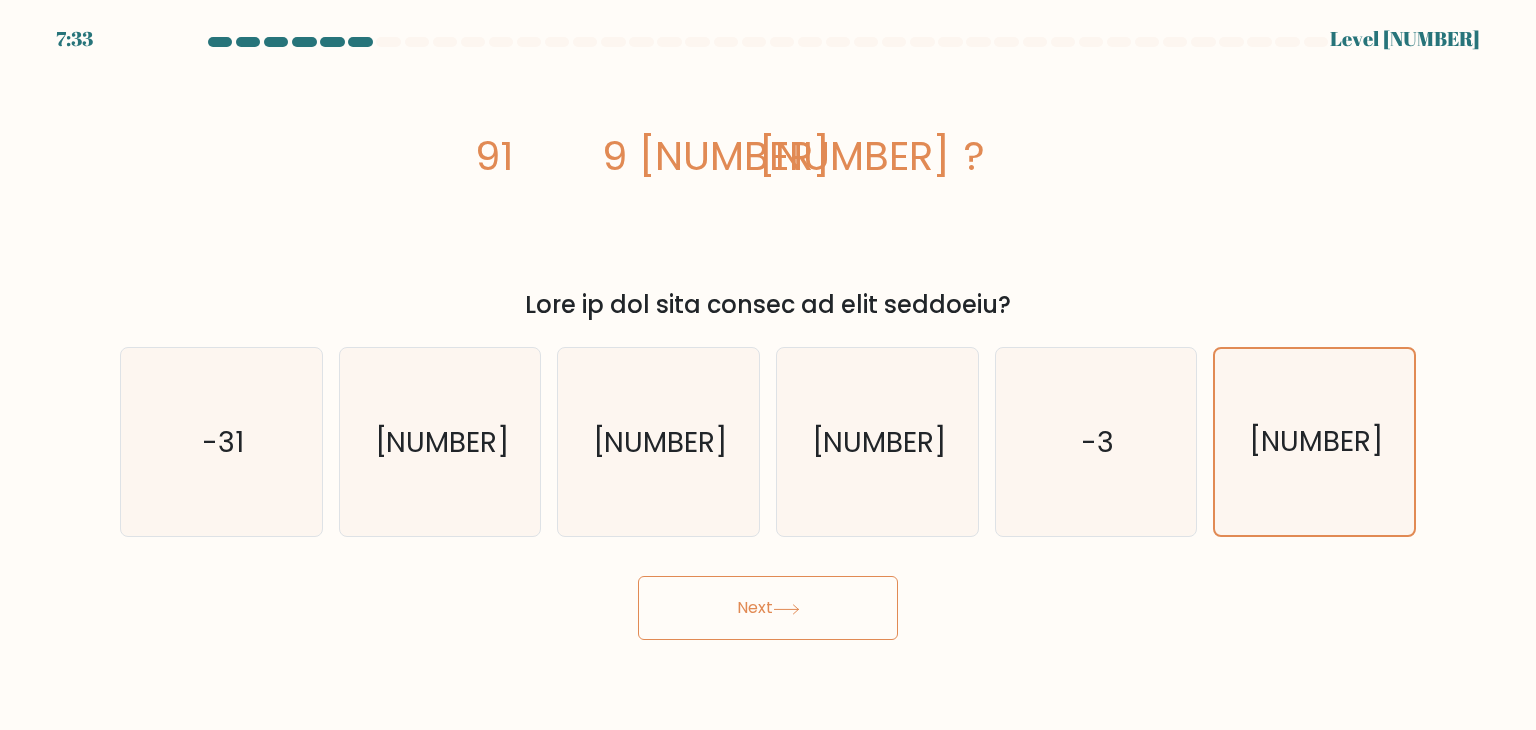 click on "Next" at bounding box center [768, 608] 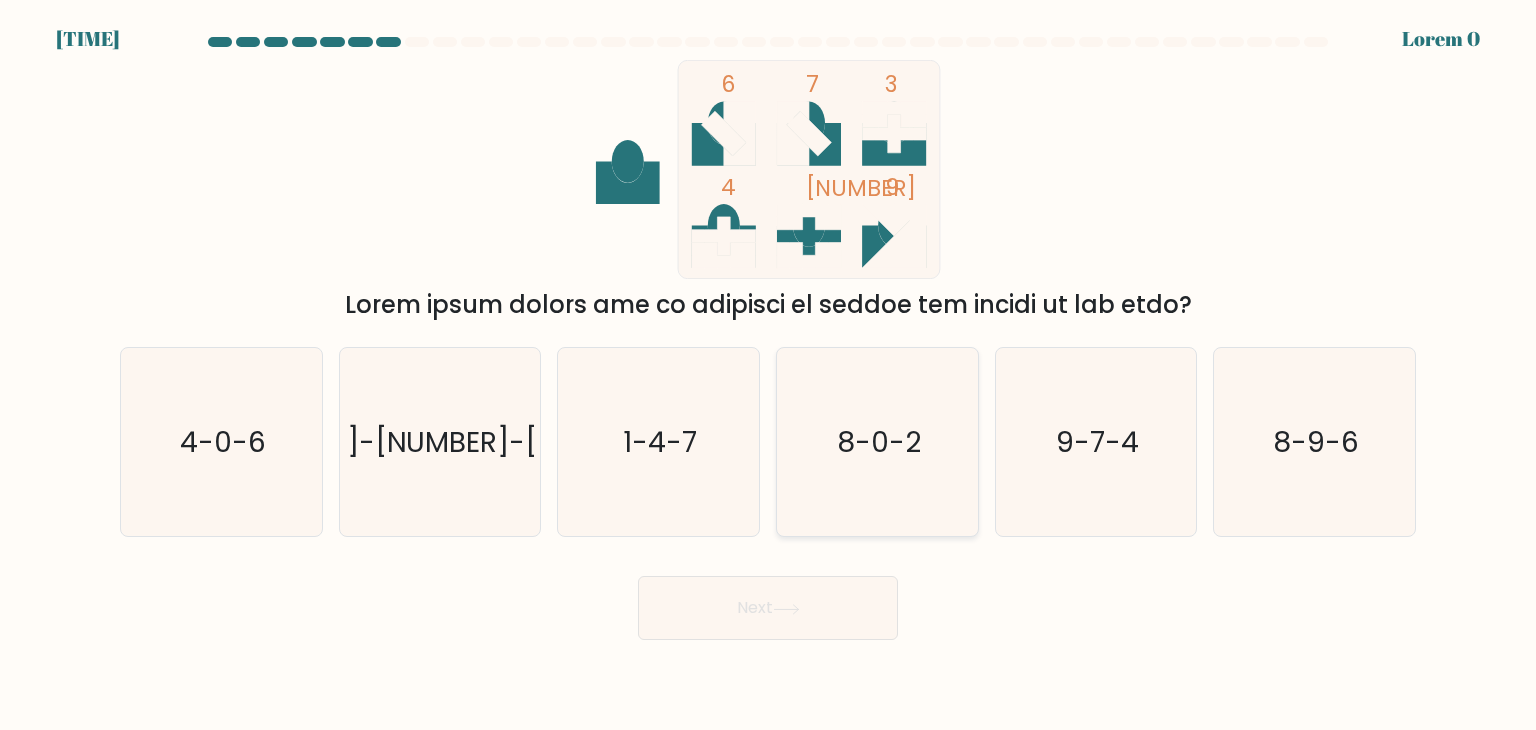 click on "8-0-2" at bounding box center (879, 442) 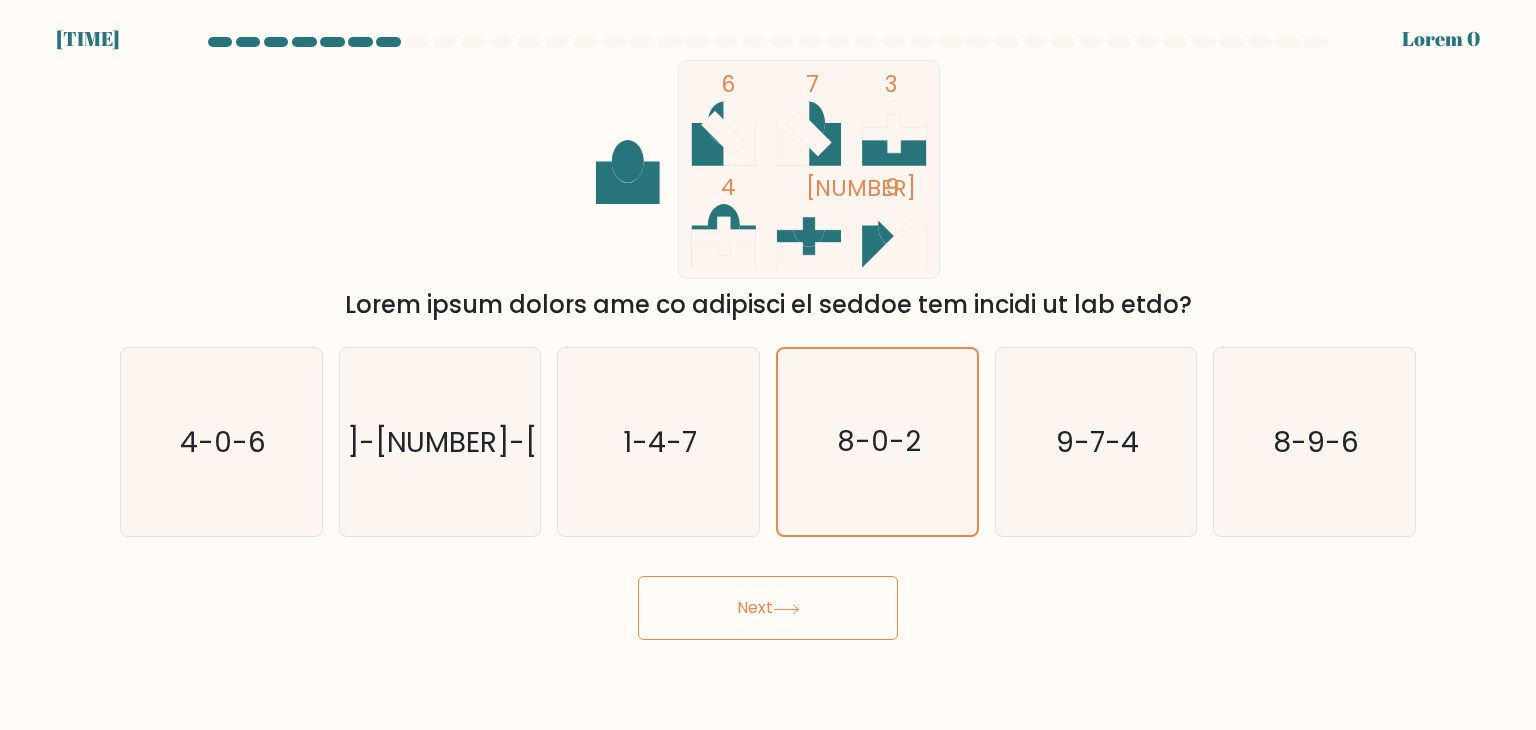 click on "Next" at bounding box center (768, 608) 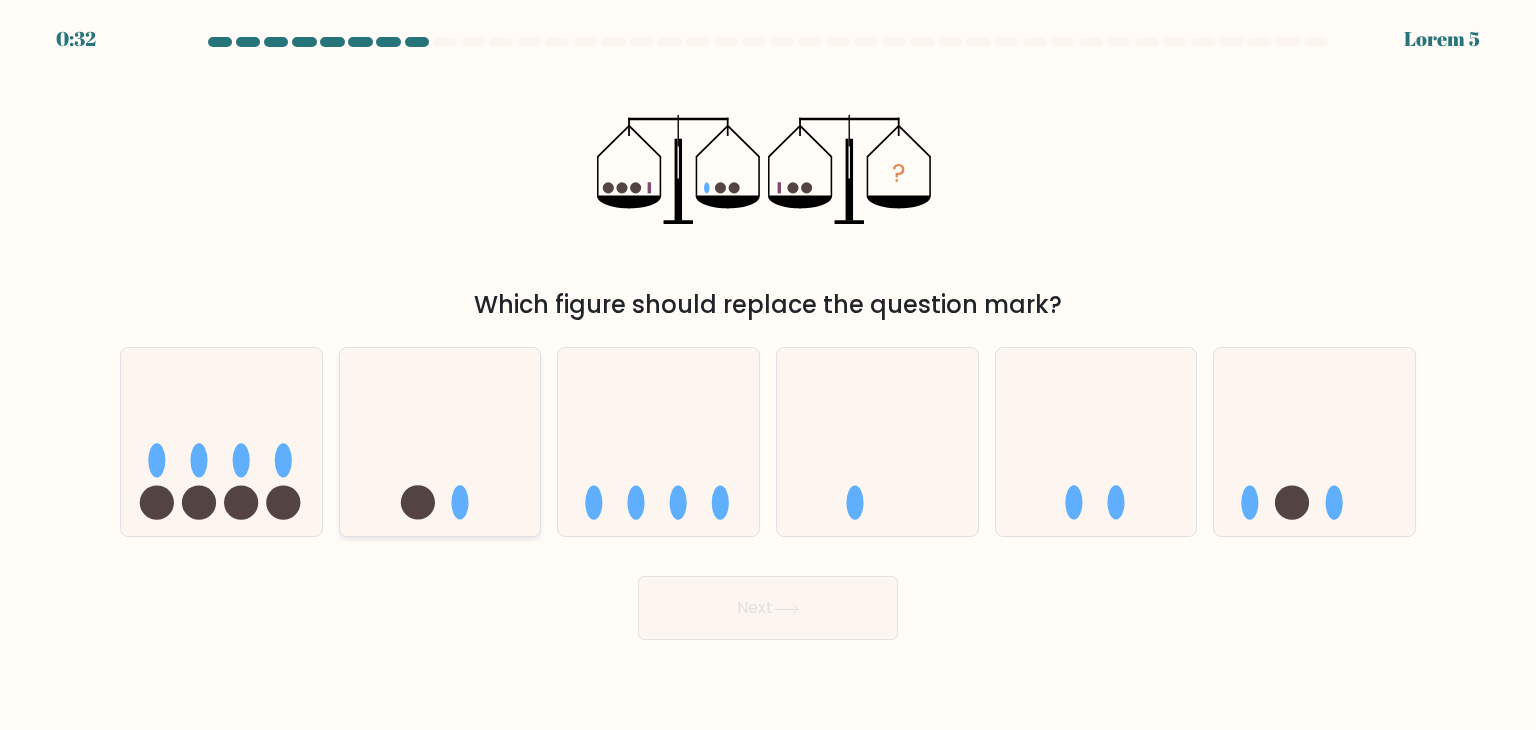 click at bounding box center (440, 442) 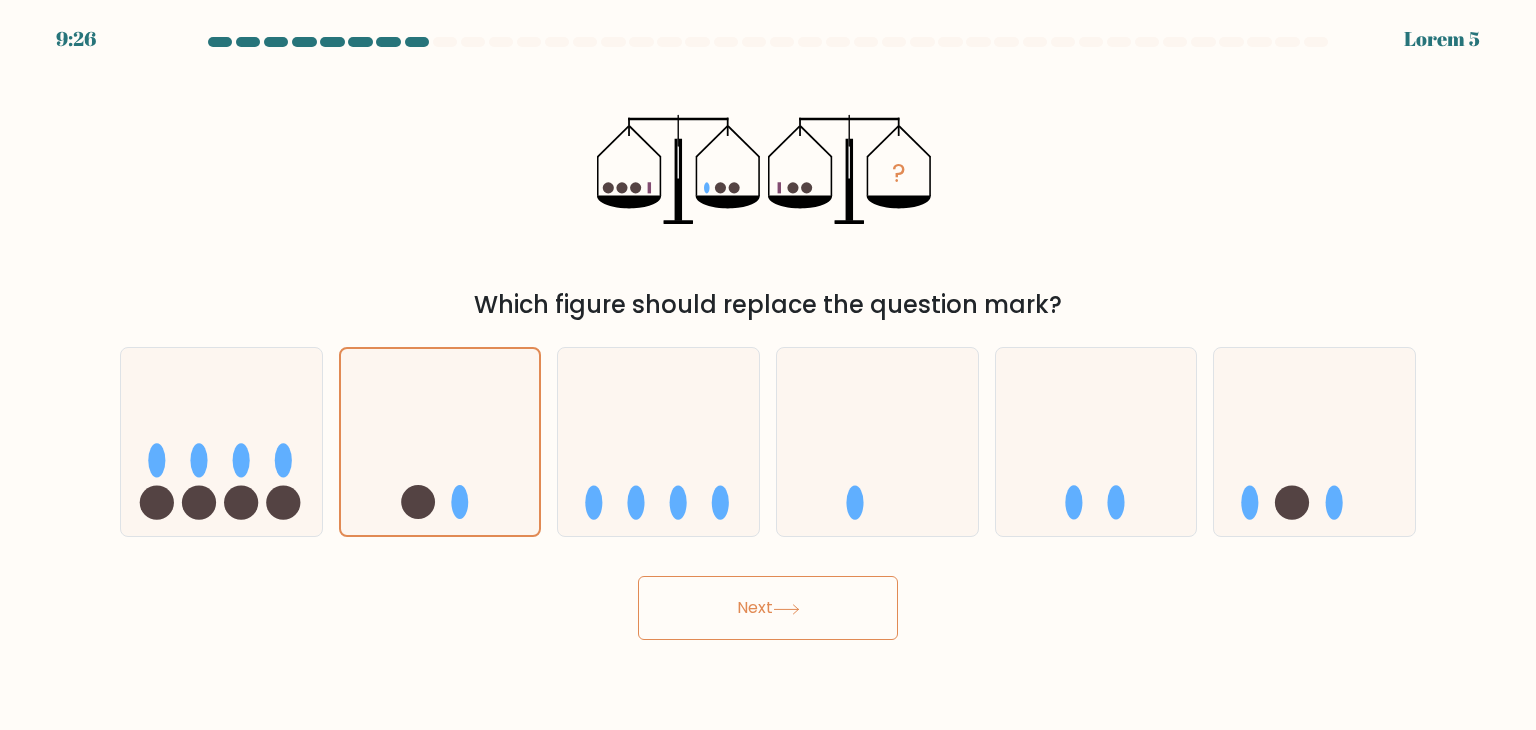 click on "Next" at bounding box center (768, 608) 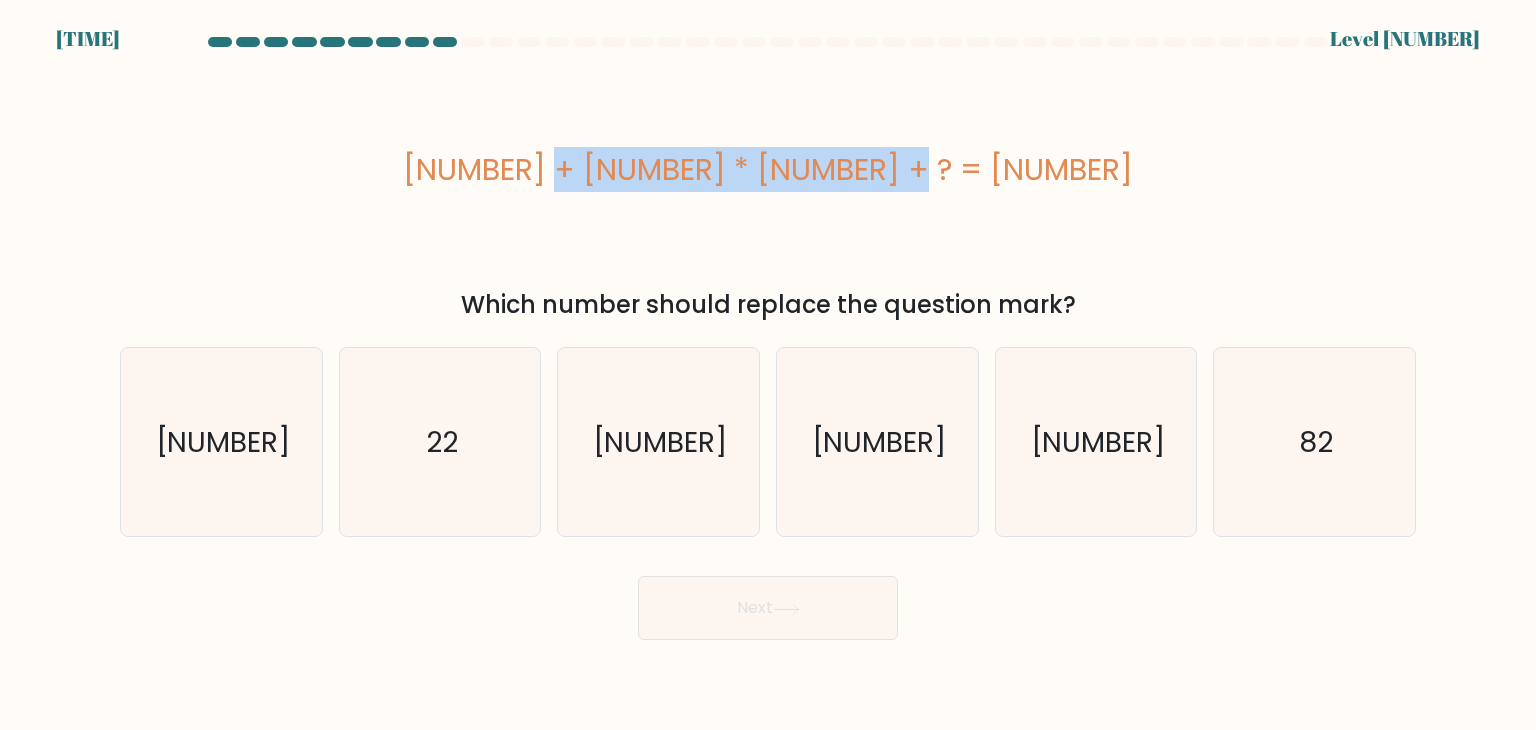 drag, startPoint x: 604, startPoint y: 169, endPoint x: 931, endPoint y: 194, distance: 327.95425 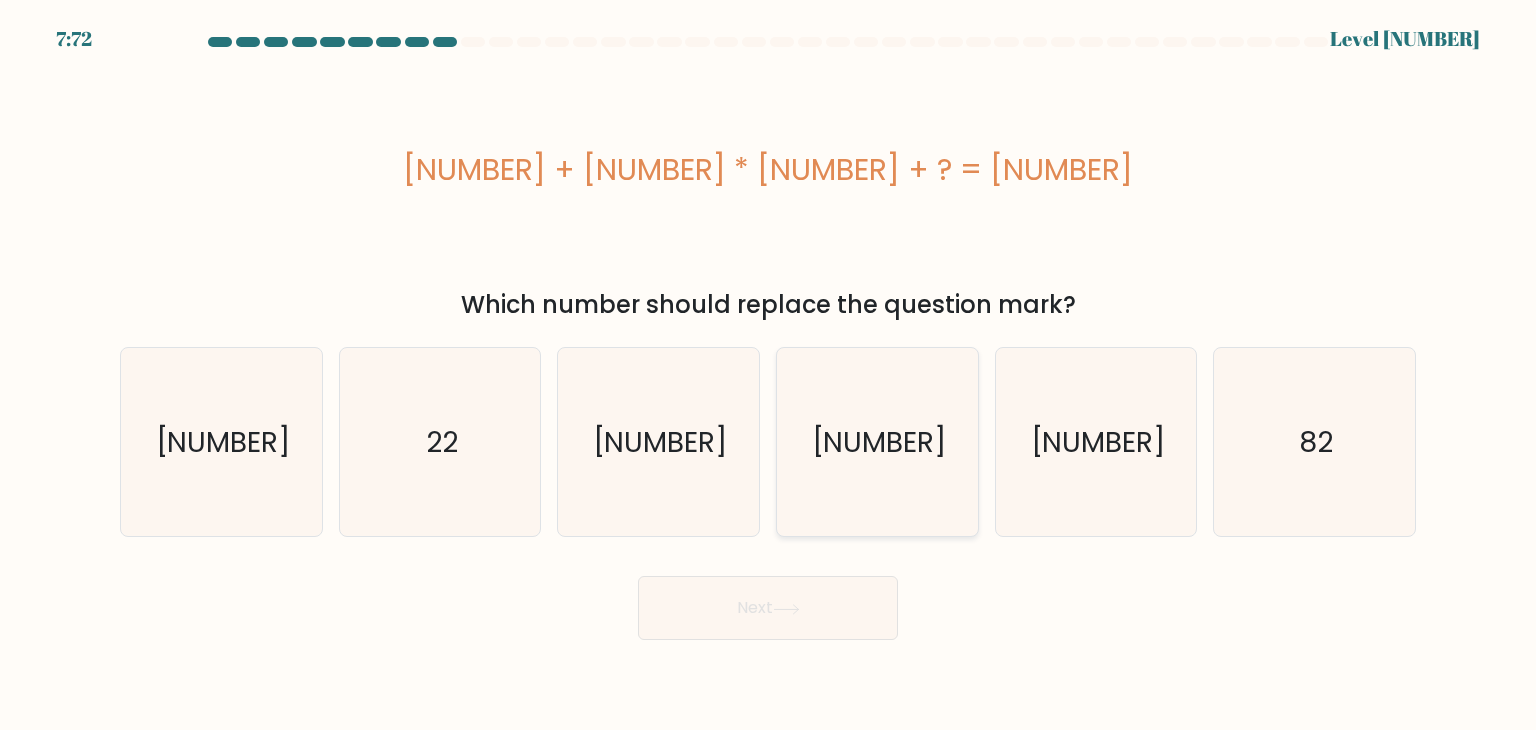 click on "[NUMBER]" at bounding box center [877, 442] 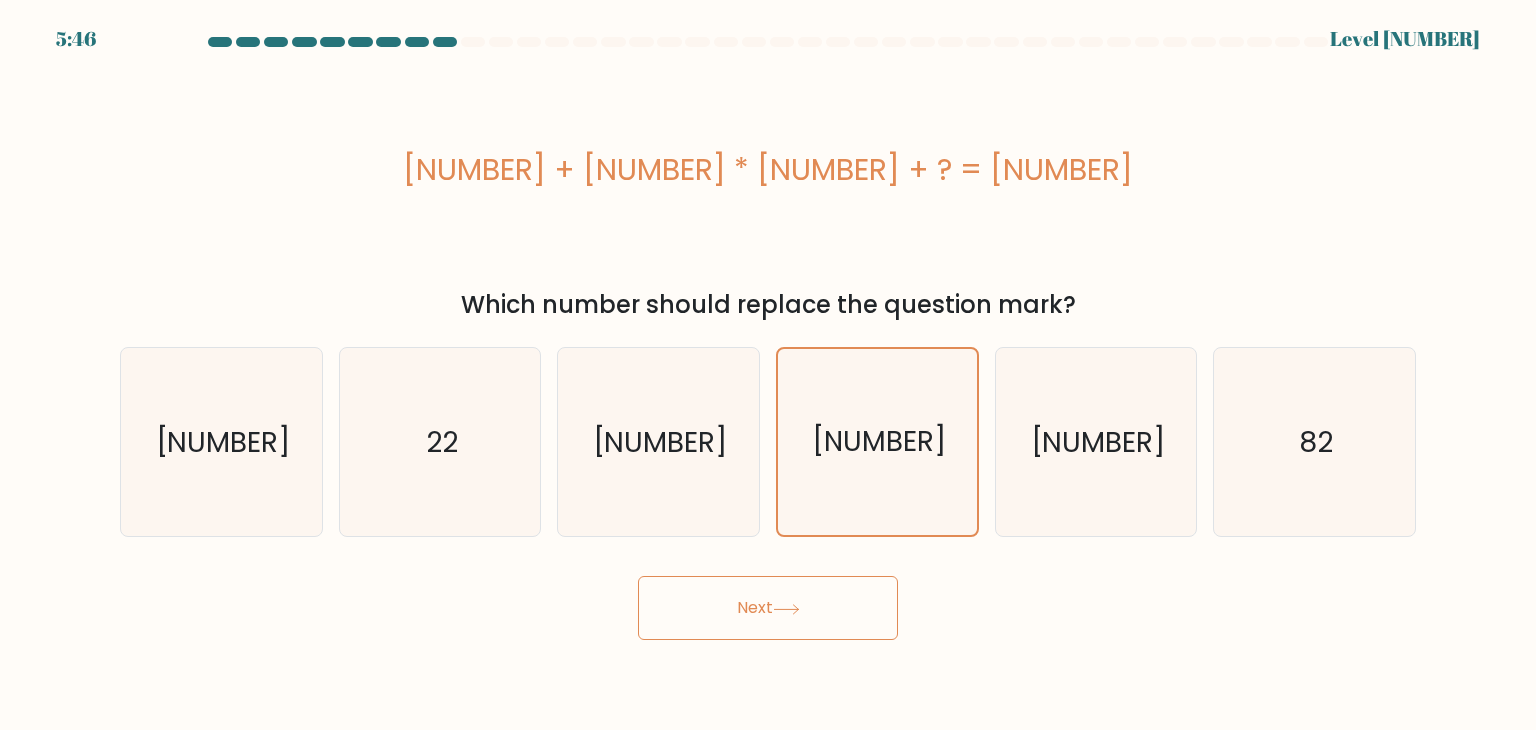 click on "Next" at bounding box center [768, 608] 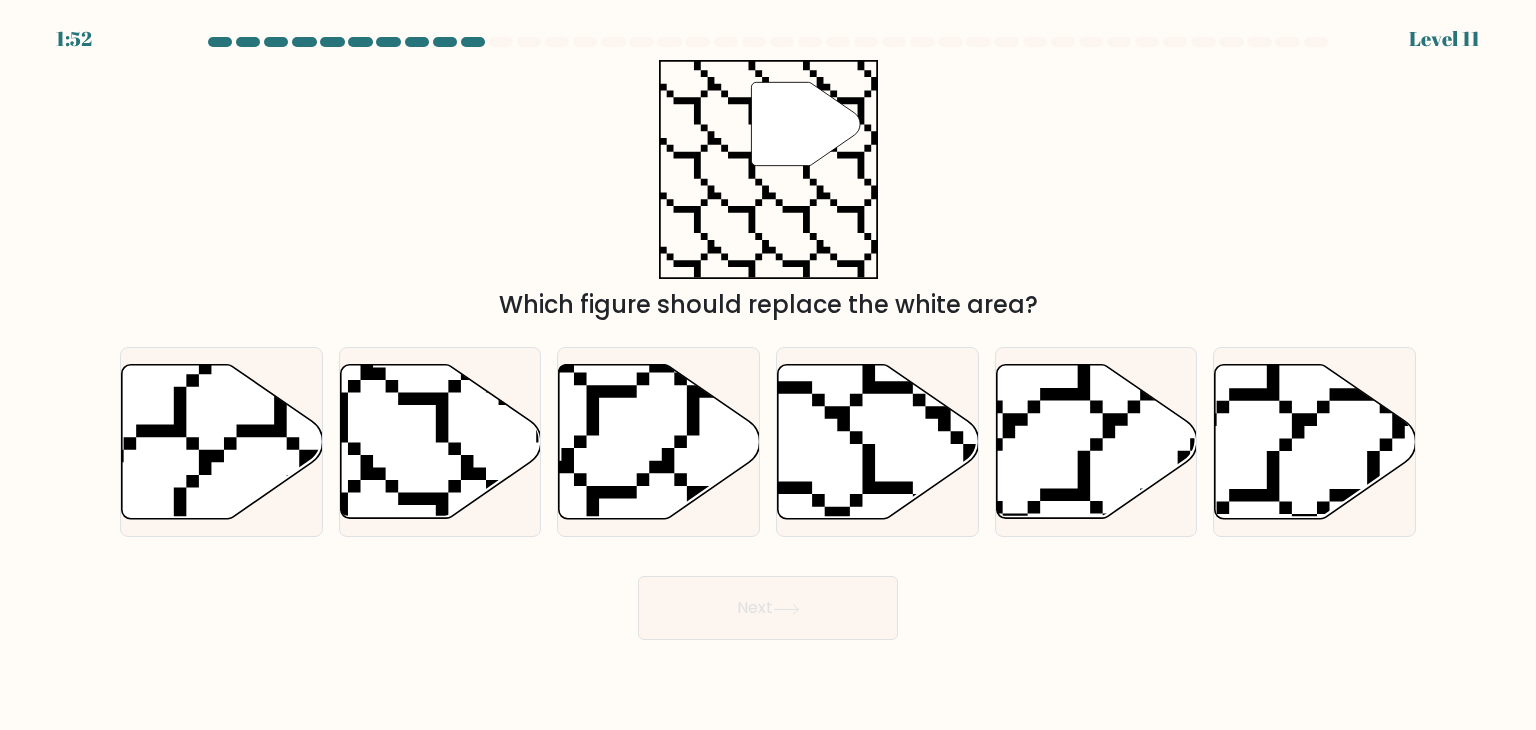 click on ""
Lorem ipsumd sitame consect adi elits doei?" at bounding box center (768, 191) 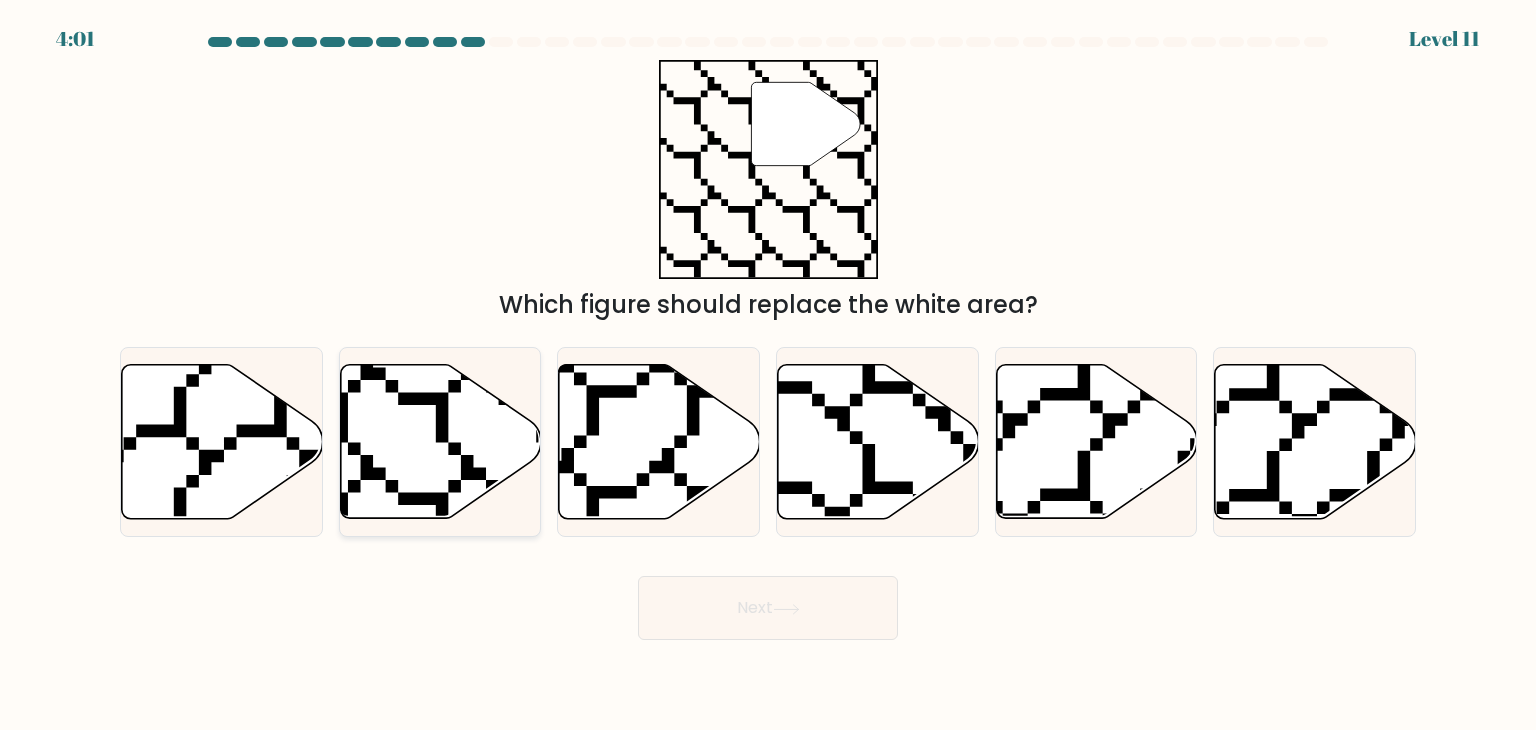 click at bounding box center (440, 442) 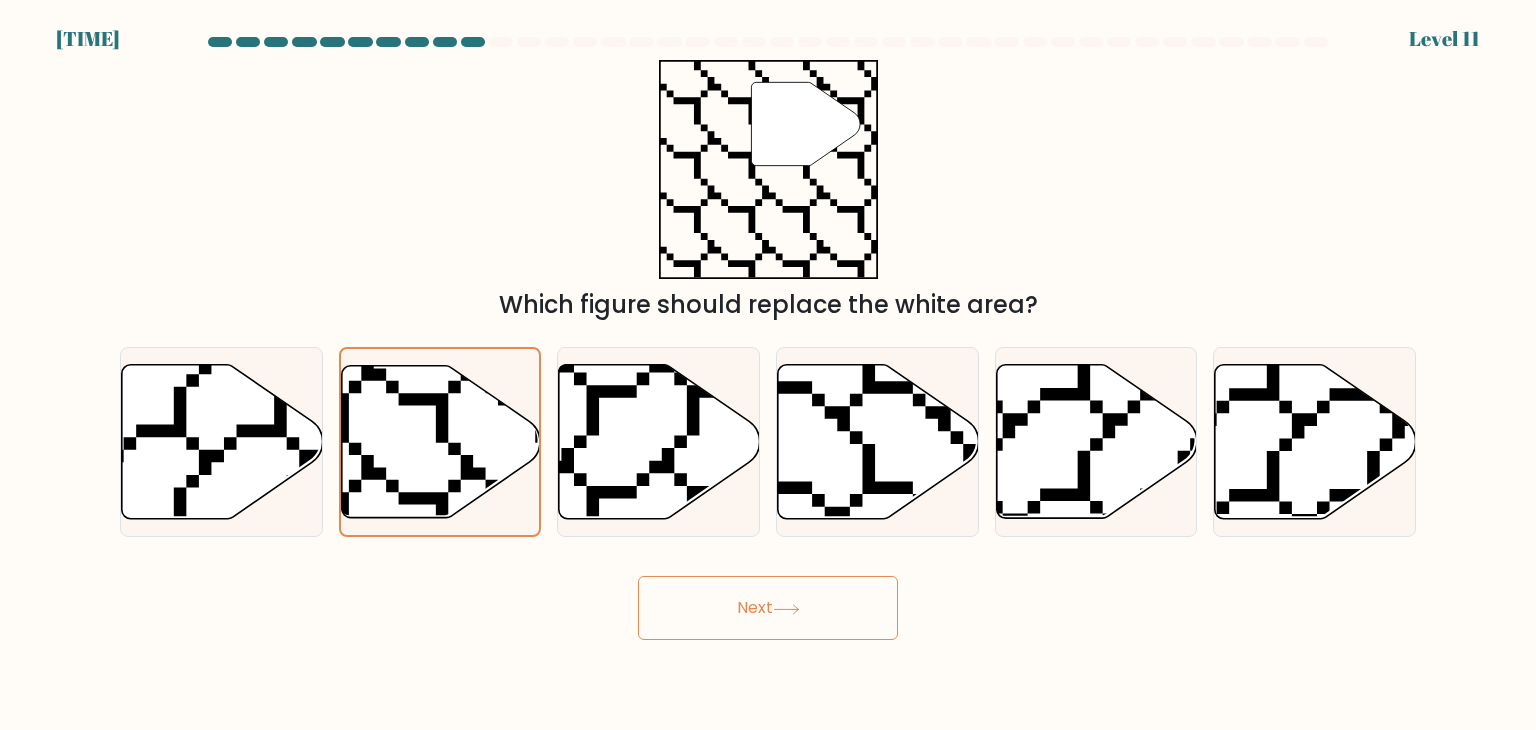 click on "Next" at bounding box center (768, 608) 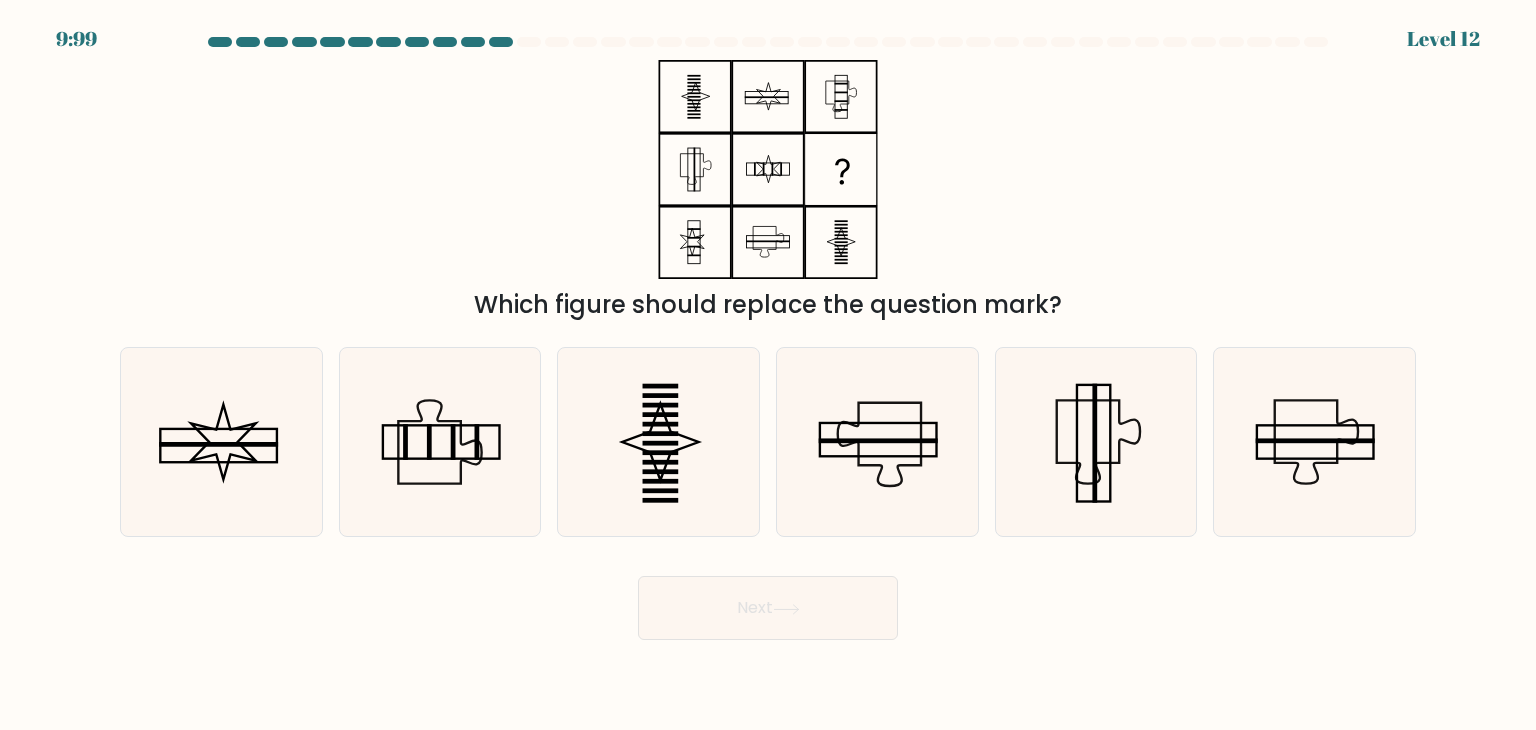 click on "Next" at bounding box center (768, 608) 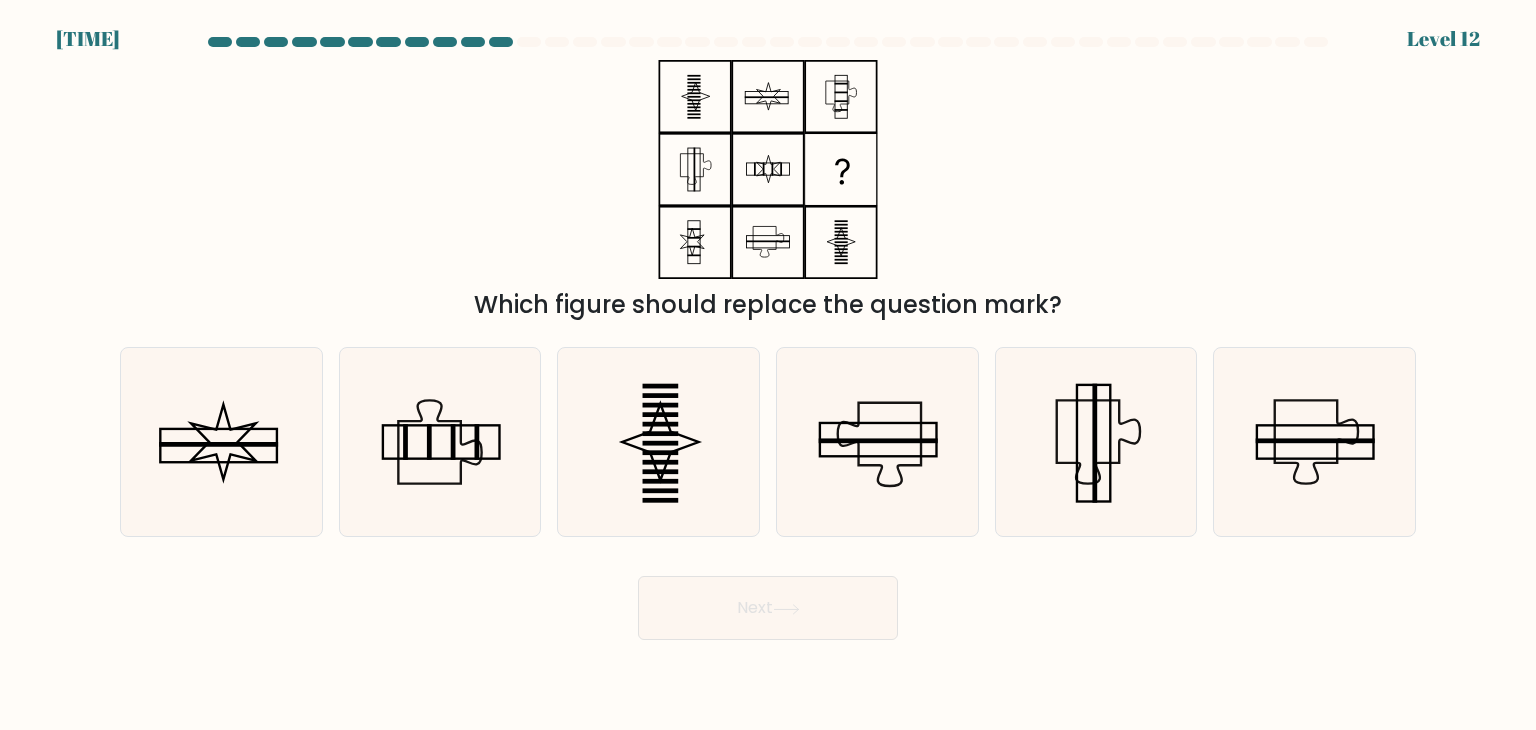 click on "Which figure should replace the question mark?" at bounding box center (768, 191) 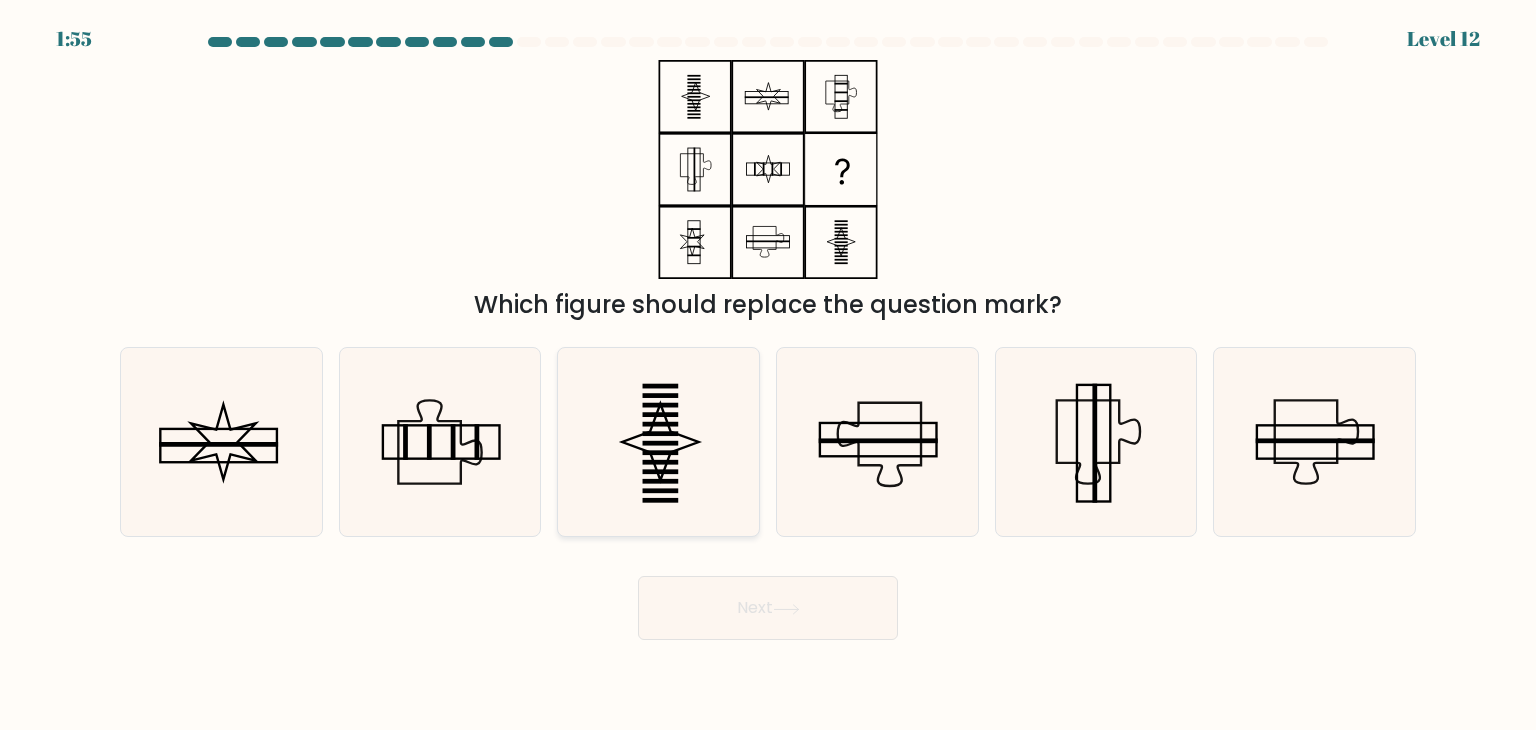 click at bounding box center [658, 442] 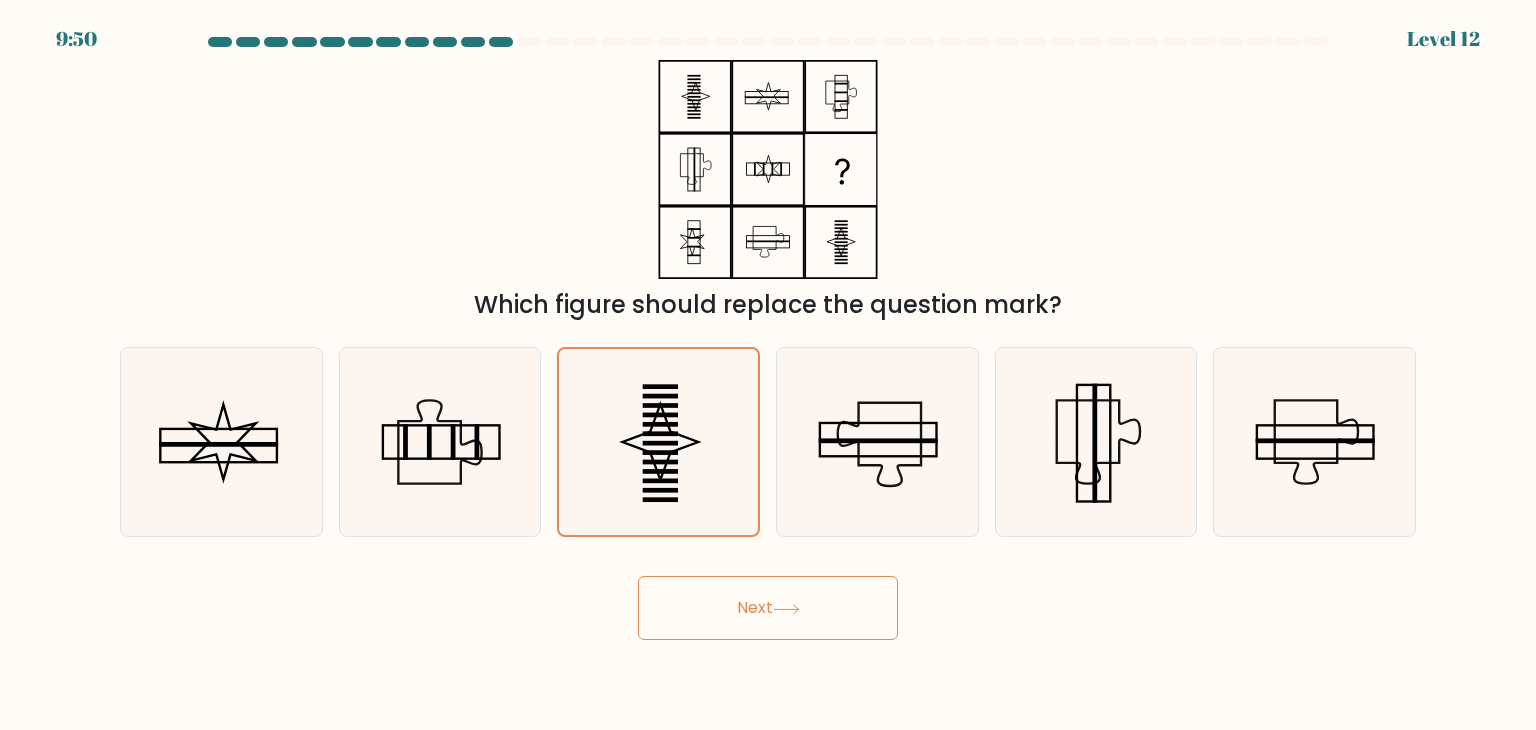 click on "Next" at bounding box center (768, 608) 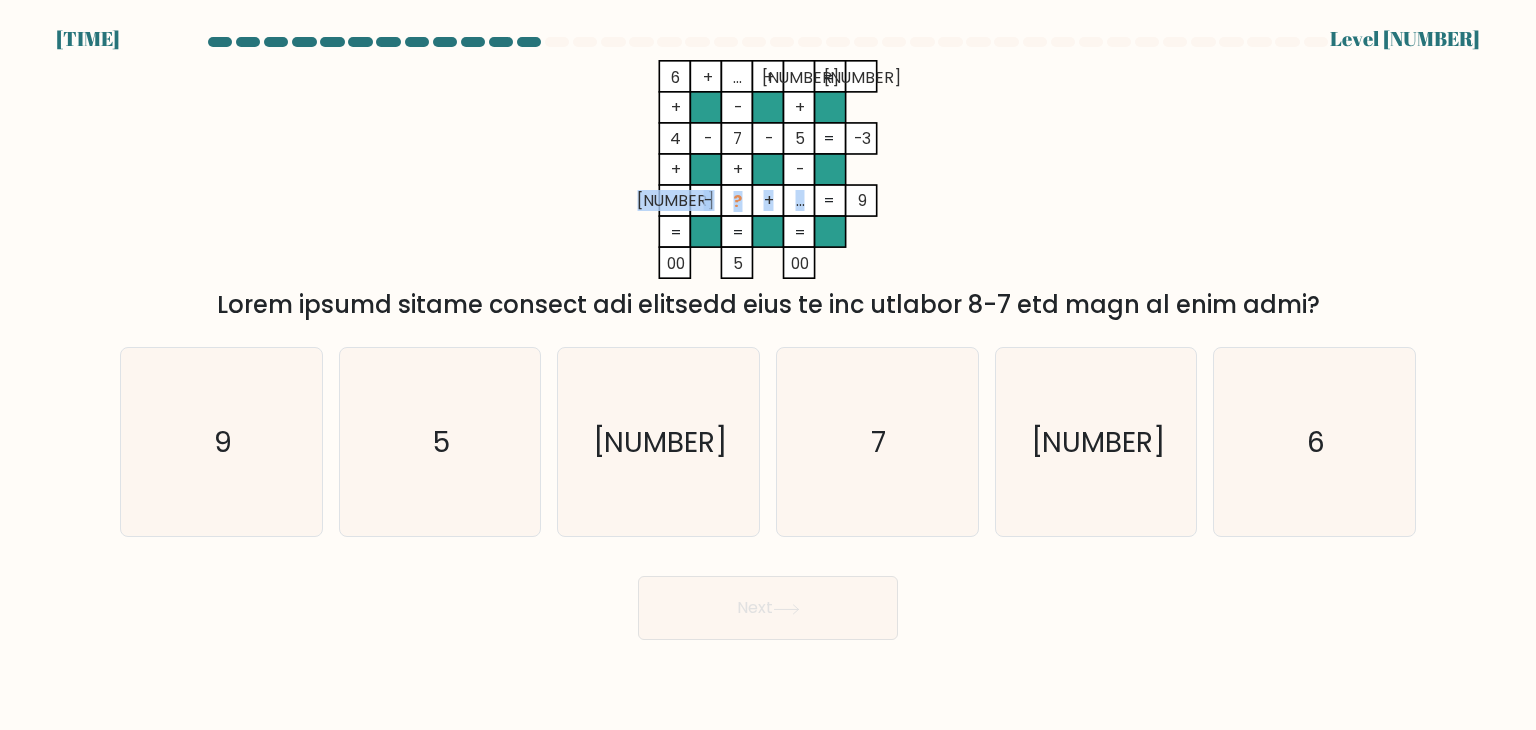 drag, startPoint x: 657, startPoint y: 208, endPoint x: 848, endPoint y: 205, distance: 191.02356 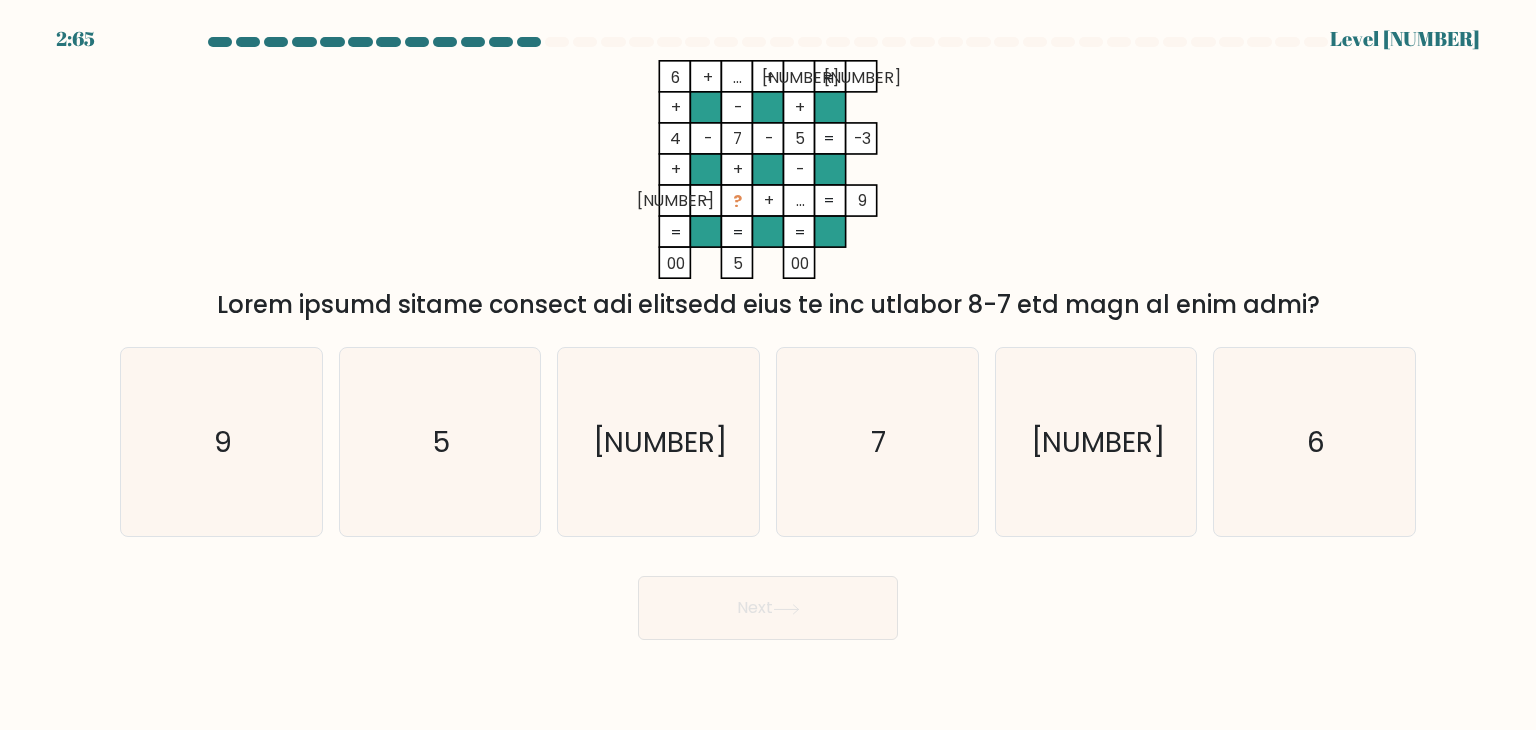drag, startPoint x: 875, startPoint y: 206, endPoint x: 693, endPoint y: 202, distance: 182.04395 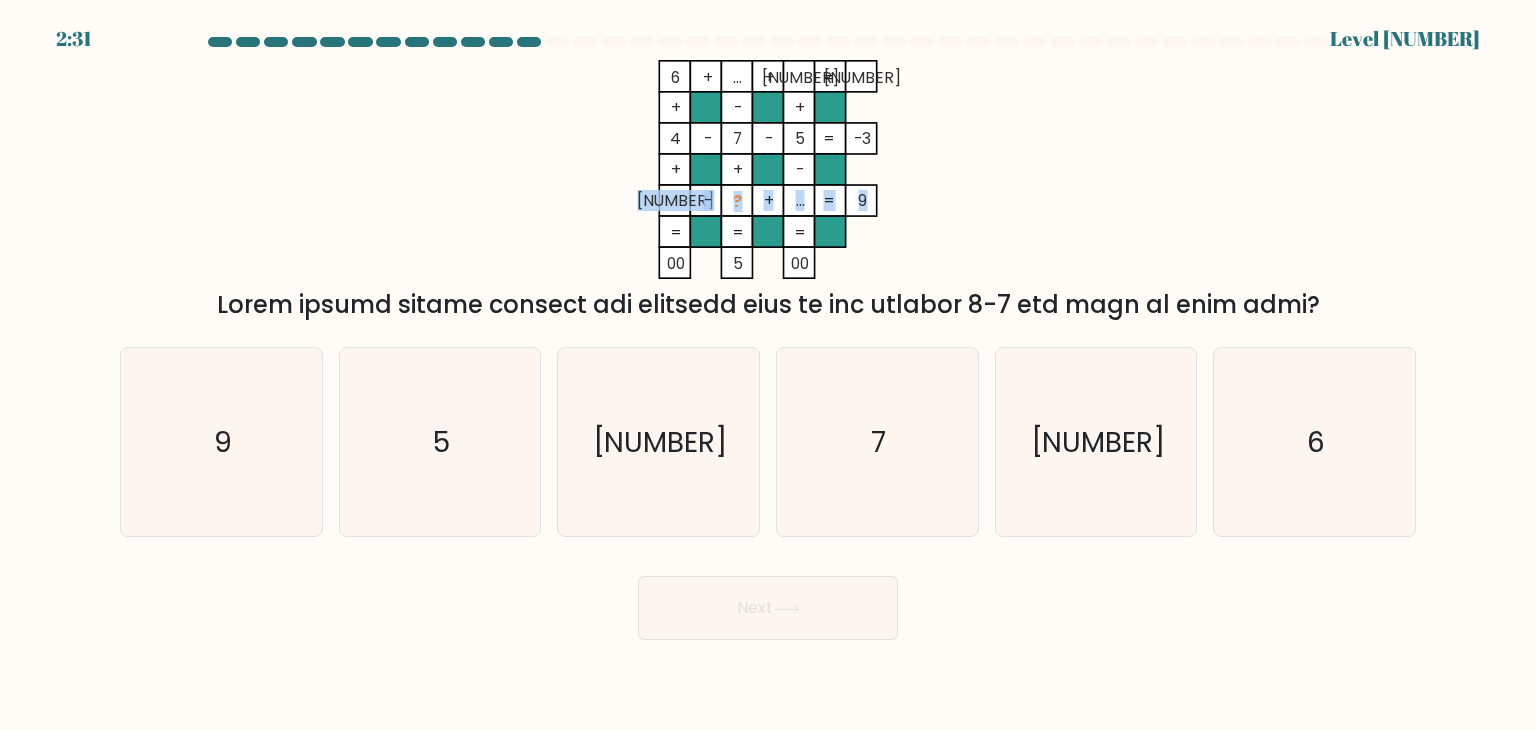 drag, startPoint x: 669, startPoint y: 199, endPoint x: 864, endPoint y: 201, distance: 195.01025 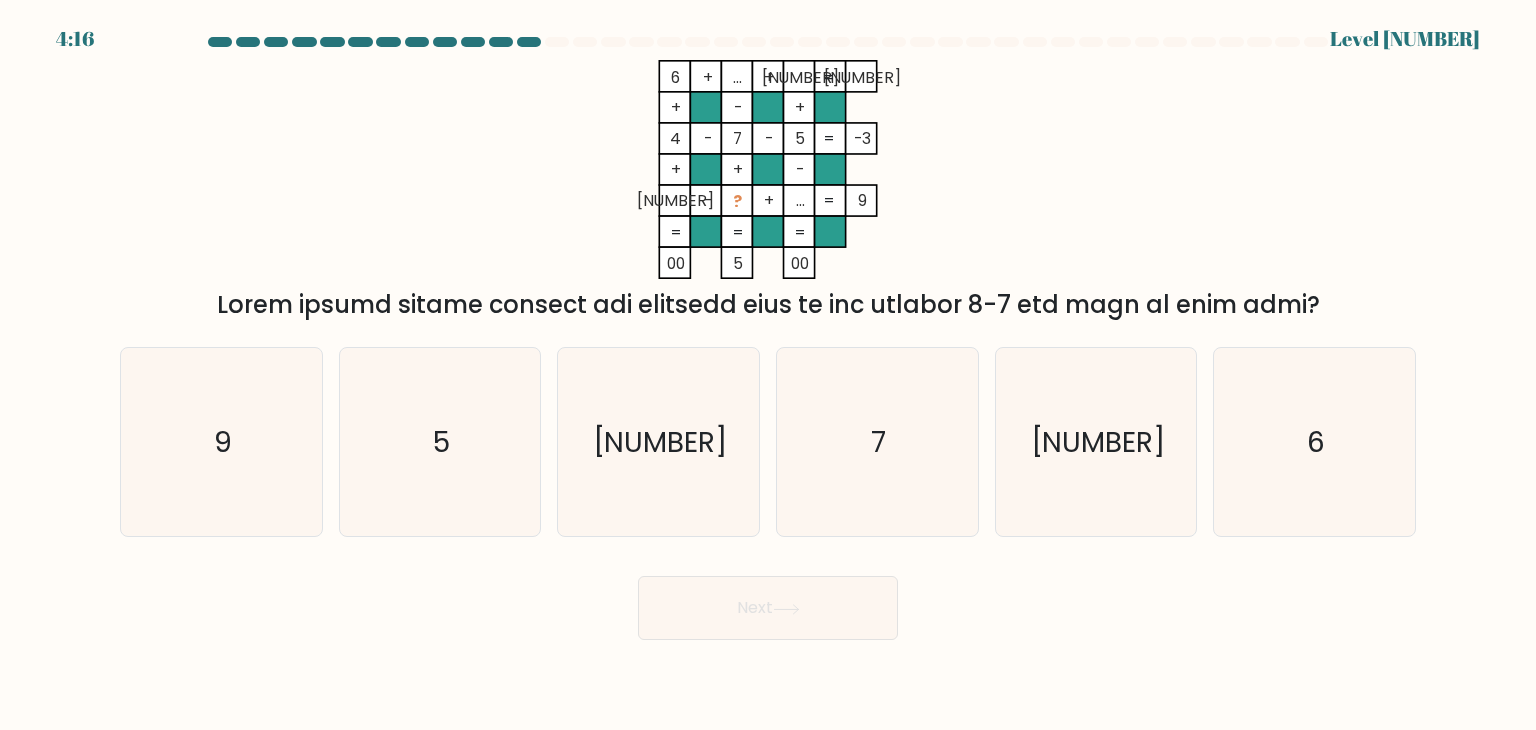 click on "[NUMBER]    +    ...    +    [NUMBER]    [NUMBER]    +    -    +    [NUMBER]    -    [NUMBER]    -    [NUMBER]    [NUMBER]    +    +    -    [NUMBER]    -    ?    +    ...    =   [NUMBER]    =   =   =   =   [NUMBER]    [NUMBER]    [NUMBER]    =
Which number should replace the question mark if the numbers 1-9 can only be used once?" at bounding box center [768, 191] 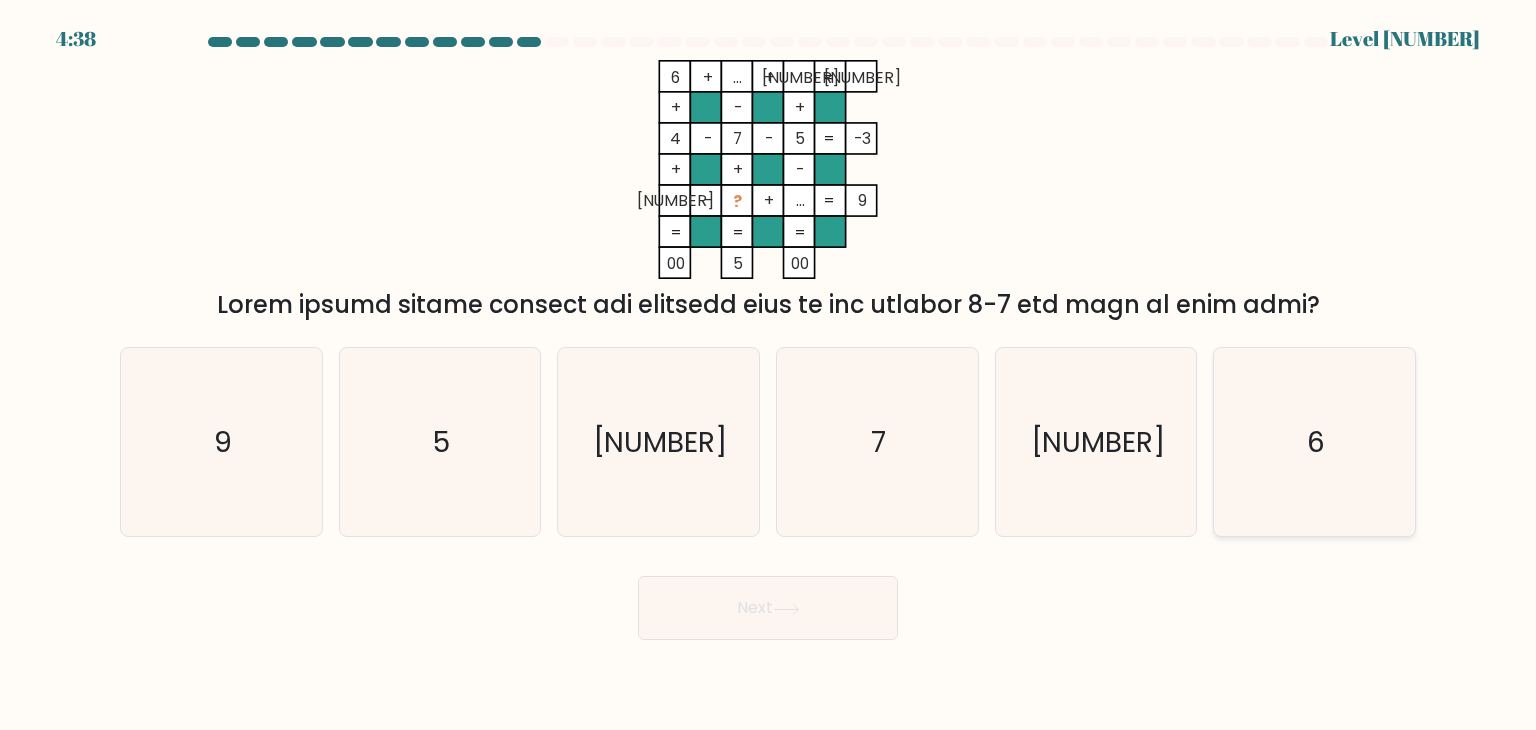 click on "6" at bounding box center (1316, 442) 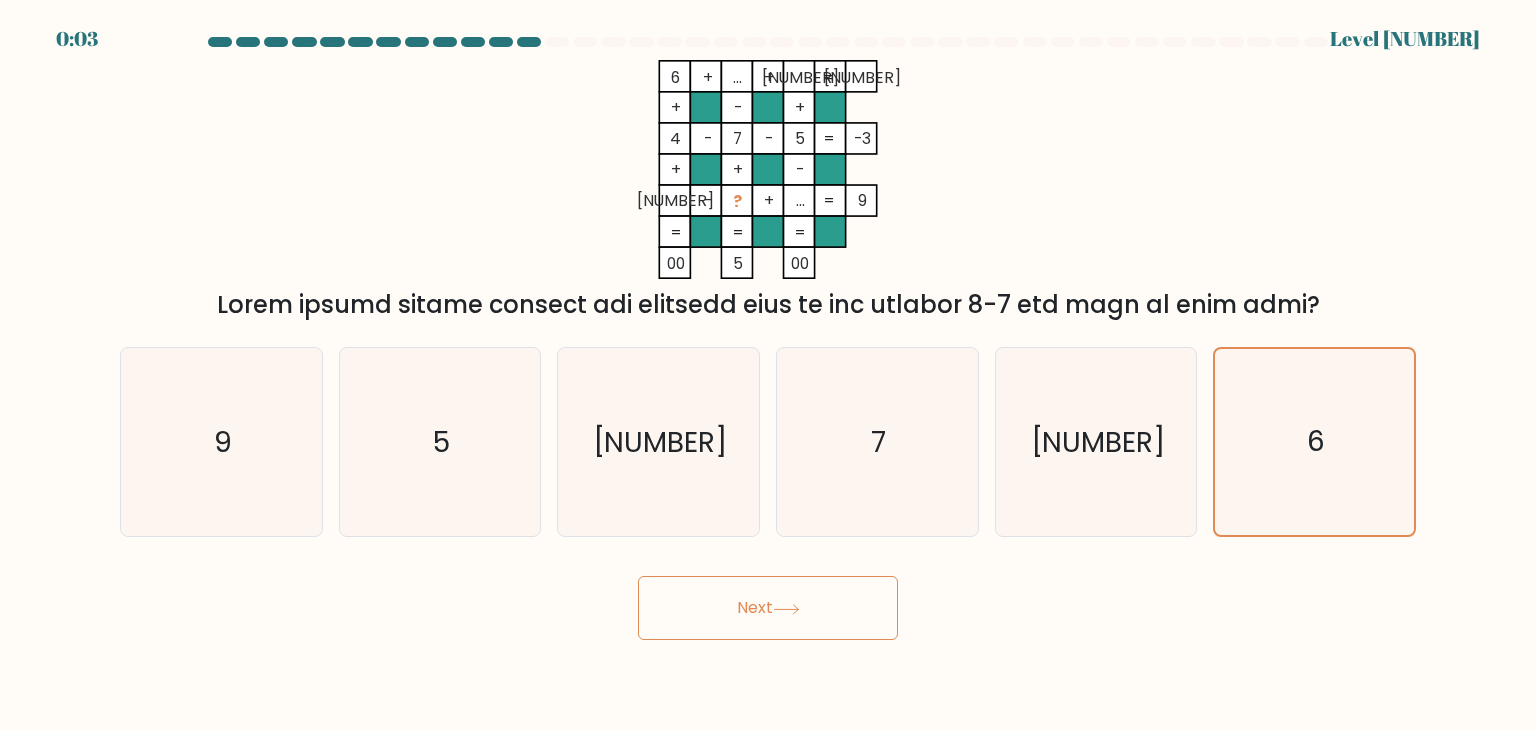 click on "Next" at bounding box center [768, 608] 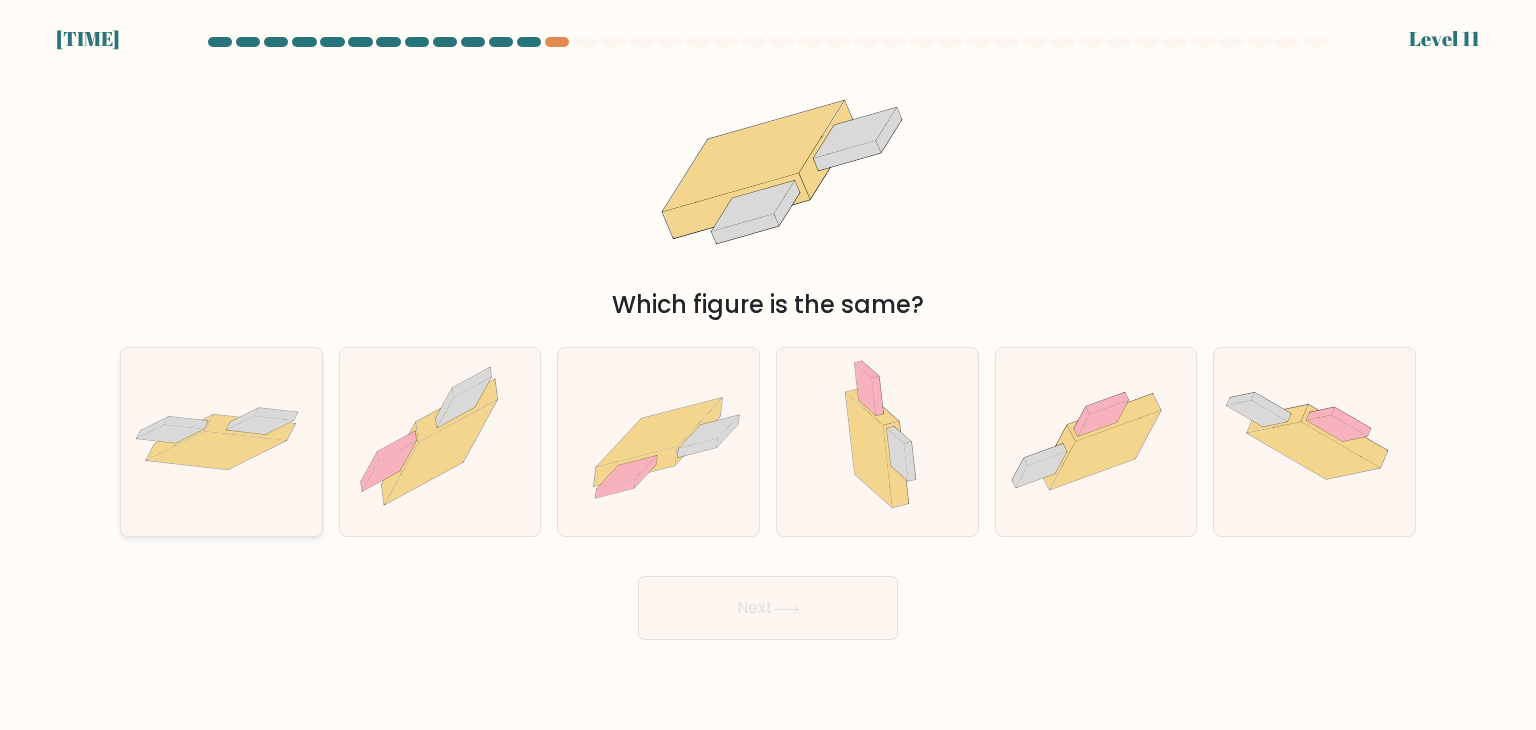 click at bounding box center (221, 442) 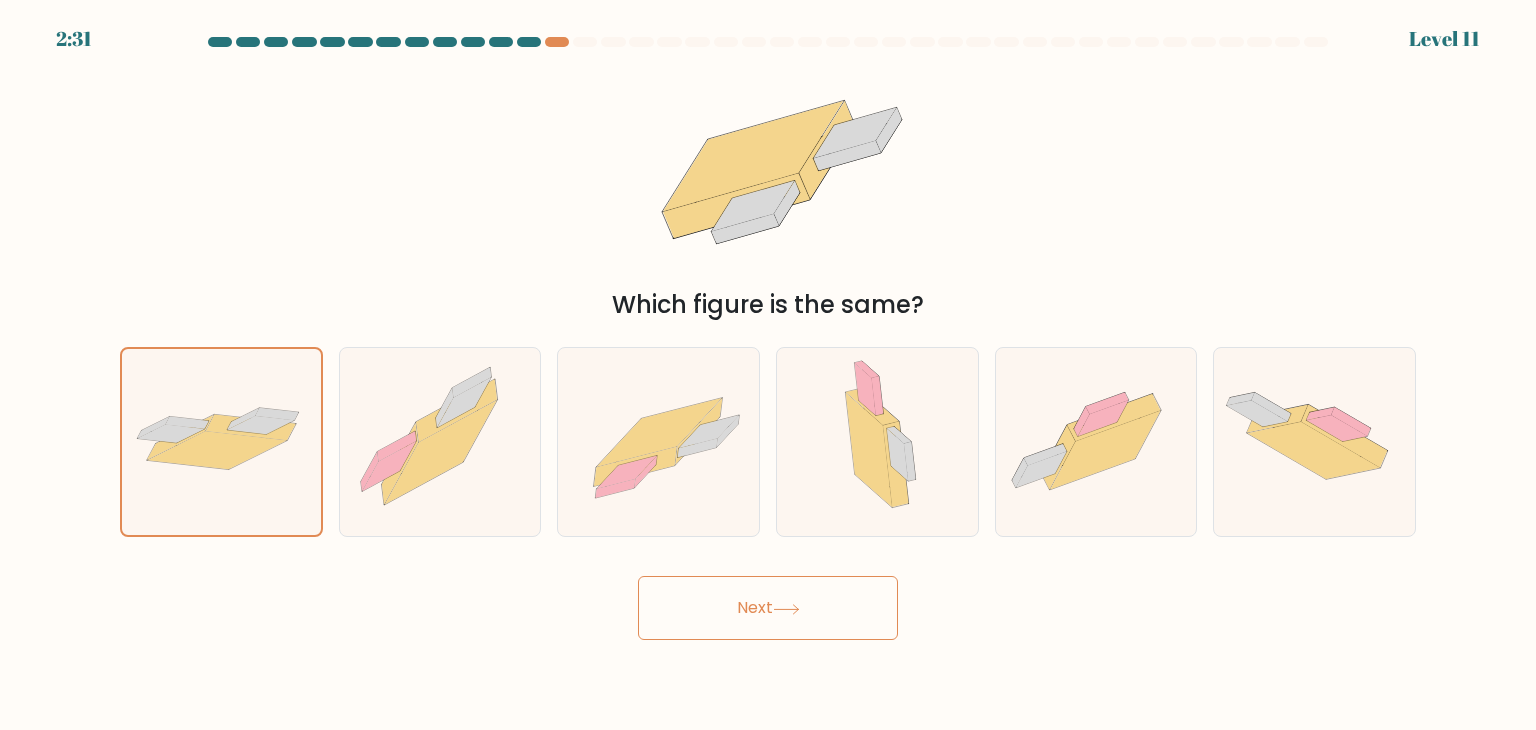 click on "Next" at bounding box center (768, 608) 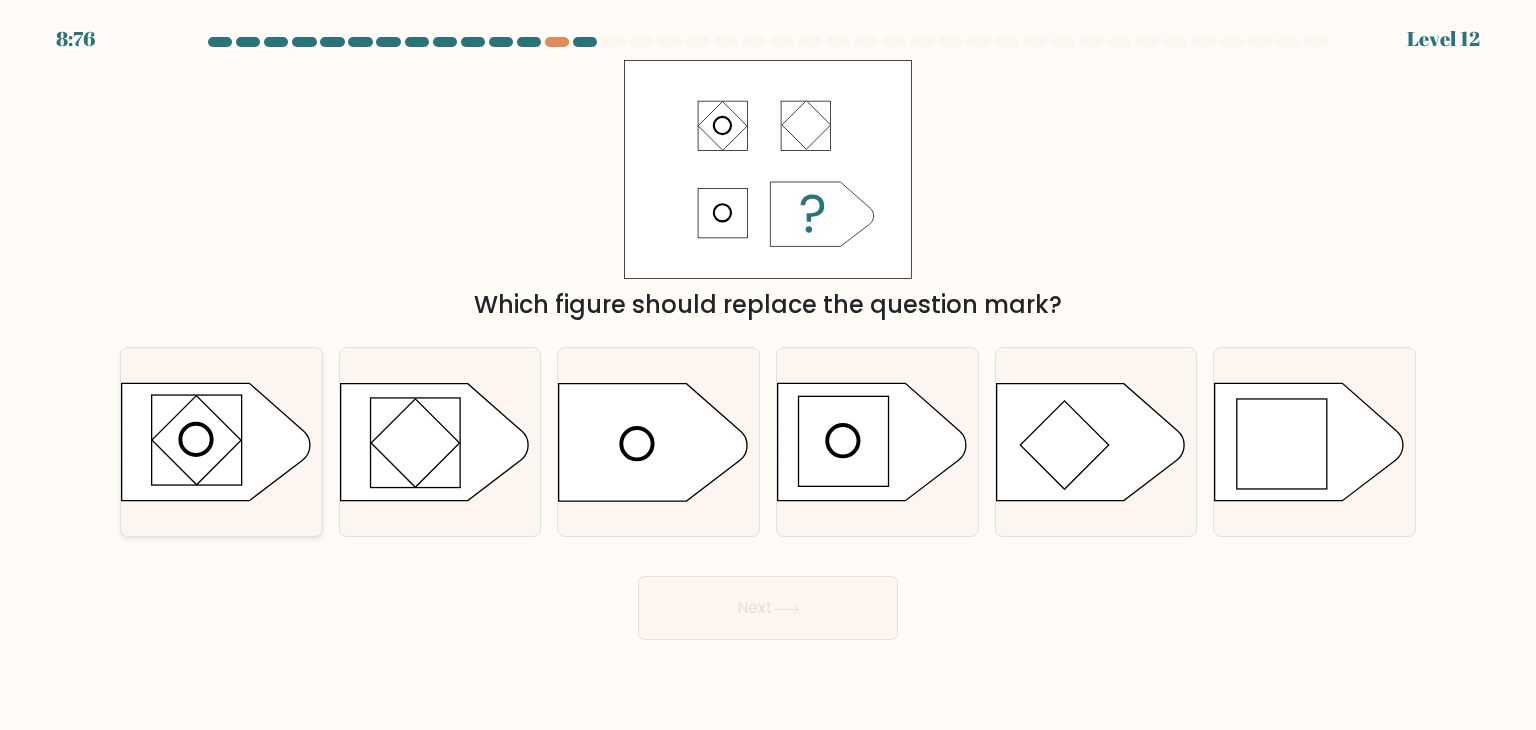 click at bounding box center [196, 440] 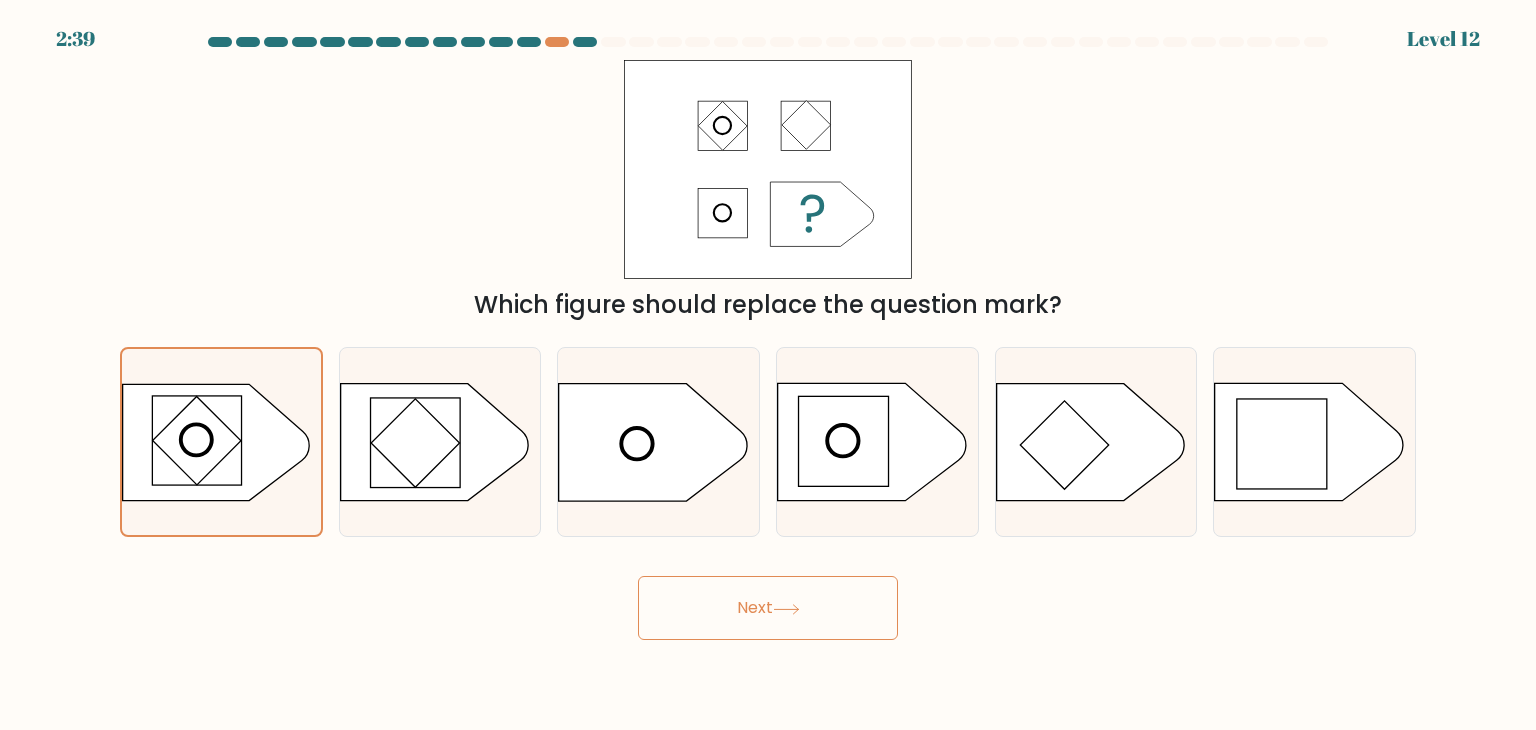 click on "Next" at bounding box center [768, 608] 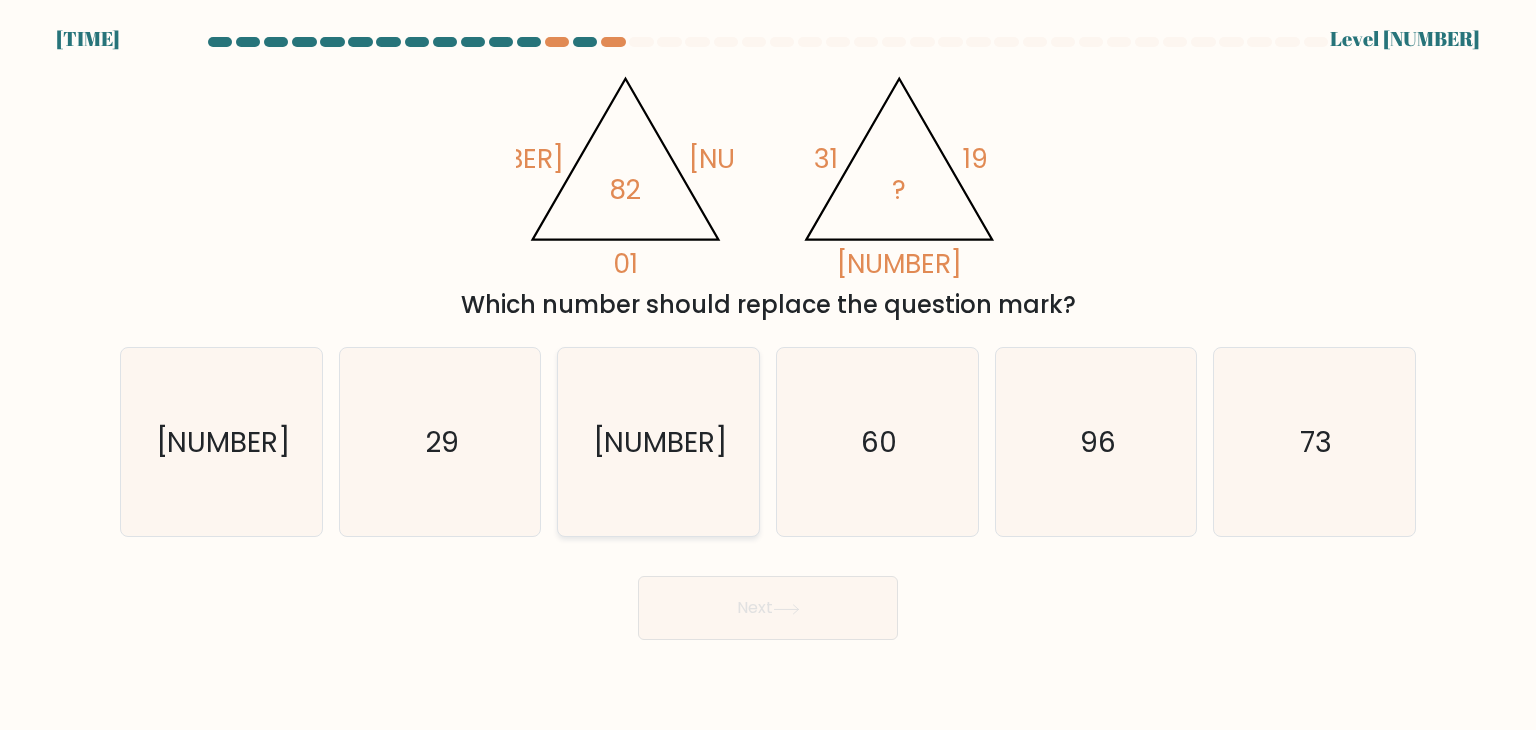 click on "[NUMBER]" at bounding box center (658, 442) 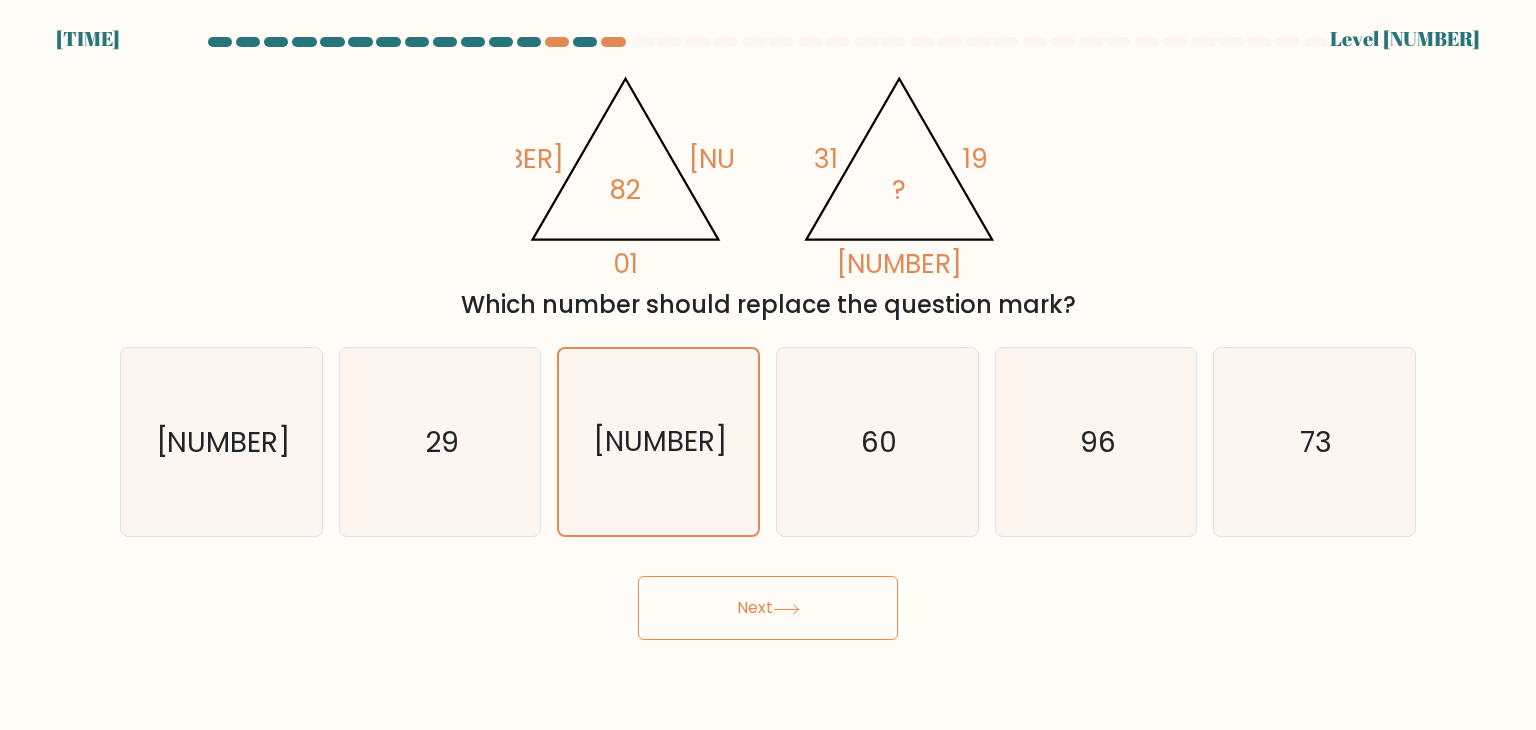 click on "Next" at bounding box center [768, 608] 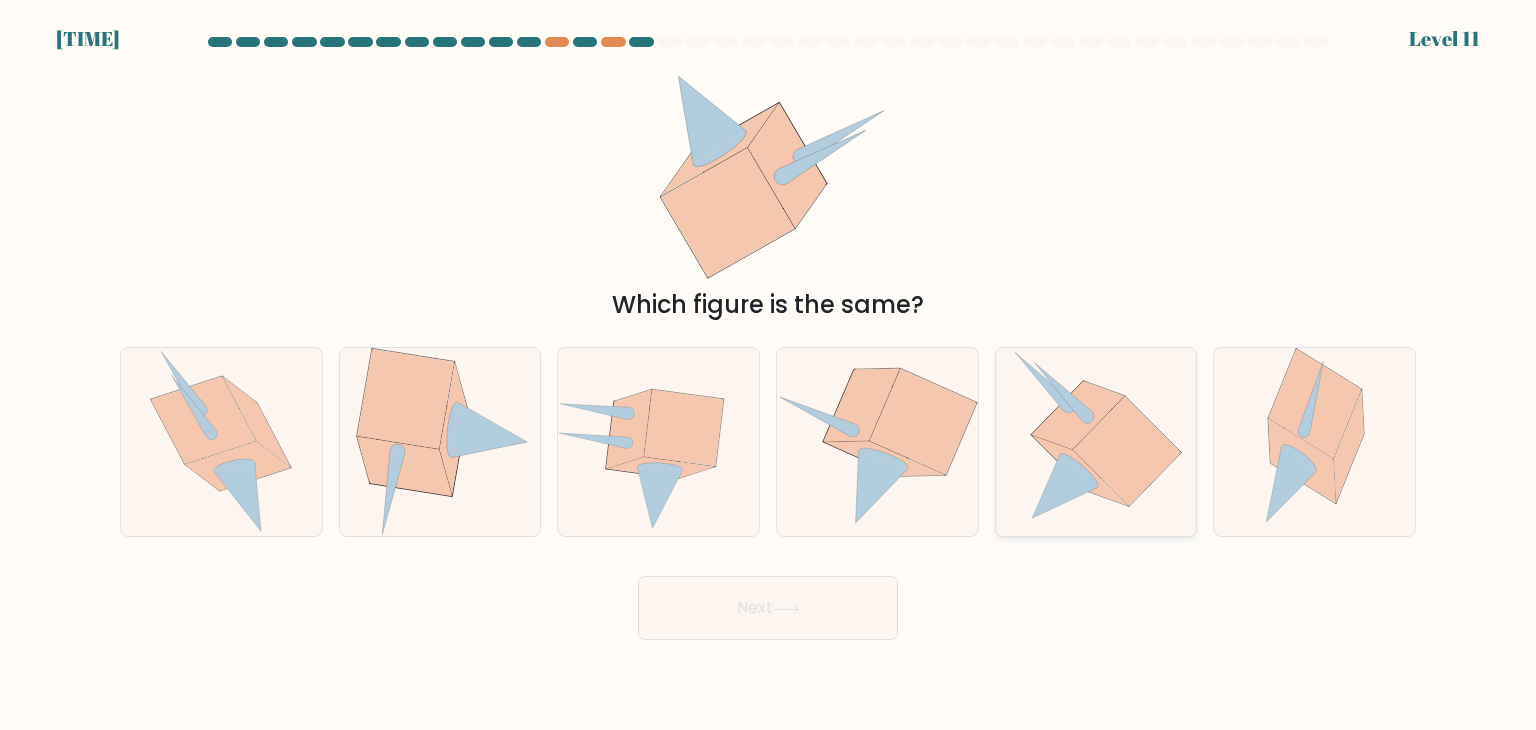 click at bounding box center (1127, 452) 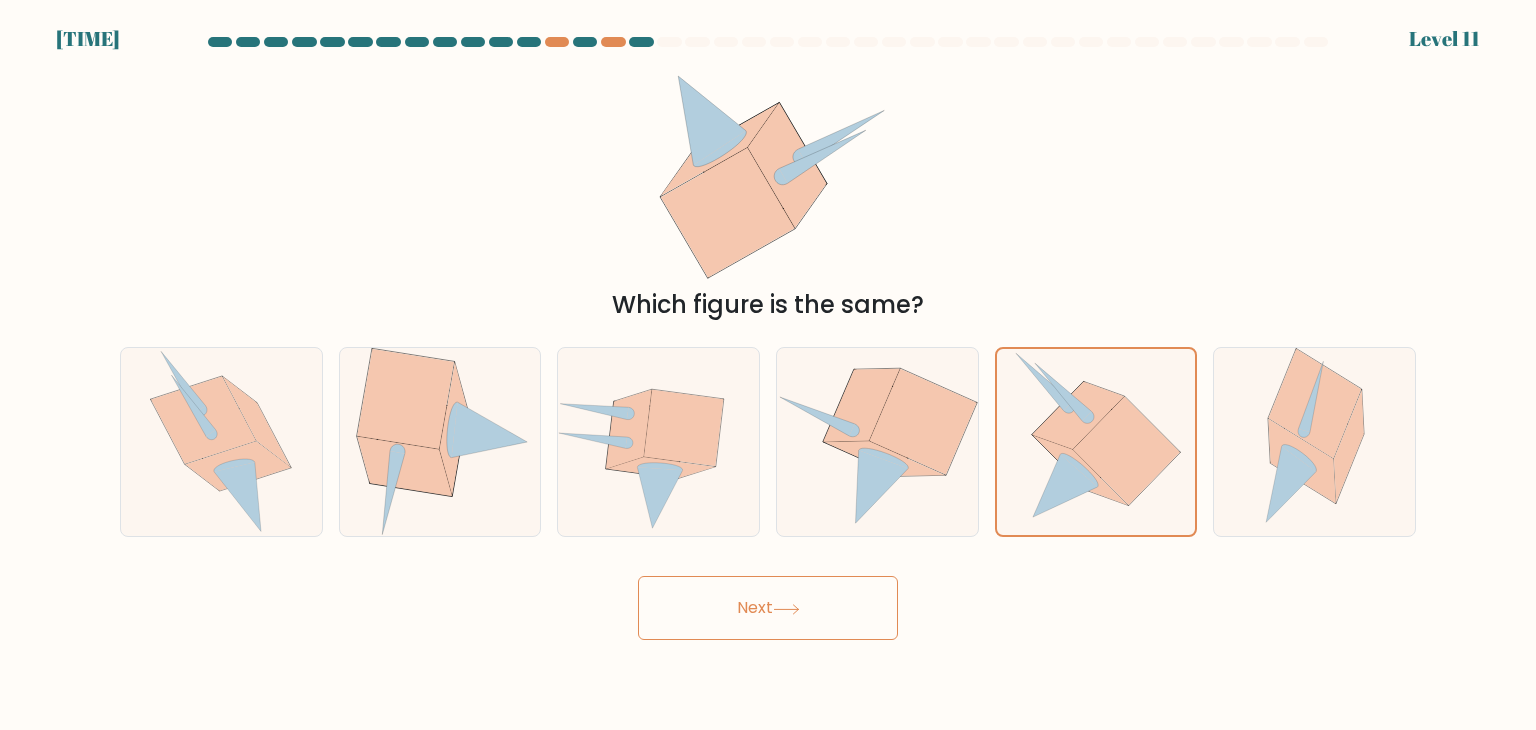 click on "Next" at bounding box center (768, 608) 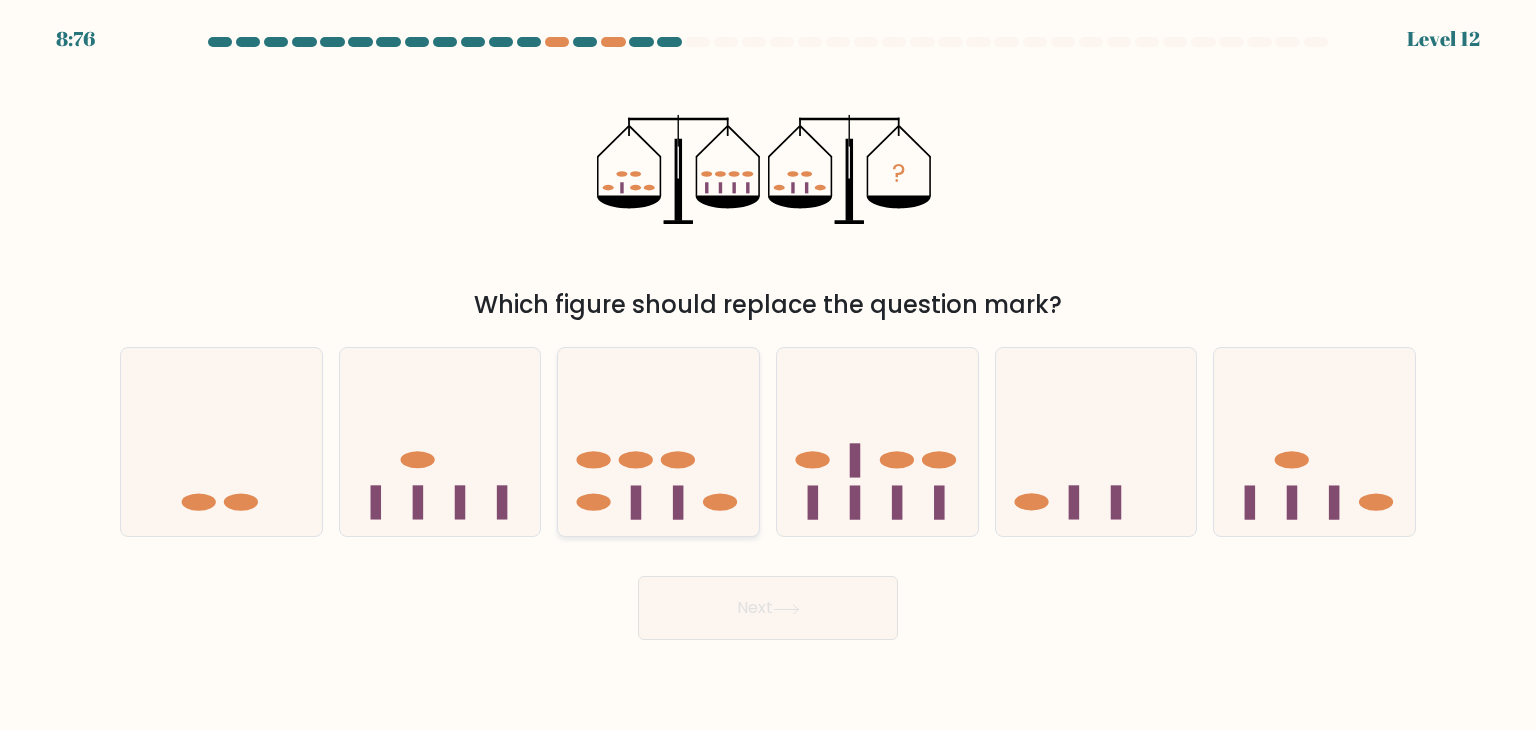 click at bounding box center (658, 442) 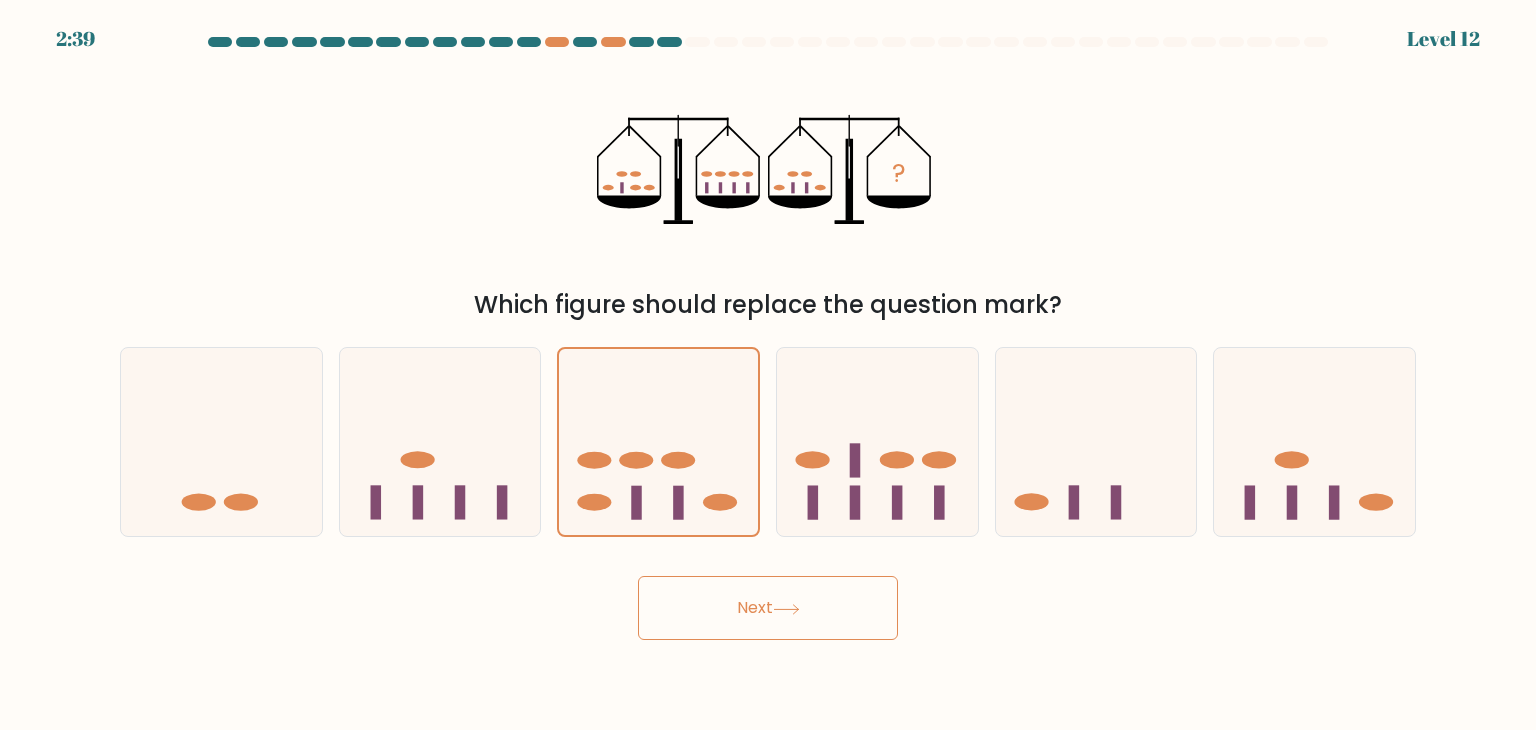click on "Next" at bounding box center [768, 608] 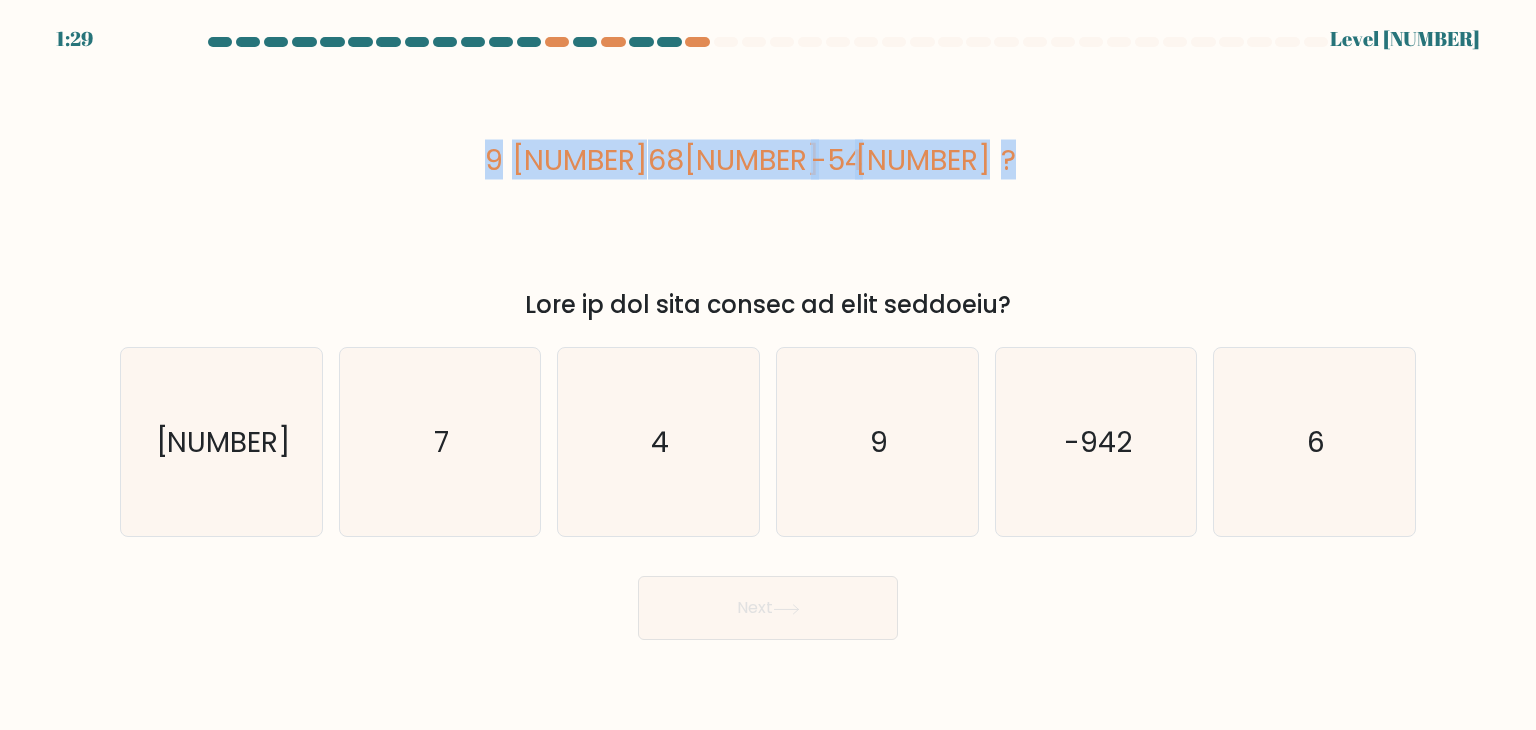 drag, startPoint x: 480, startPoint y: 150, endPoint x: 1024, endPoint y: 170, distance: 544.3675 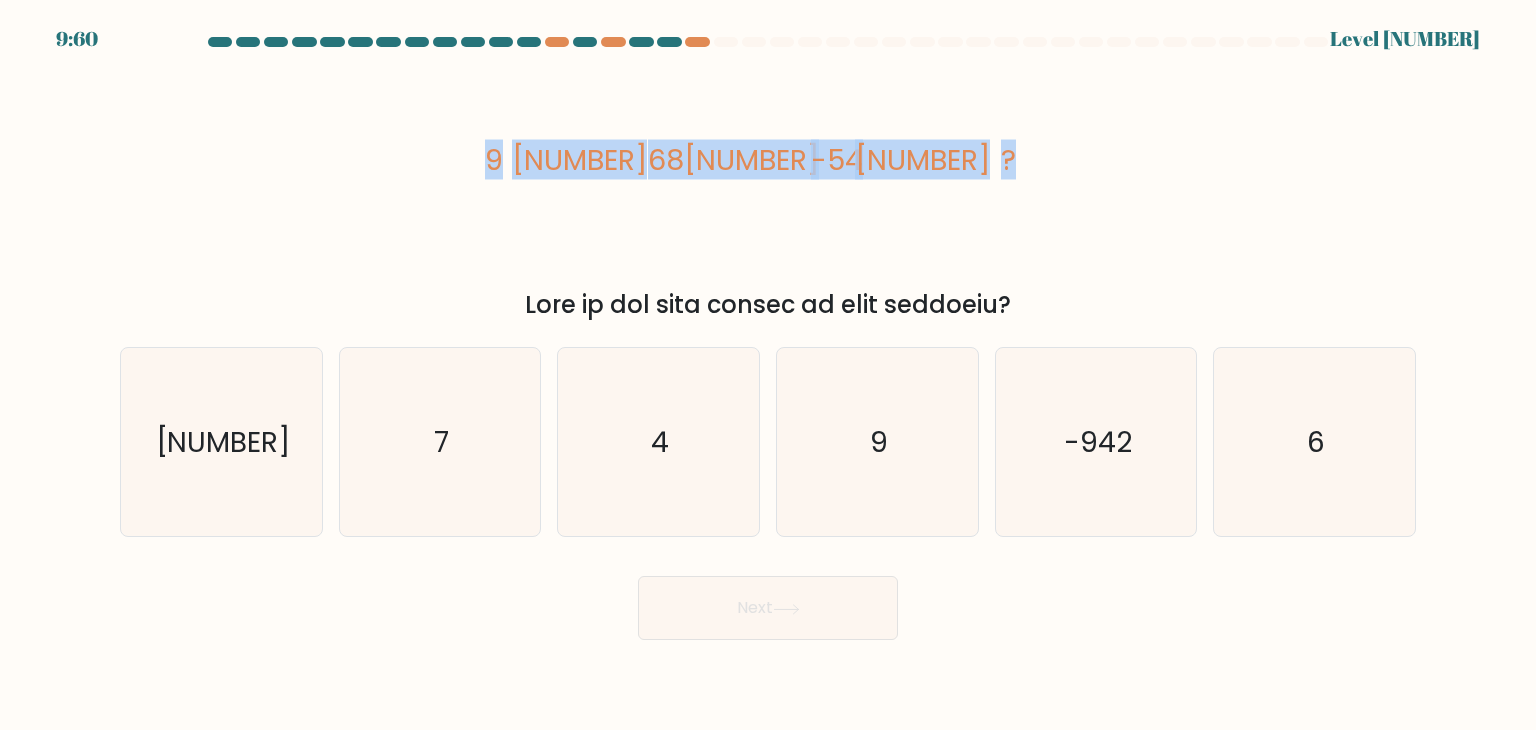copy on "5
93
64
-7
-59
-19
?" 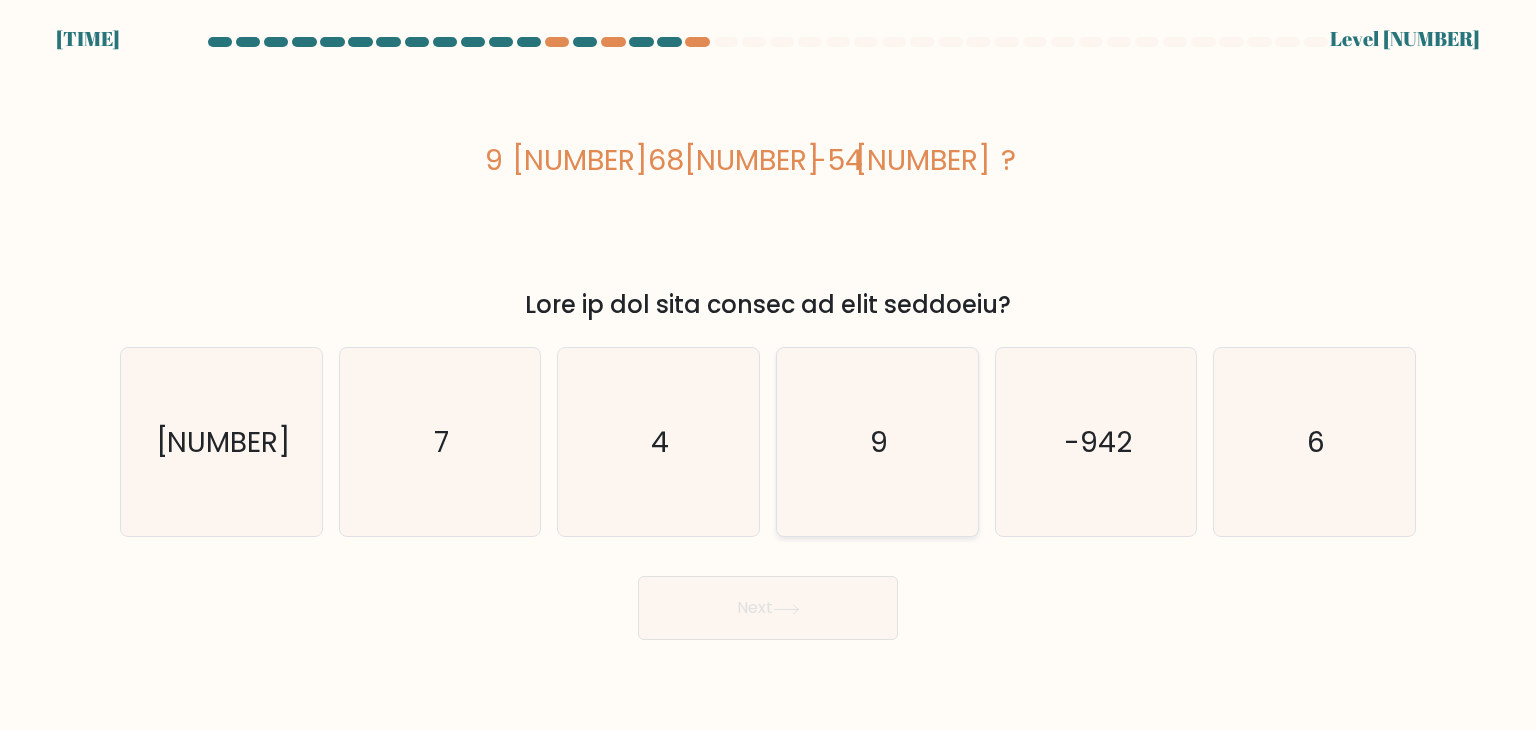 click on "9" at bounding box center (877, 442) 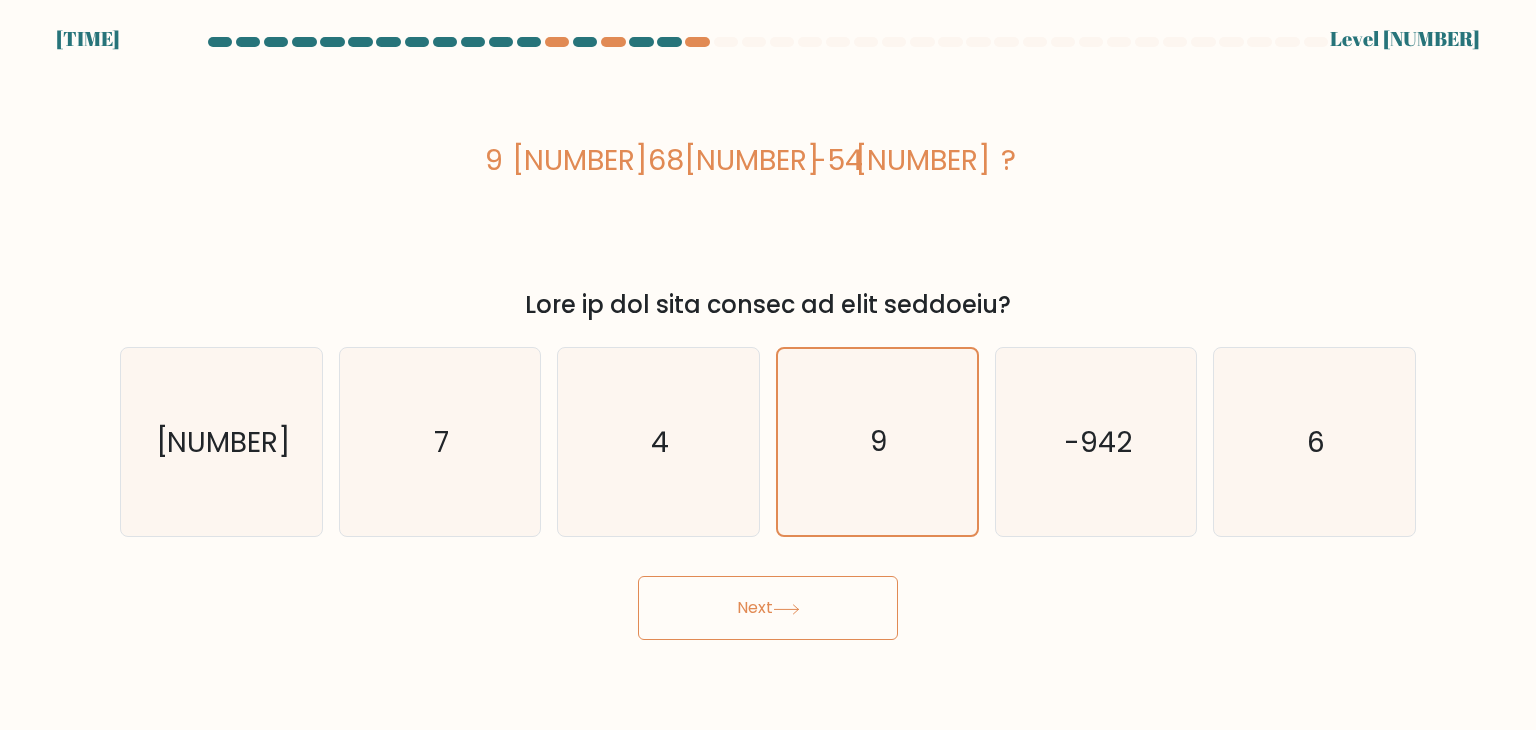 click on "Next" at bounding box center (768, 608) 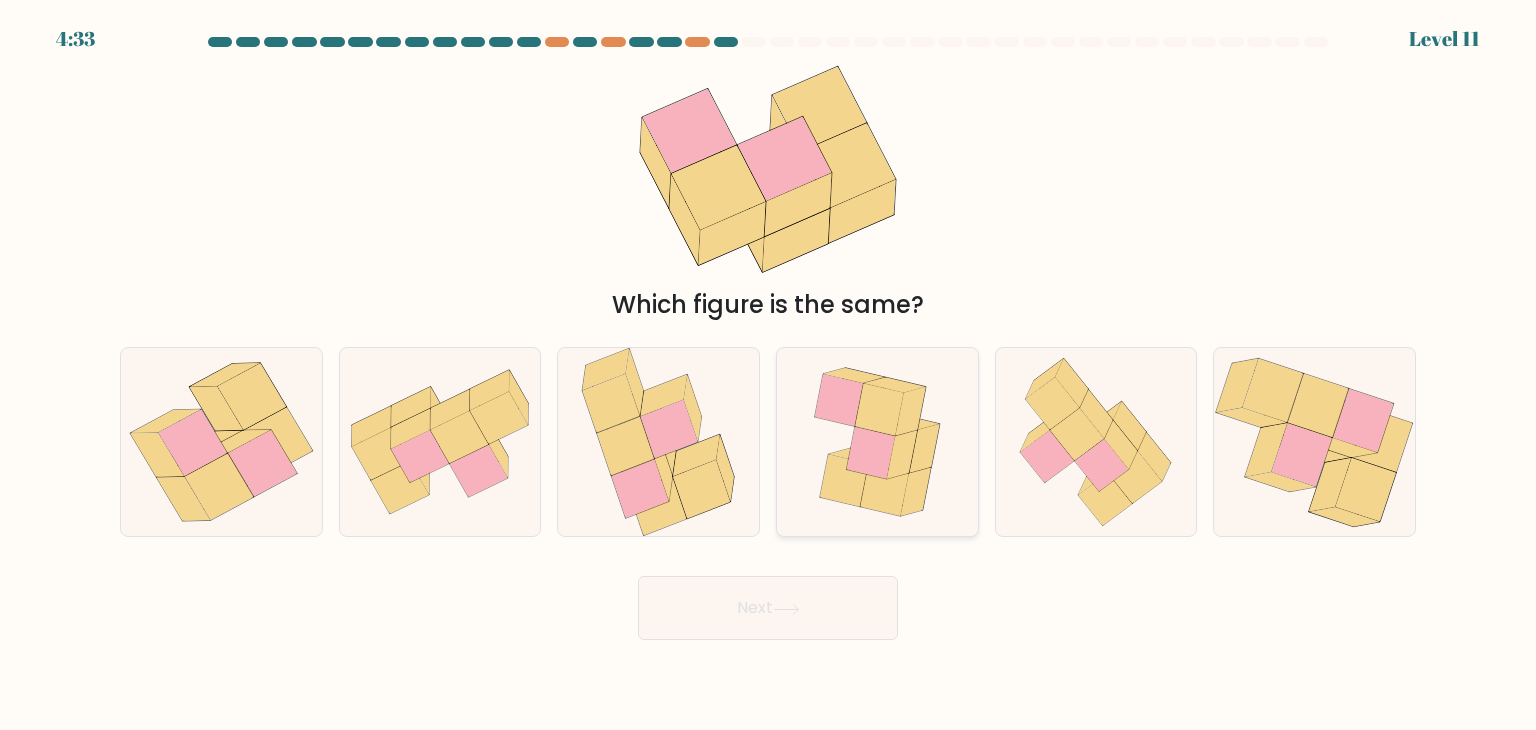 click at bounding box center [877, 442] 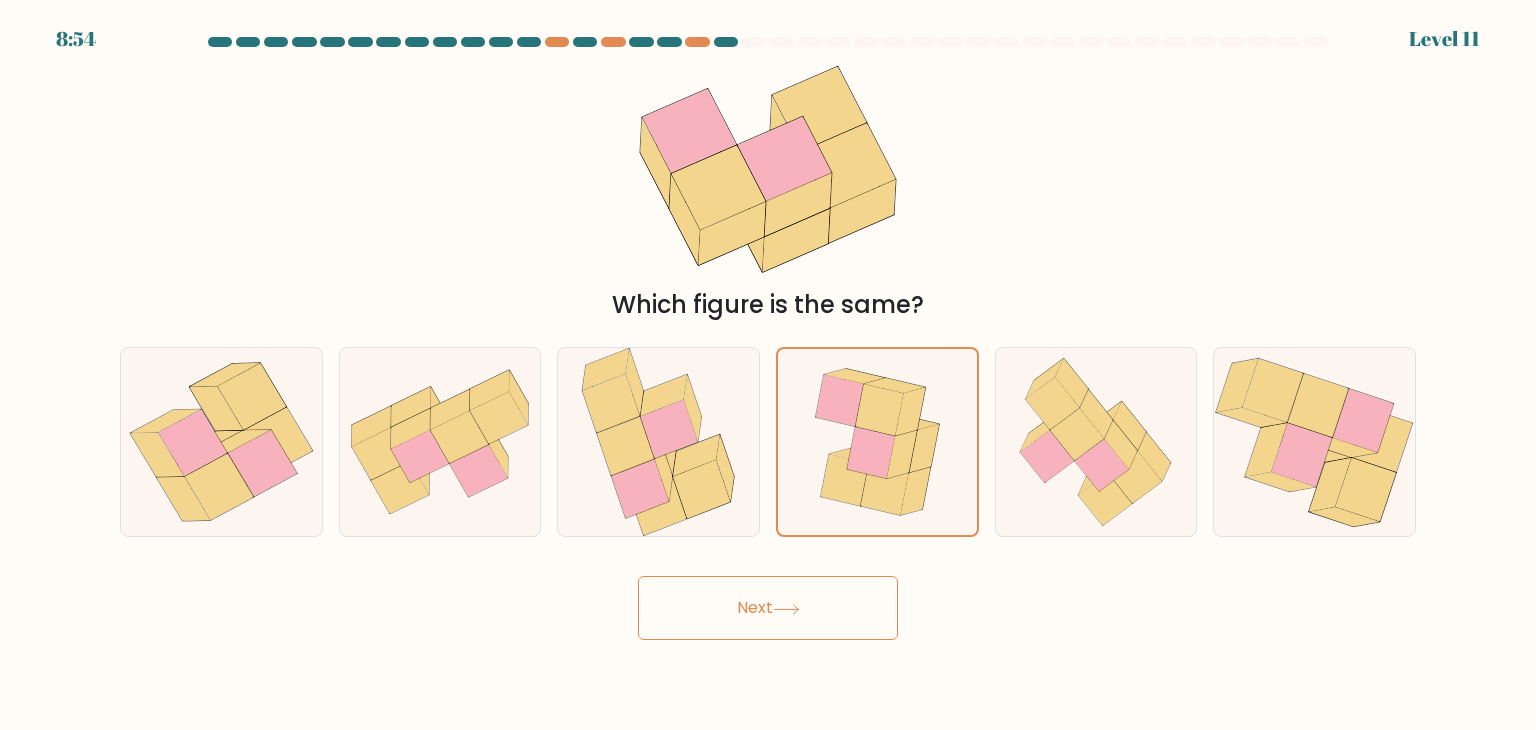 click on "Next" at bounding box center [768, 608] 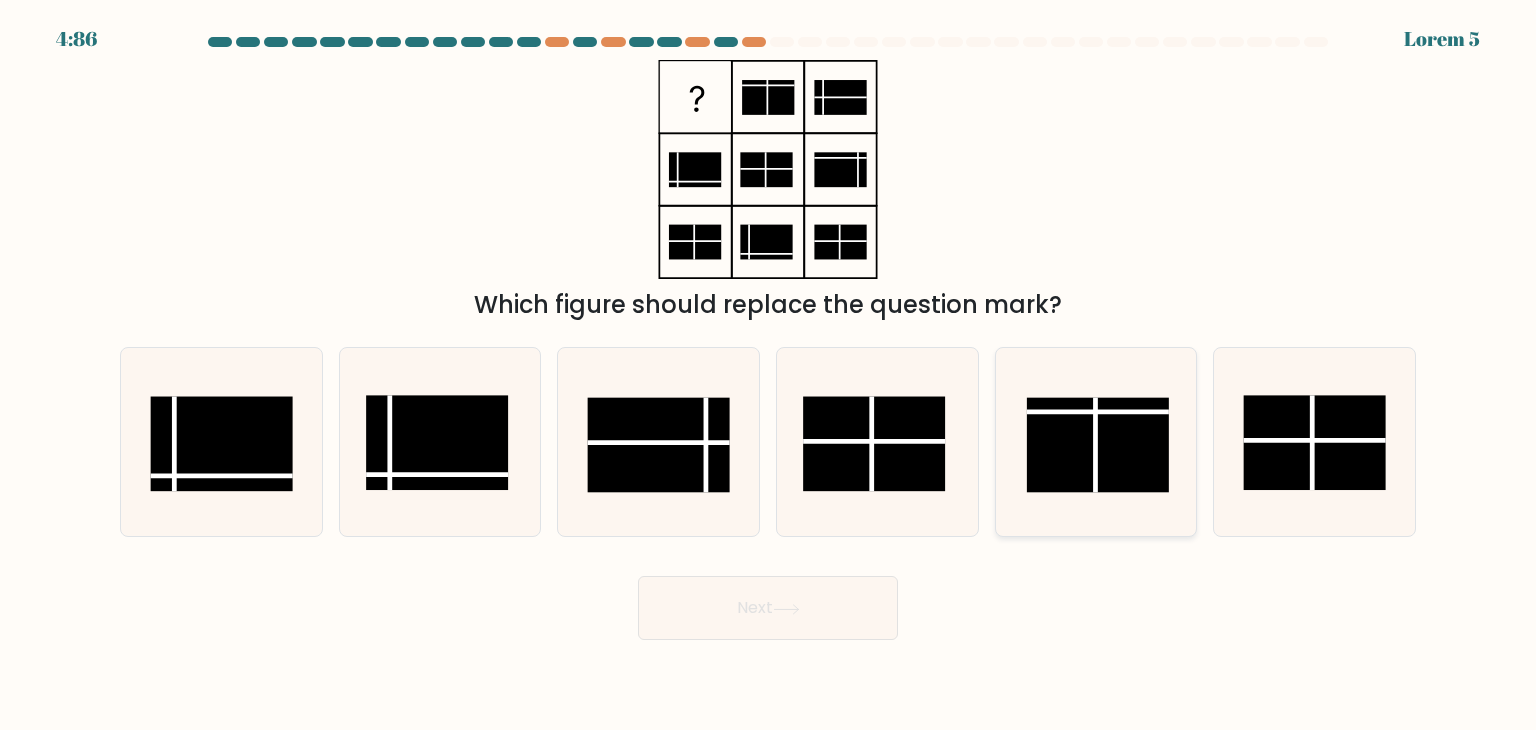 click at bounding box center (1098, 445) 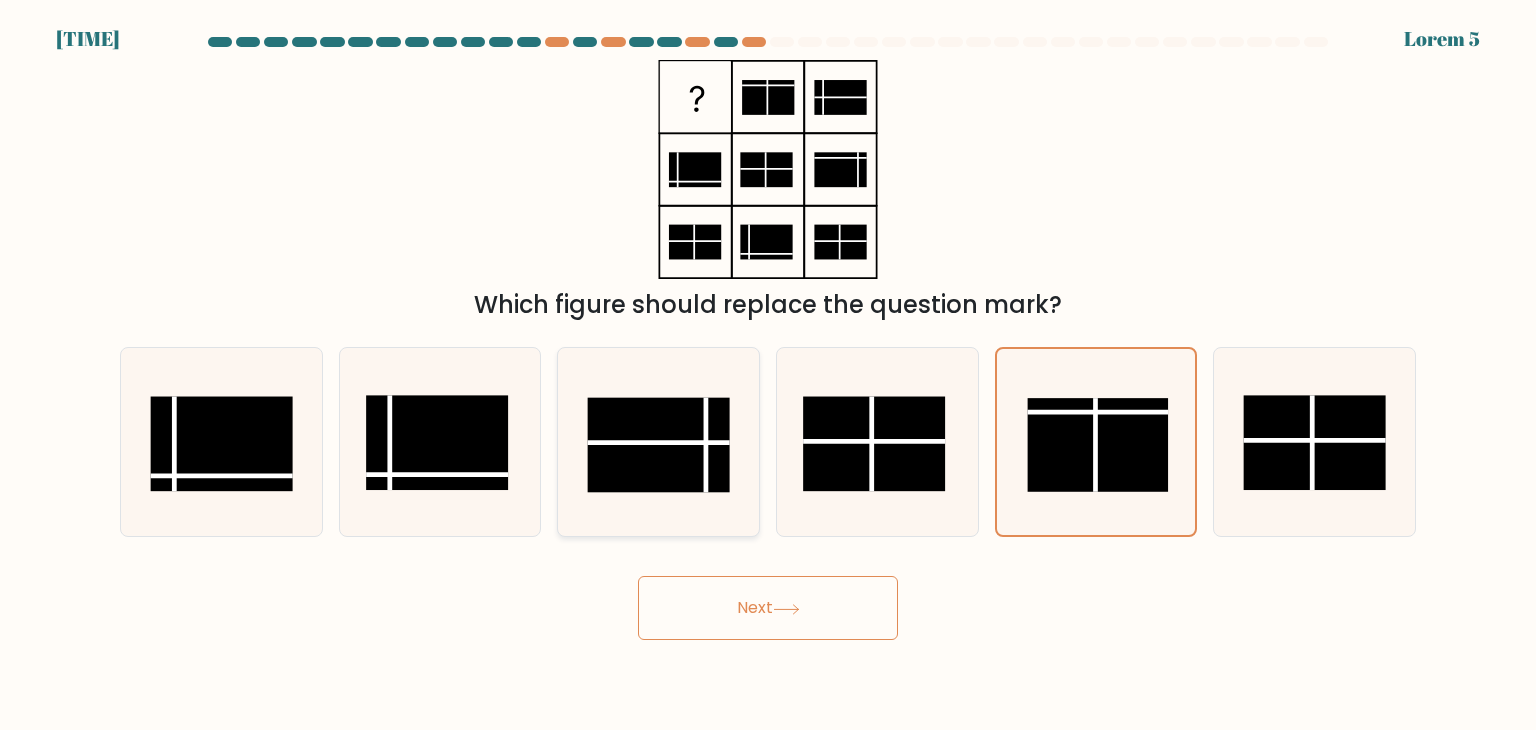 click at bounding box center (659, 445) 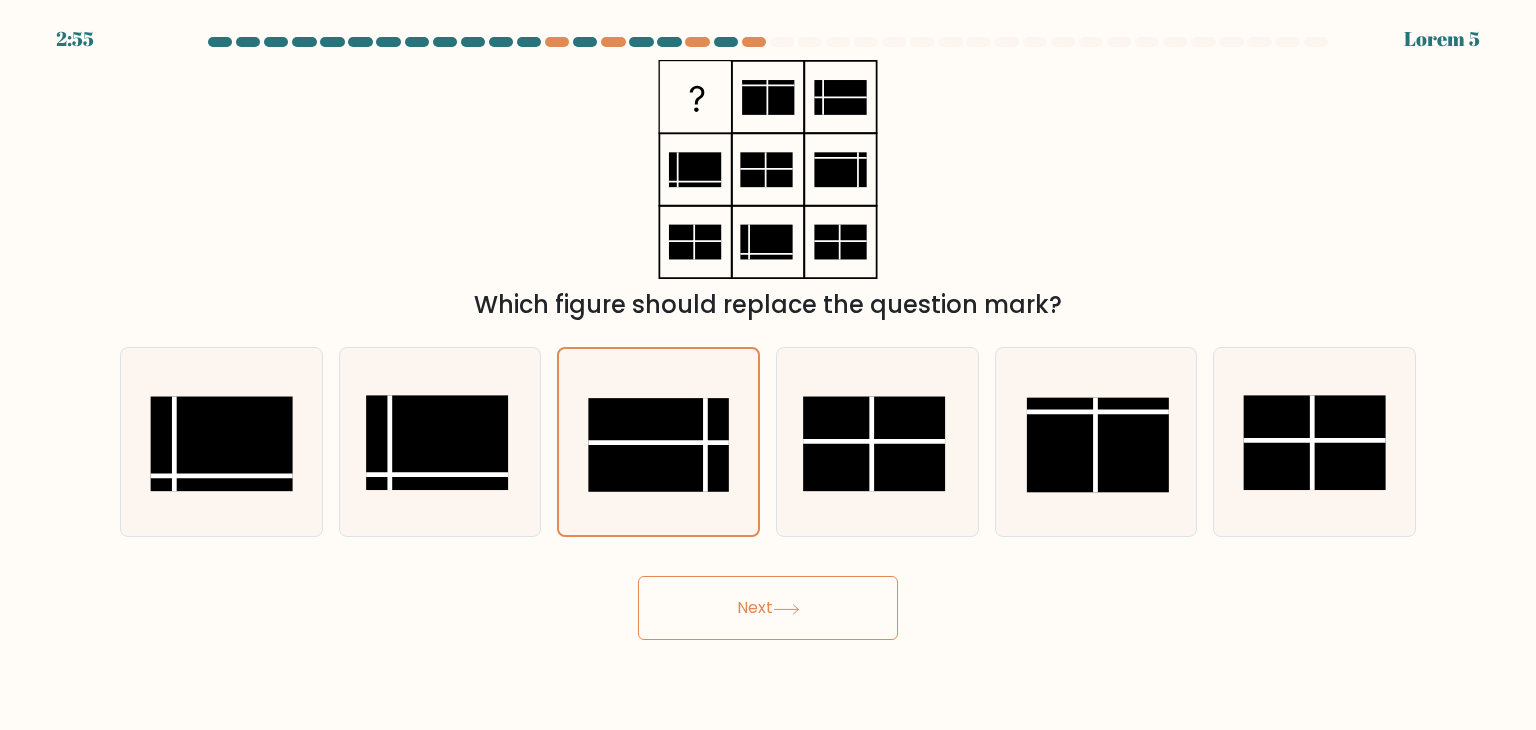 click on "Next" at bounding box center (768, 608) 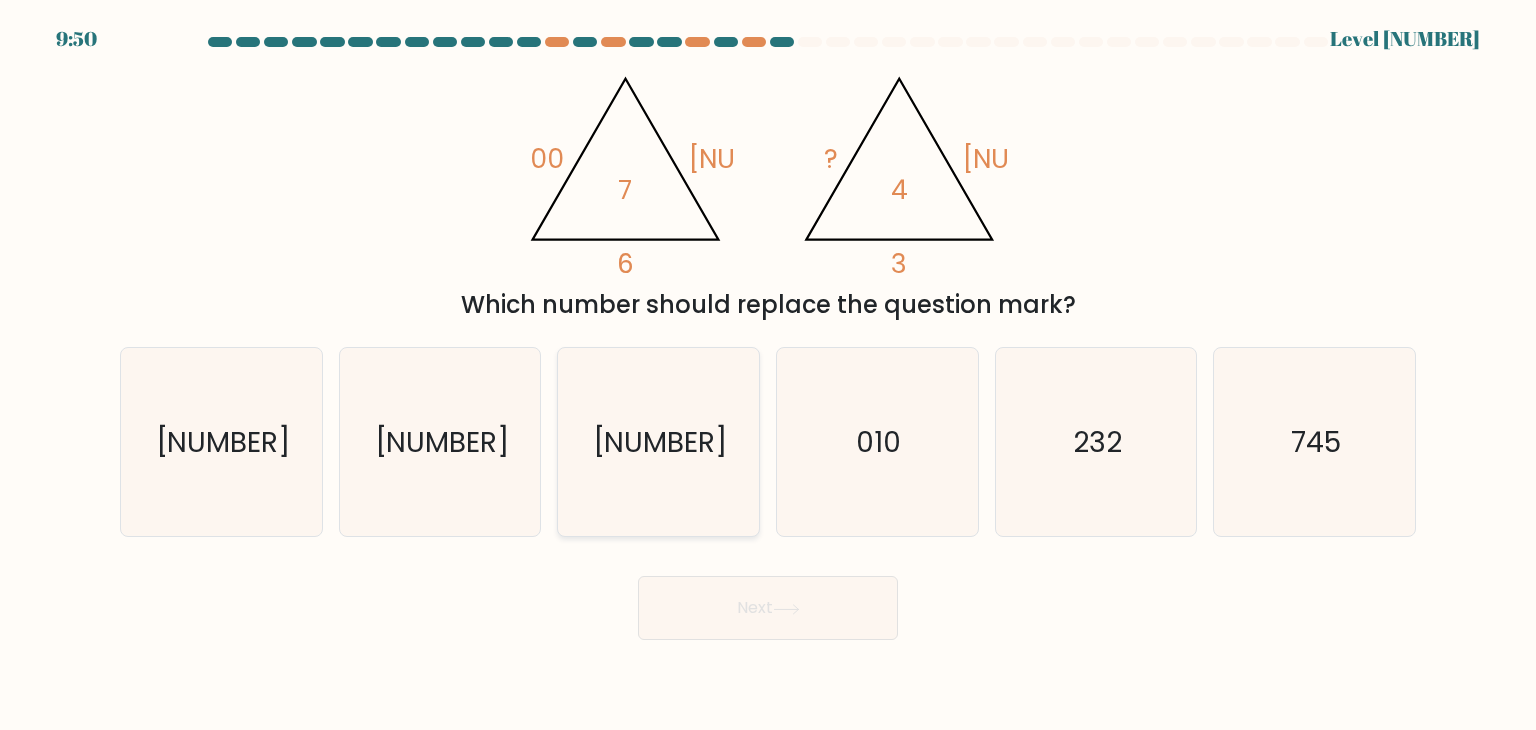click on "[NUMBER]" at bounding box center [660, 442] 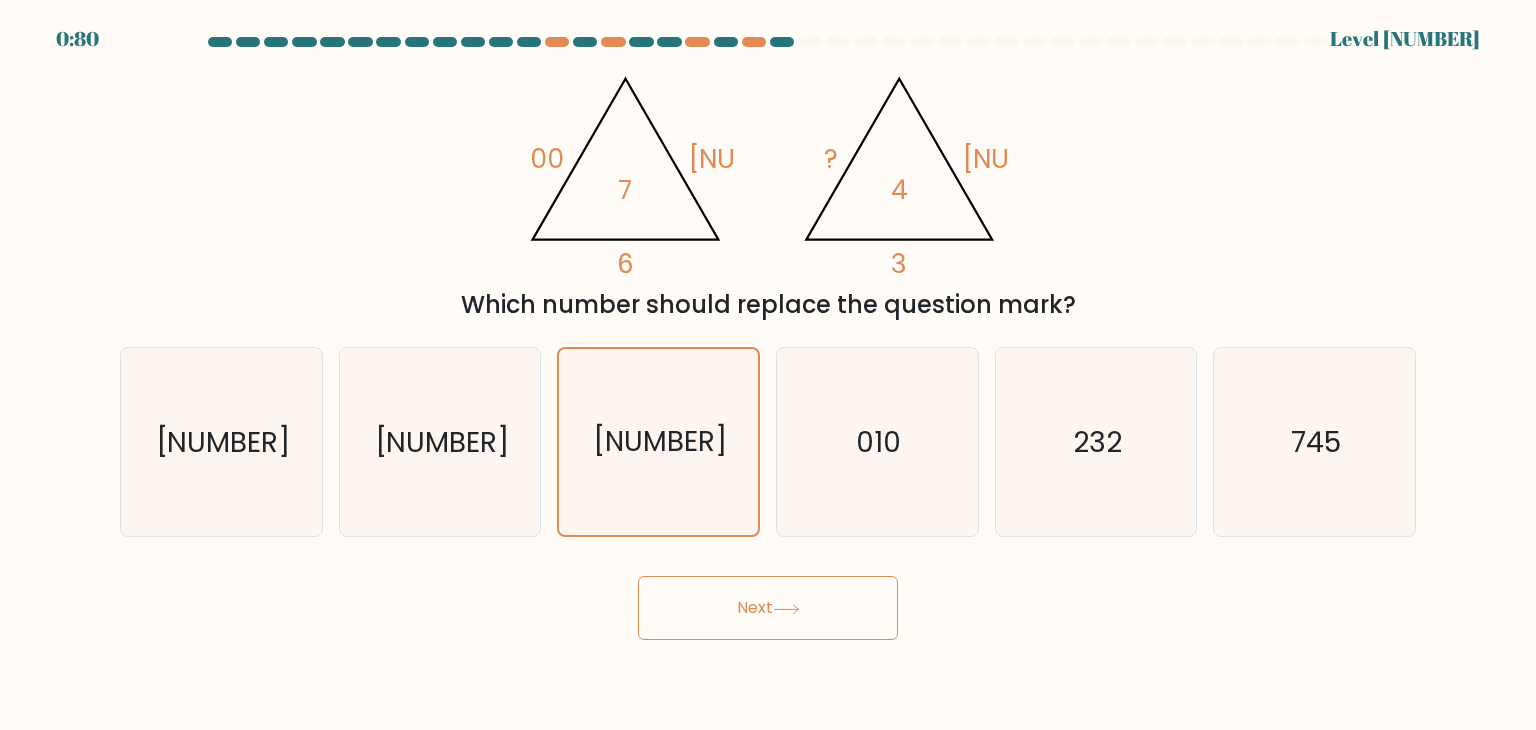 click on "Next" at bounding box center (768, 608) 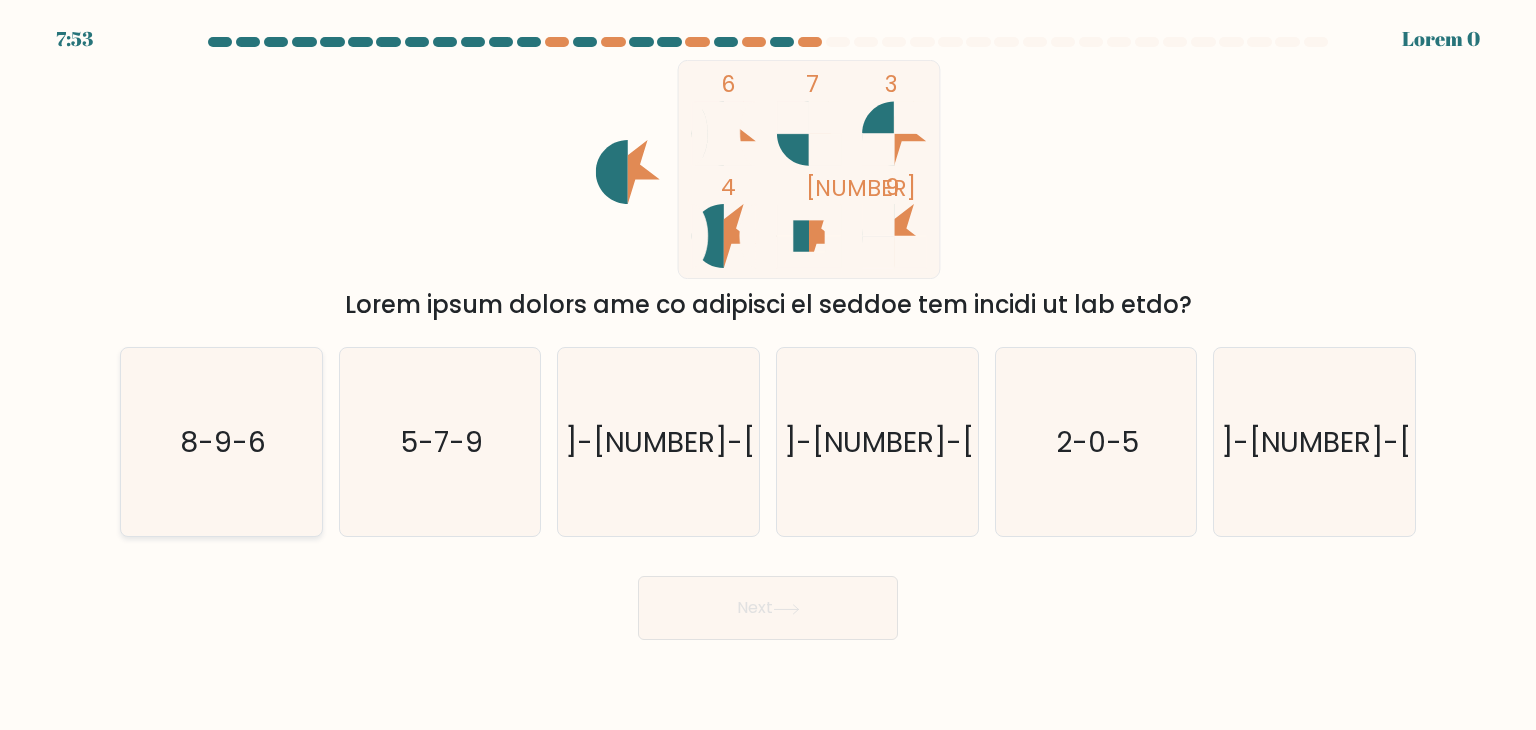 click on "8-9-6" at bounding box center [223, 442] 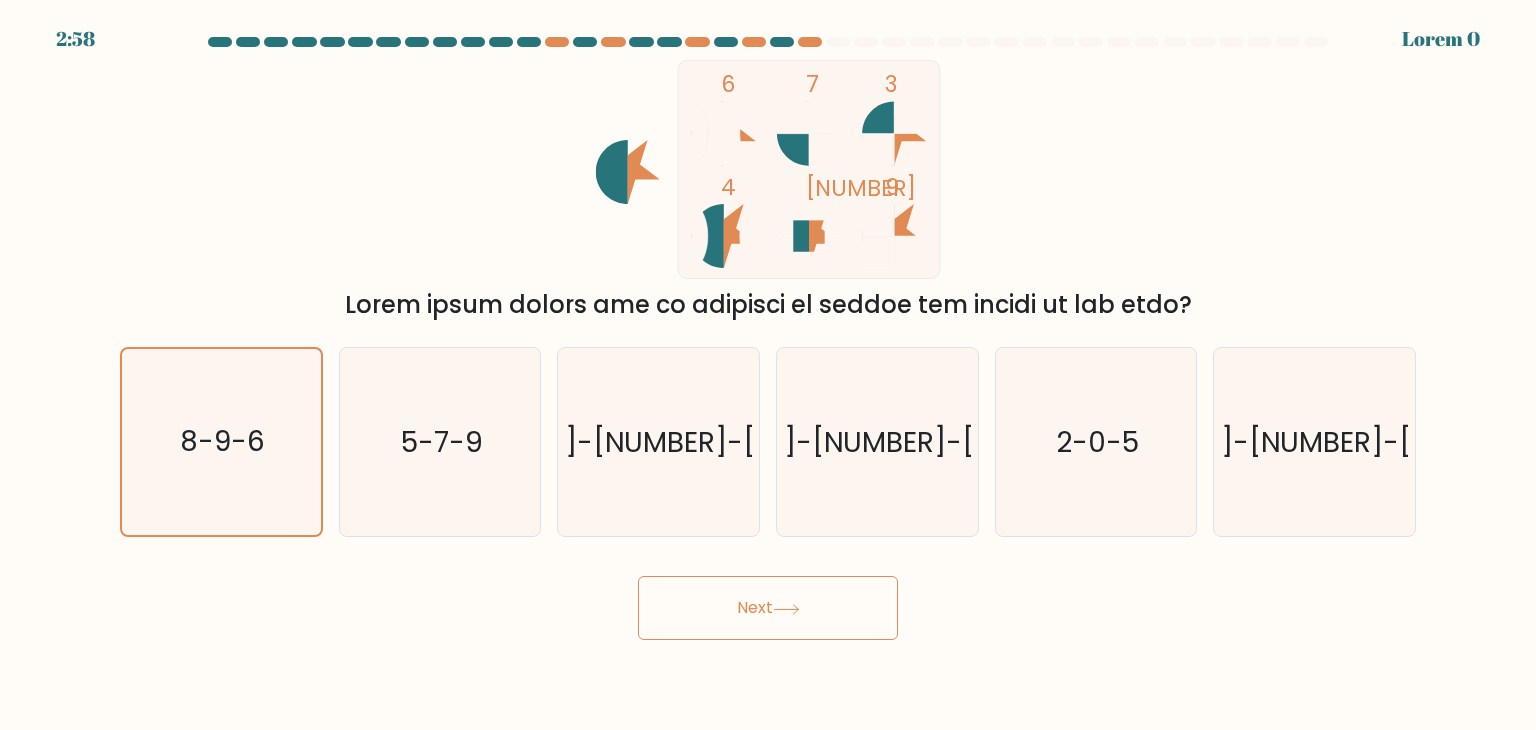 click on "Next" at bounding box center (768, 608) 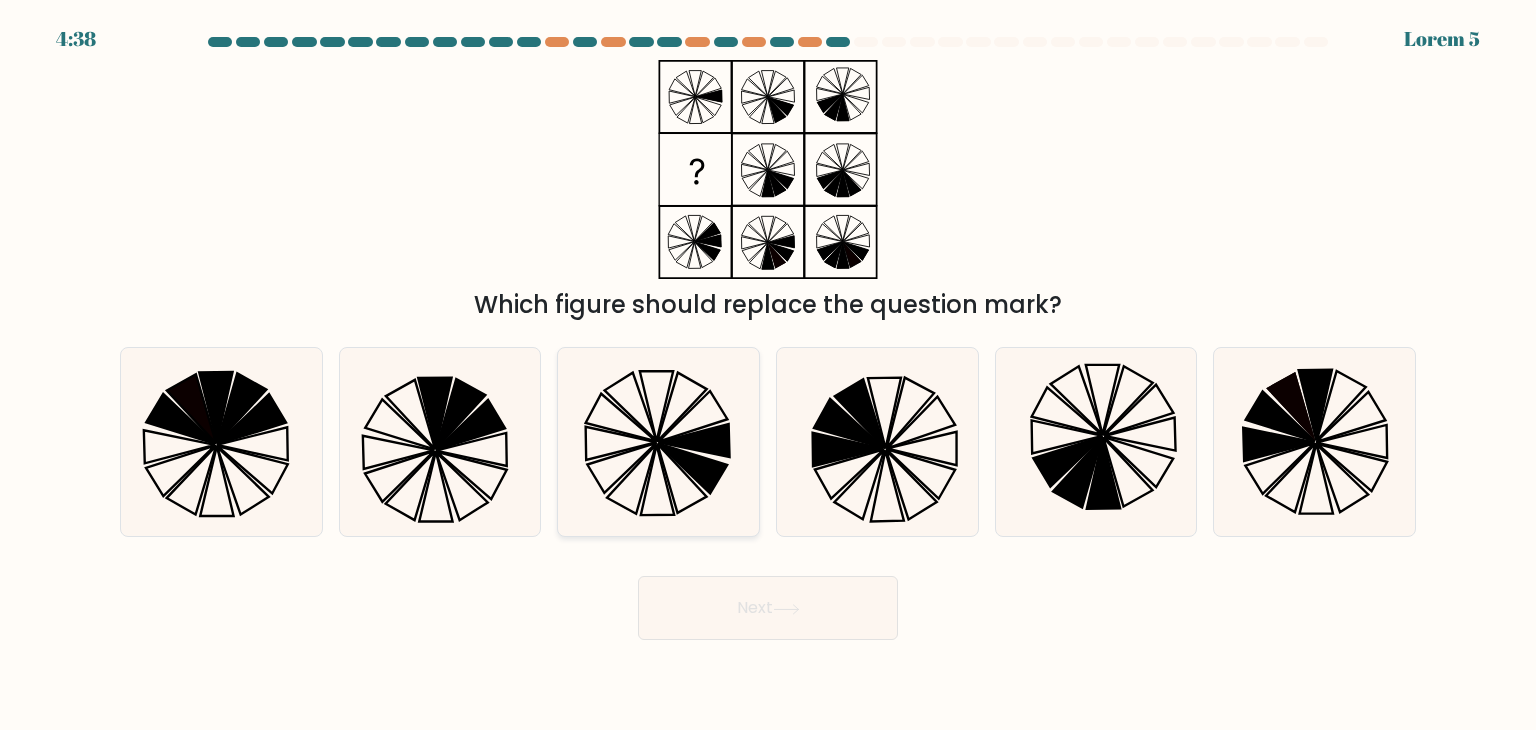 click at bounding box center (658, 442) 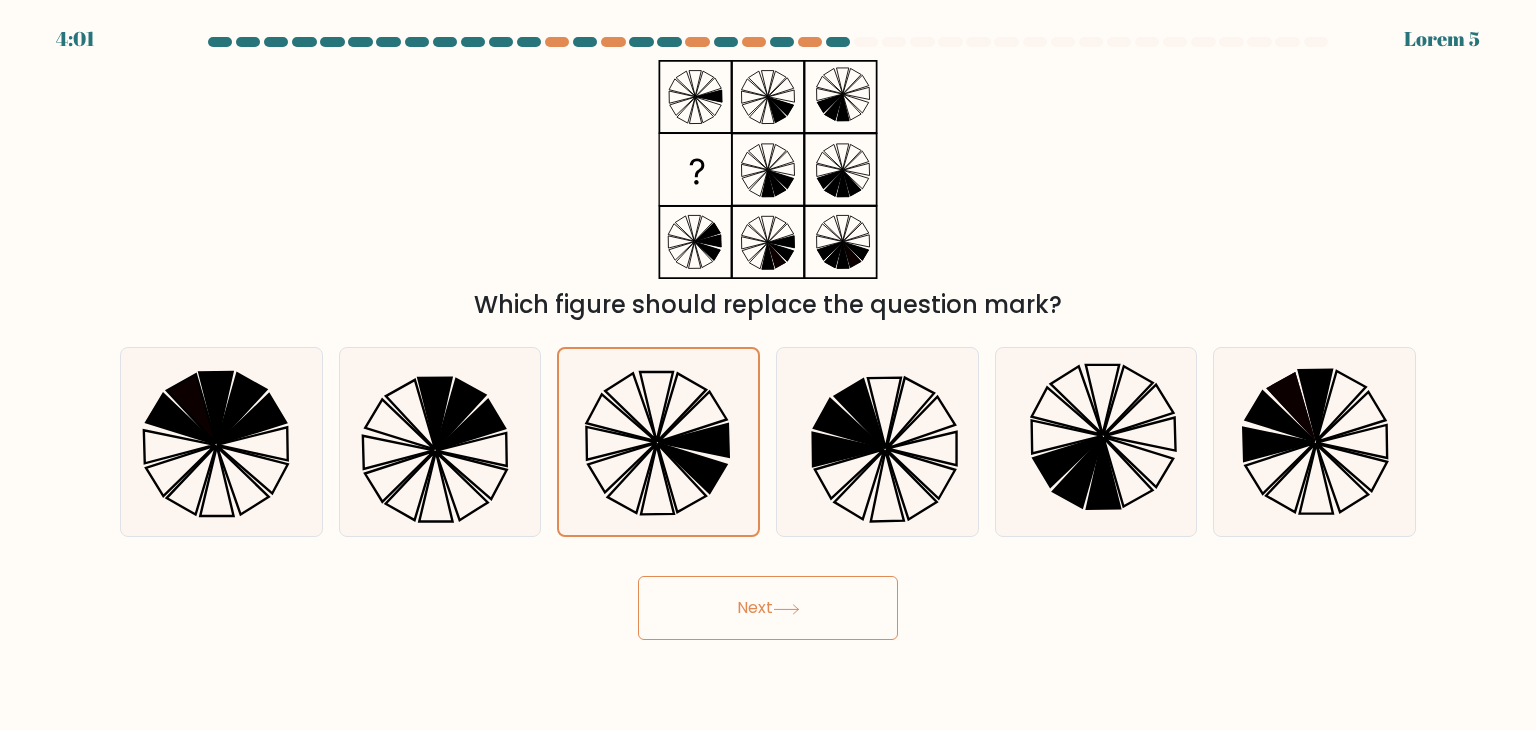 click at bounding box center [786, 609] 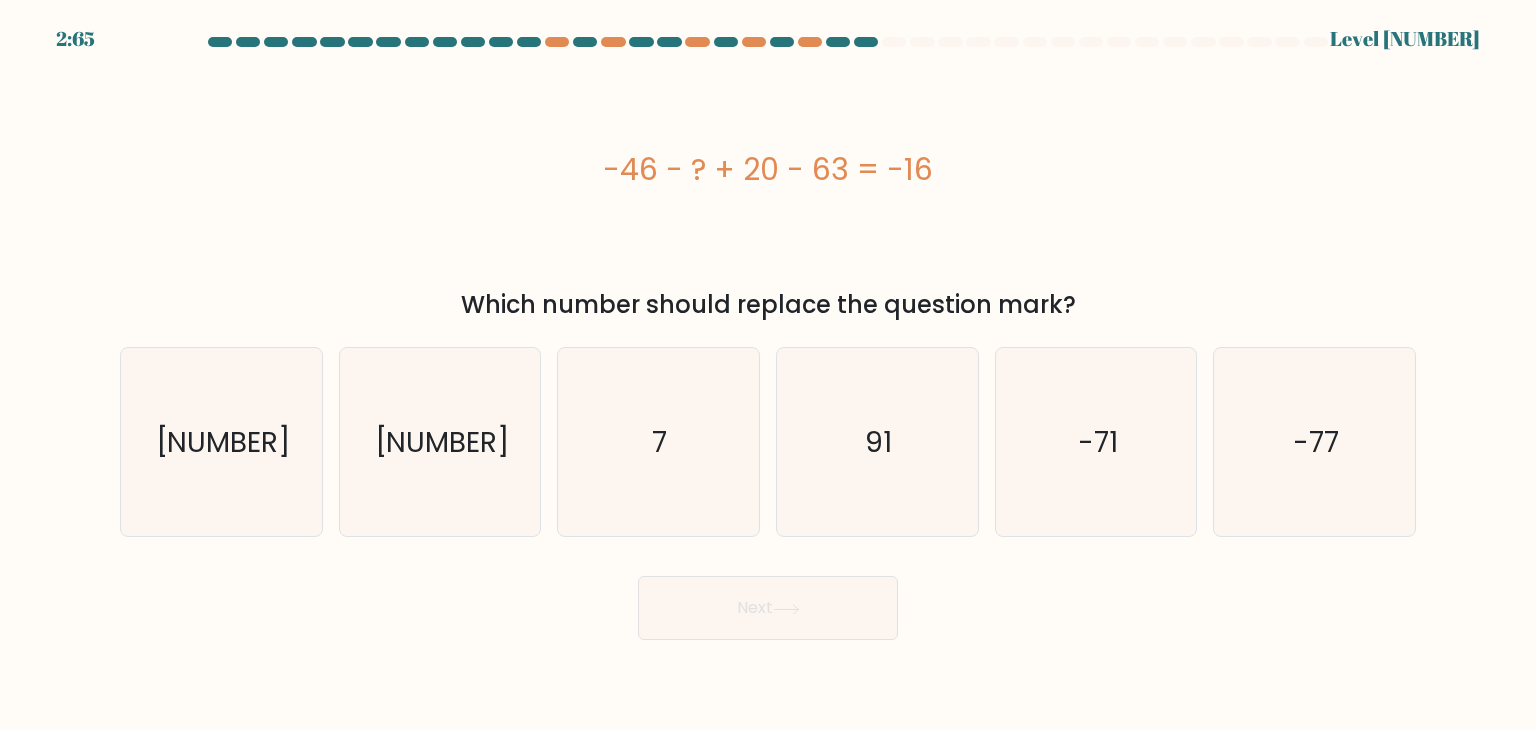 drag, startPoint x: 946, startPoint y: 160, endPoint x: 596, endPoint y: 153, distance: 350.07 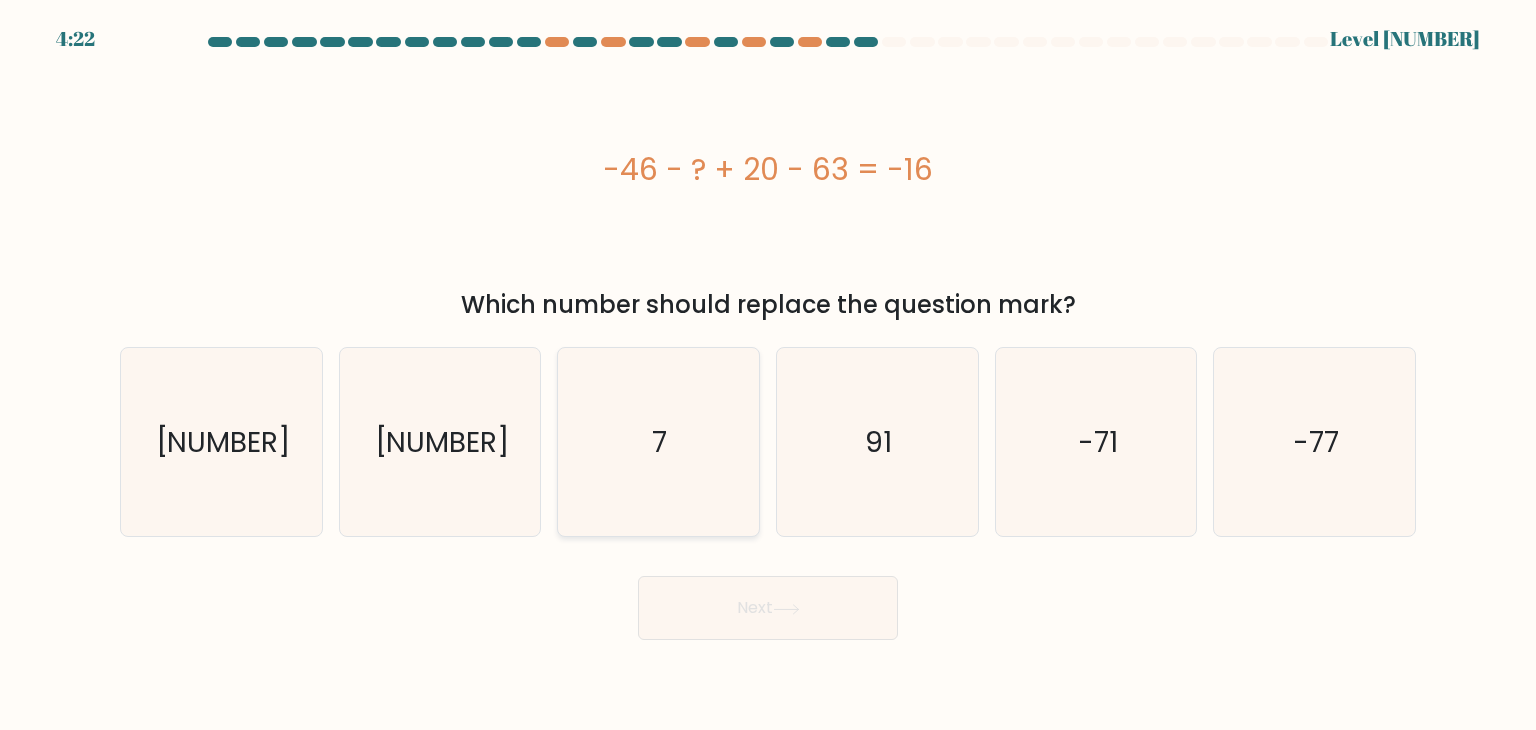 click on "7" at bounding box center (658, 442) 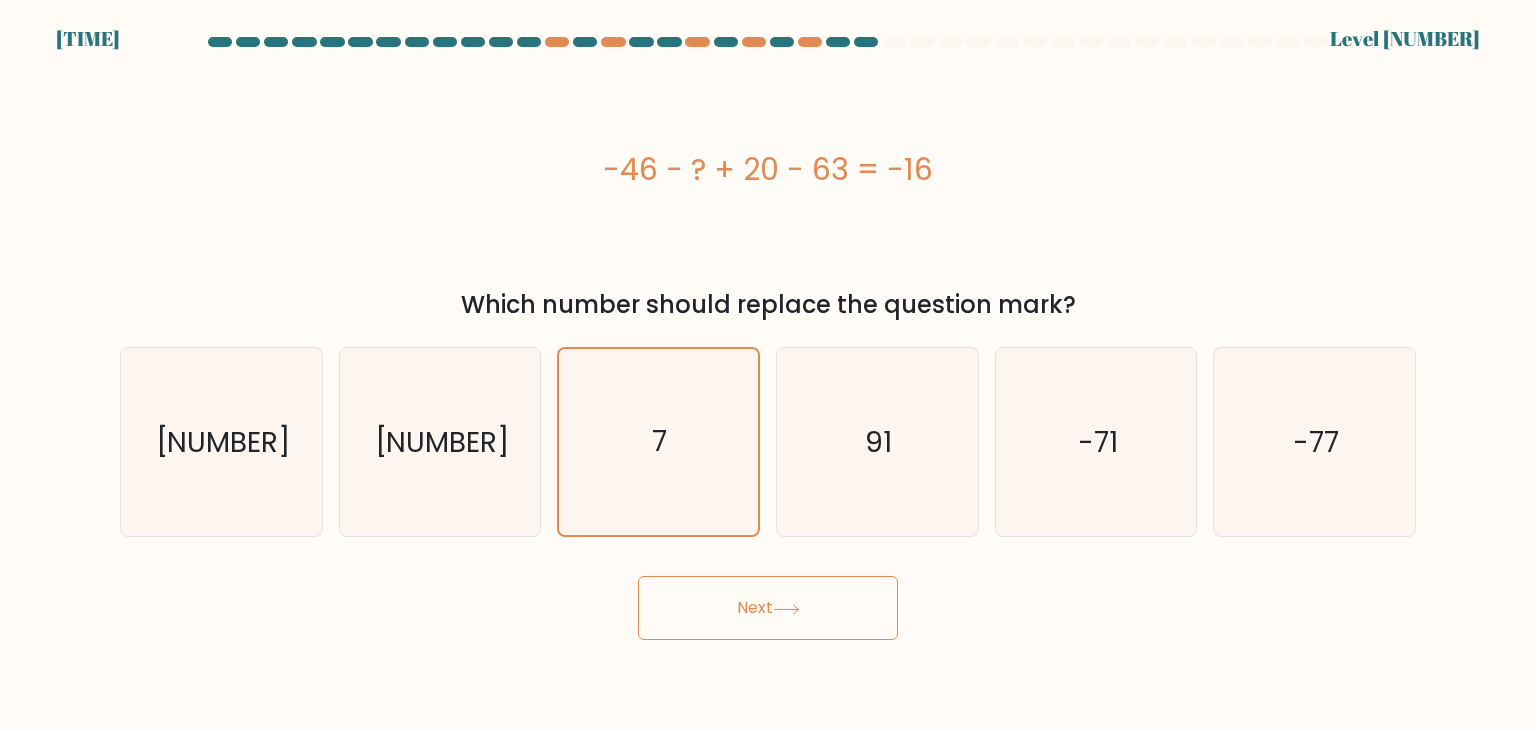 click on "Next" at bounding box center [768, 608] 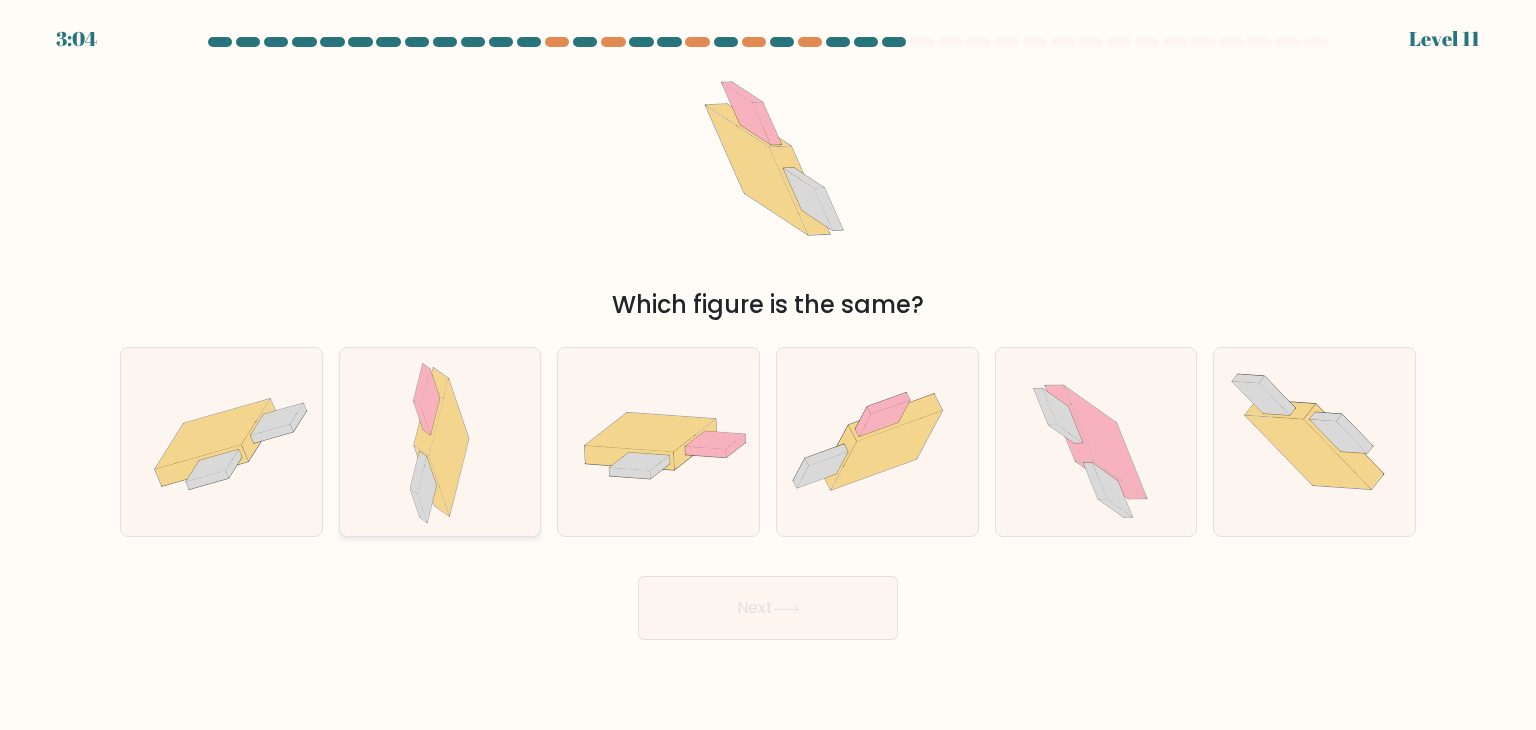 click at bounding box center [432, 482] 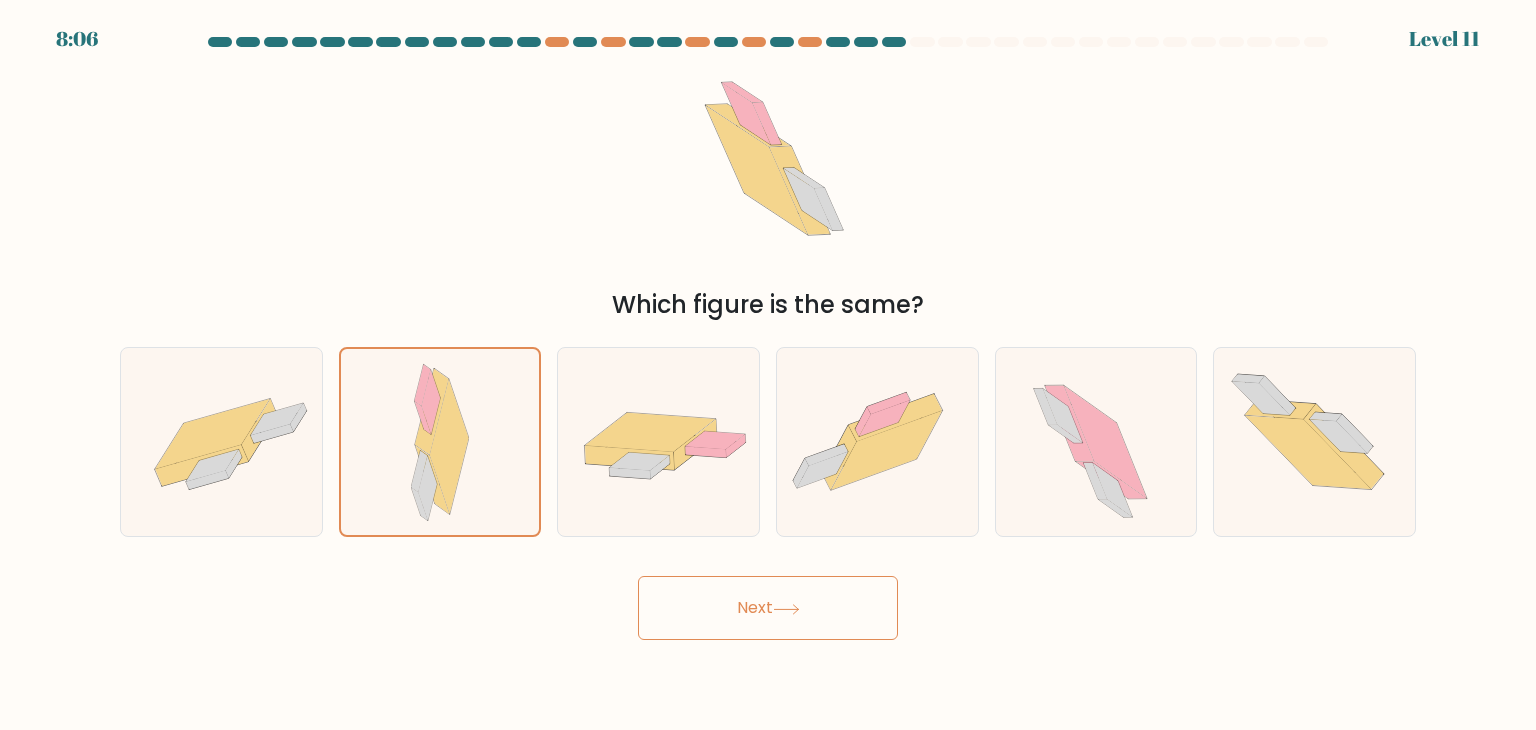 click on "Next" at bounding box center [768, 608] 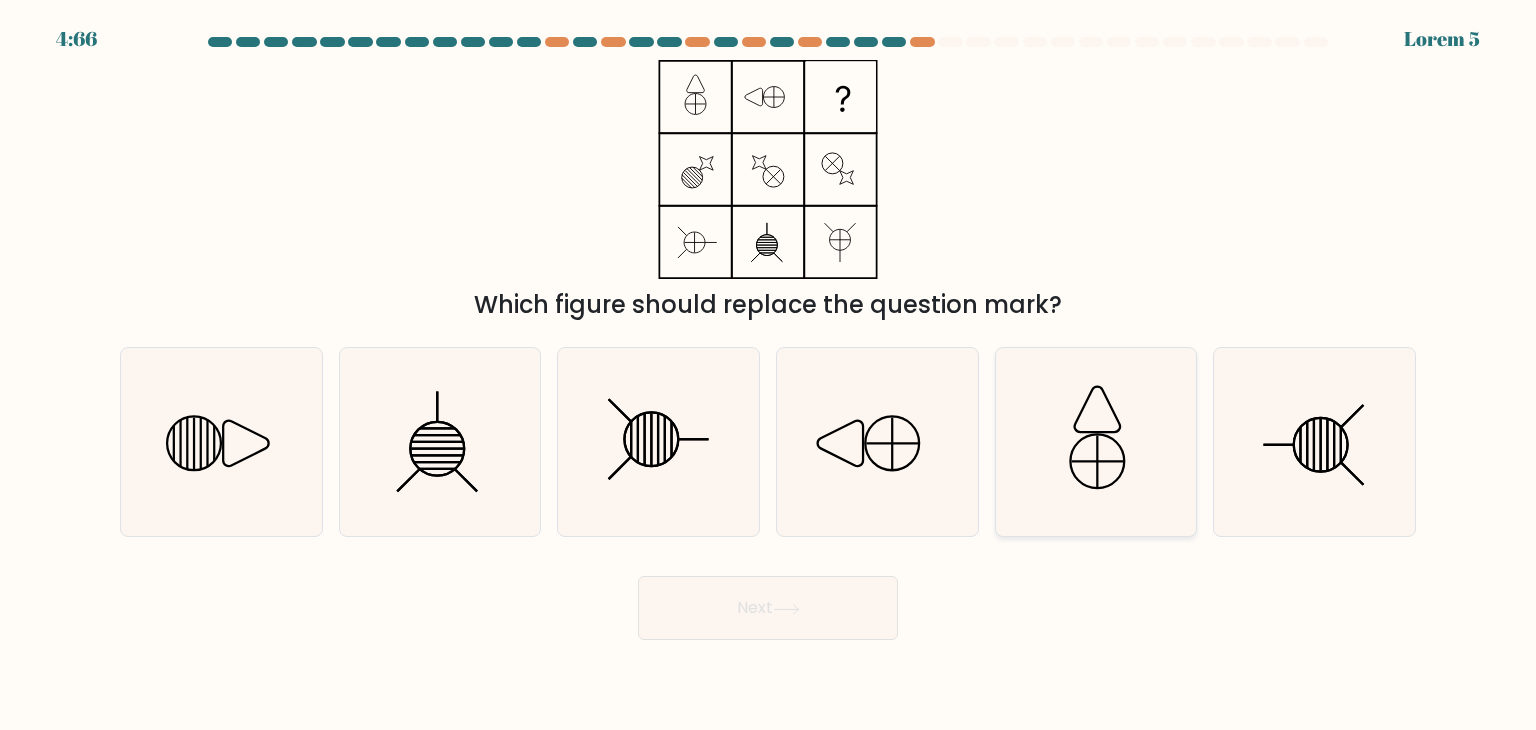click at bounding box center [1096, 442] 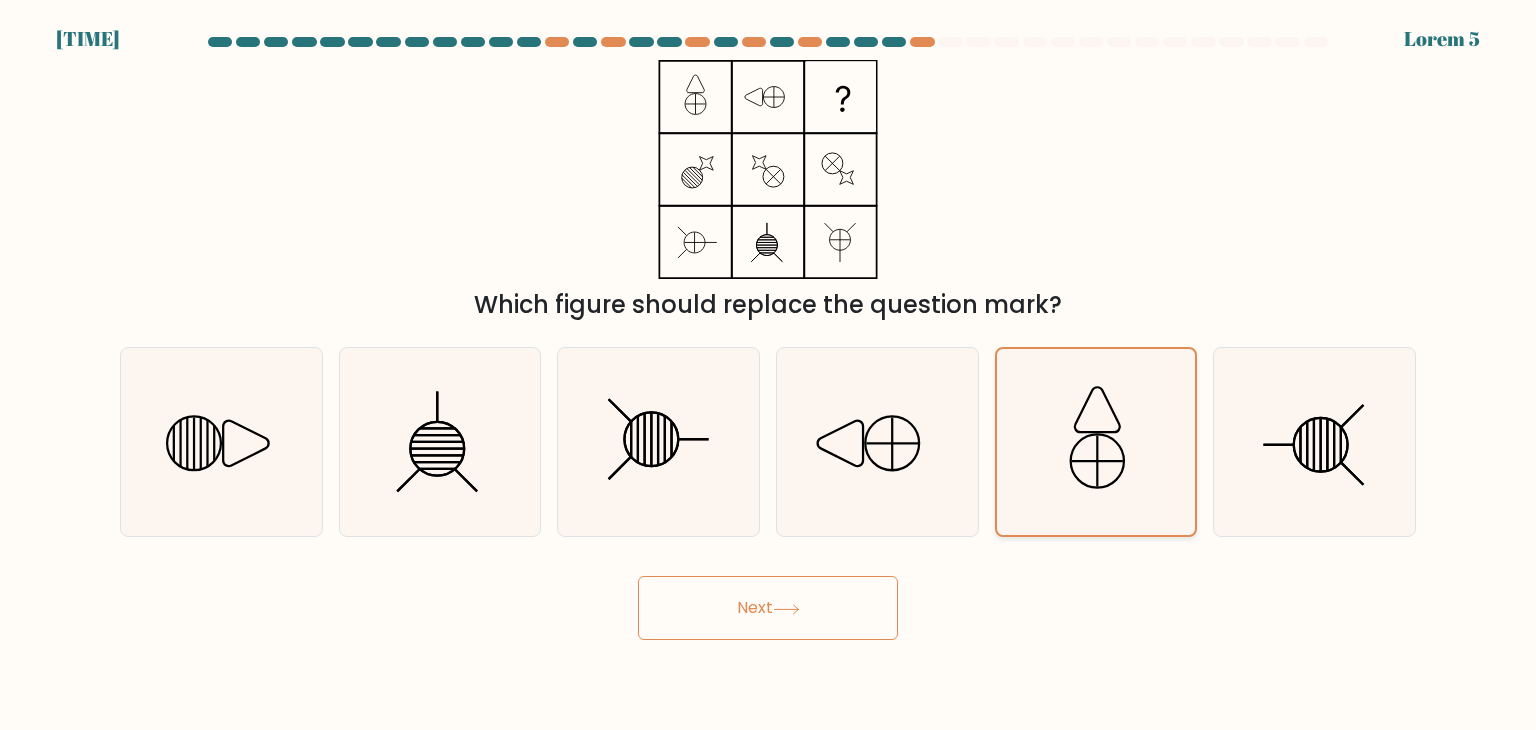 click at bounding box center (1096, 442) 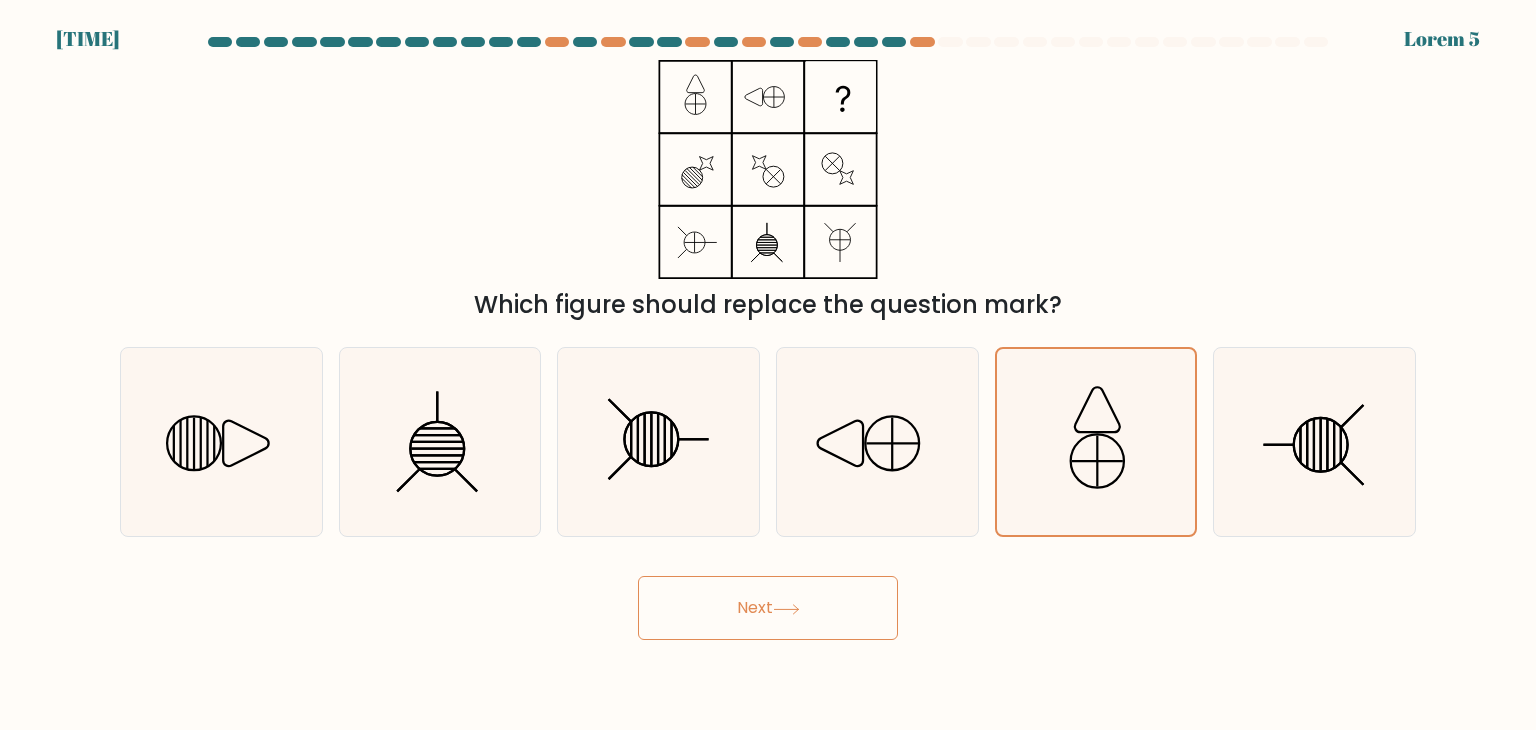click on "Next" at bounding box center (768, 608) 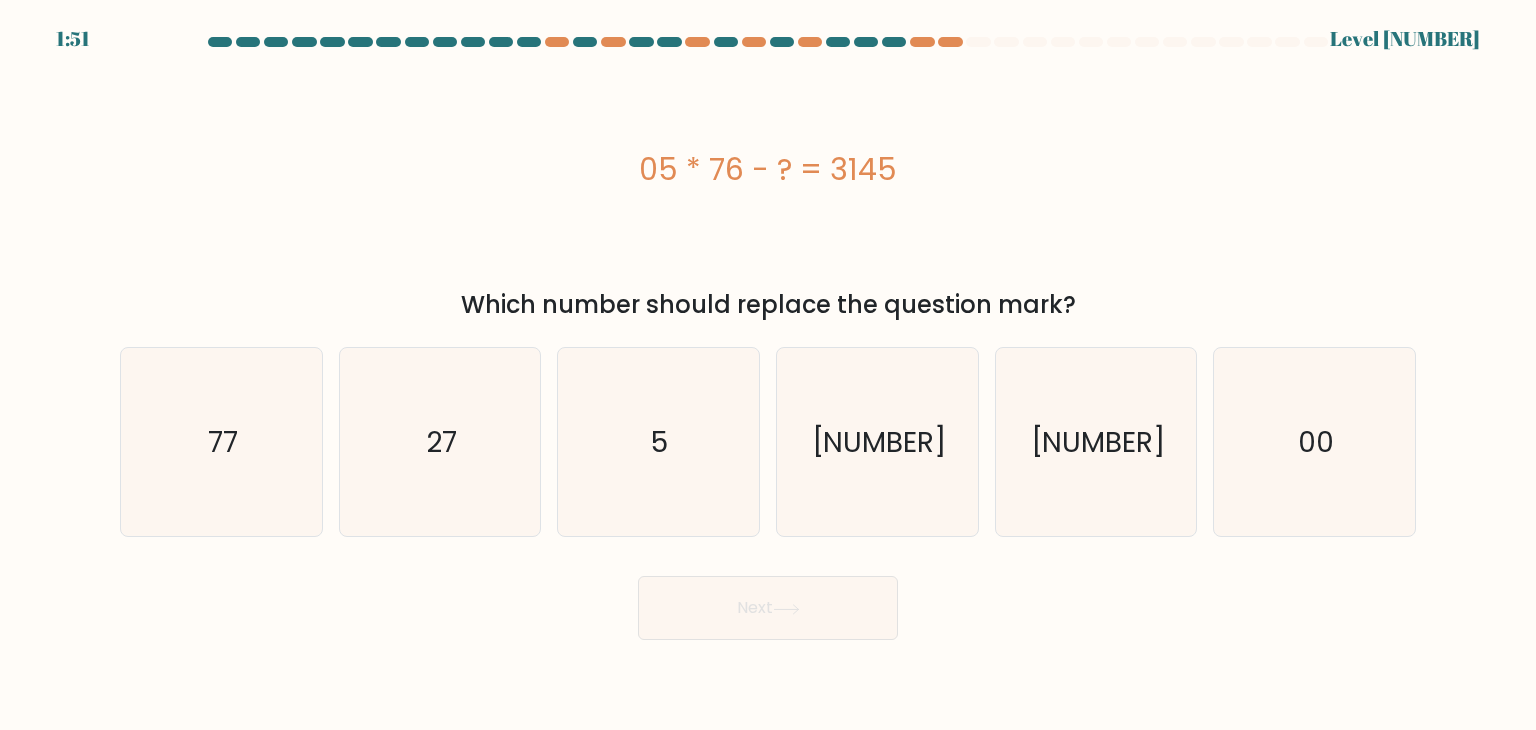 drag, startPoint x: 911, startPoint y: 162, endPoint x: 644, endPoint y: 146, distance: 267.47897 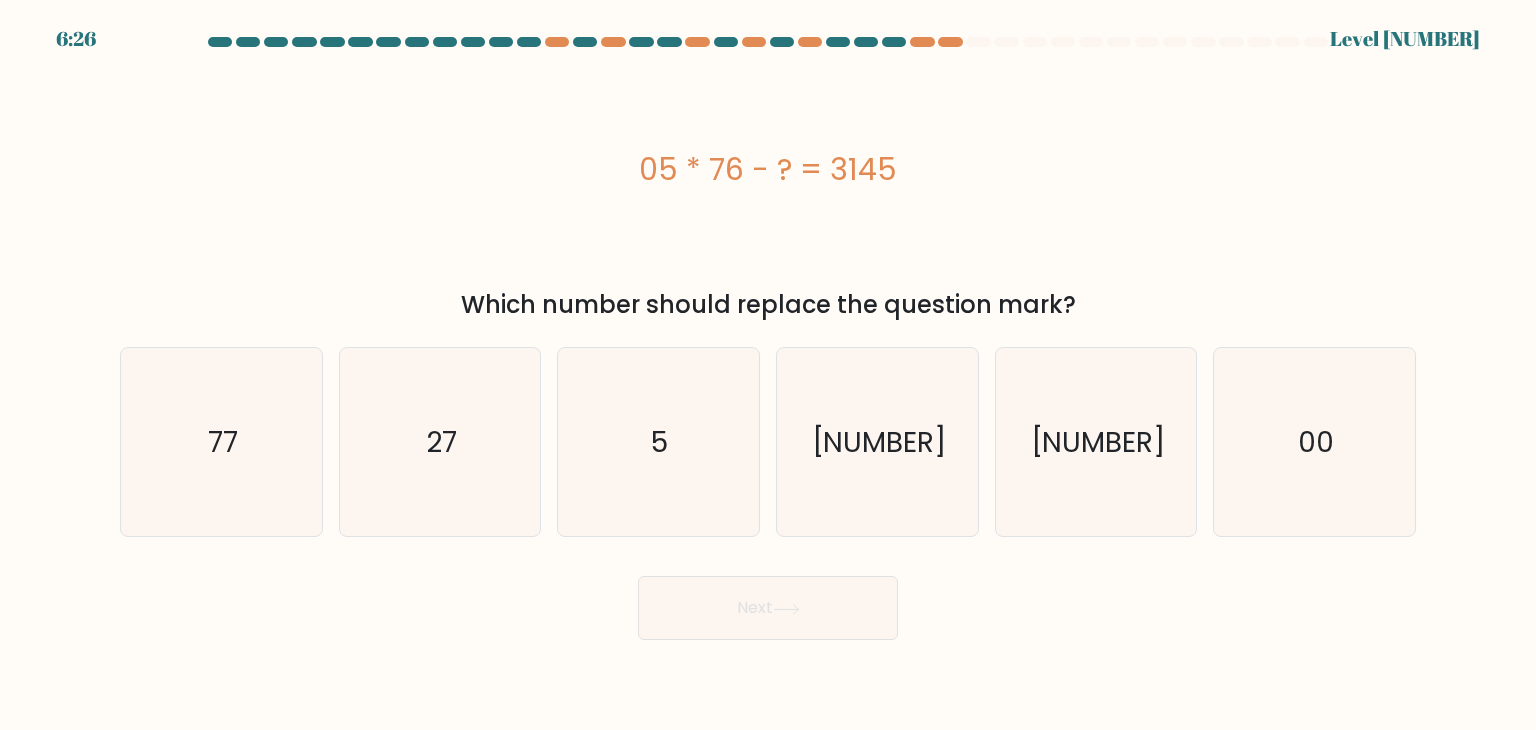 copy on "05 * 76 - ? = 3145" 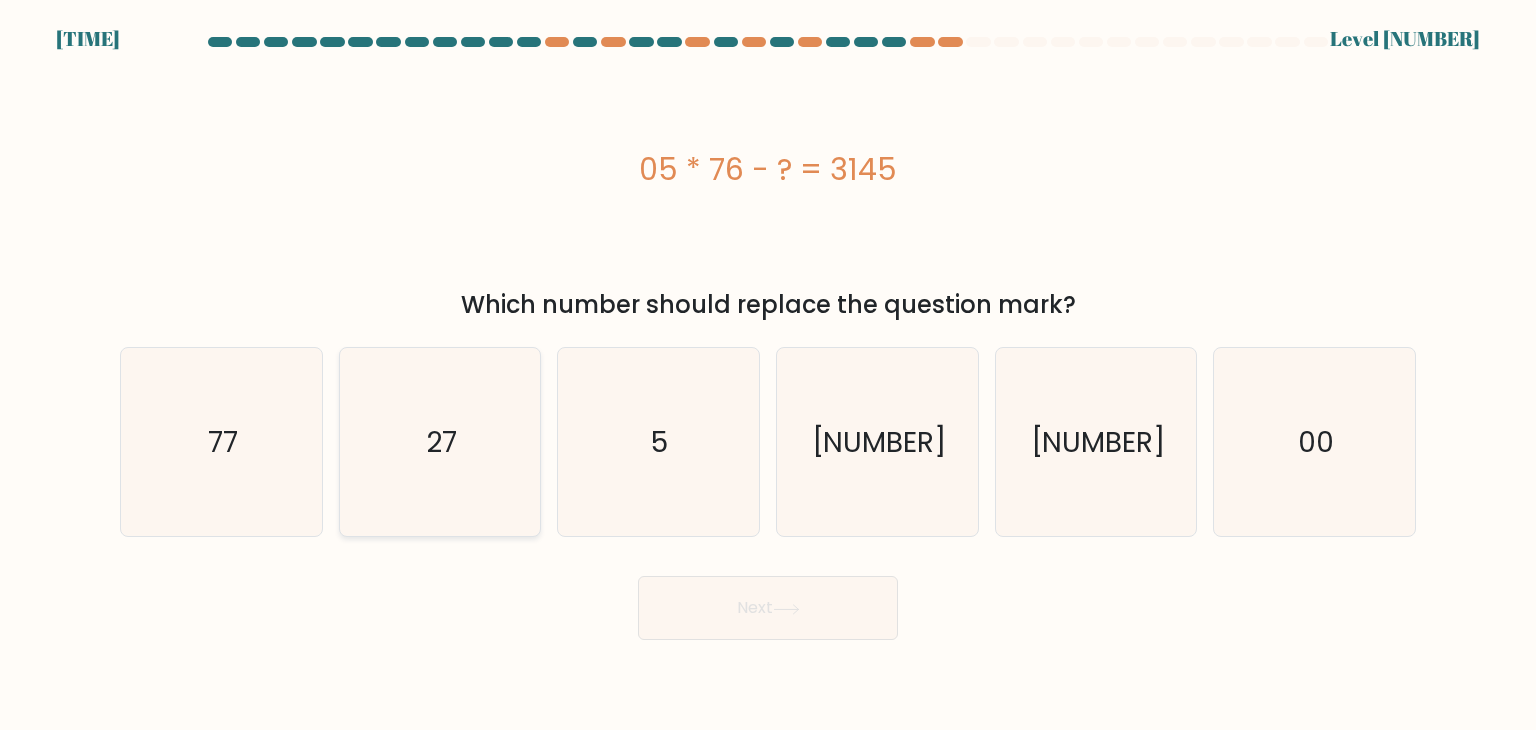 click on "27" at bounding box center (440, 442) 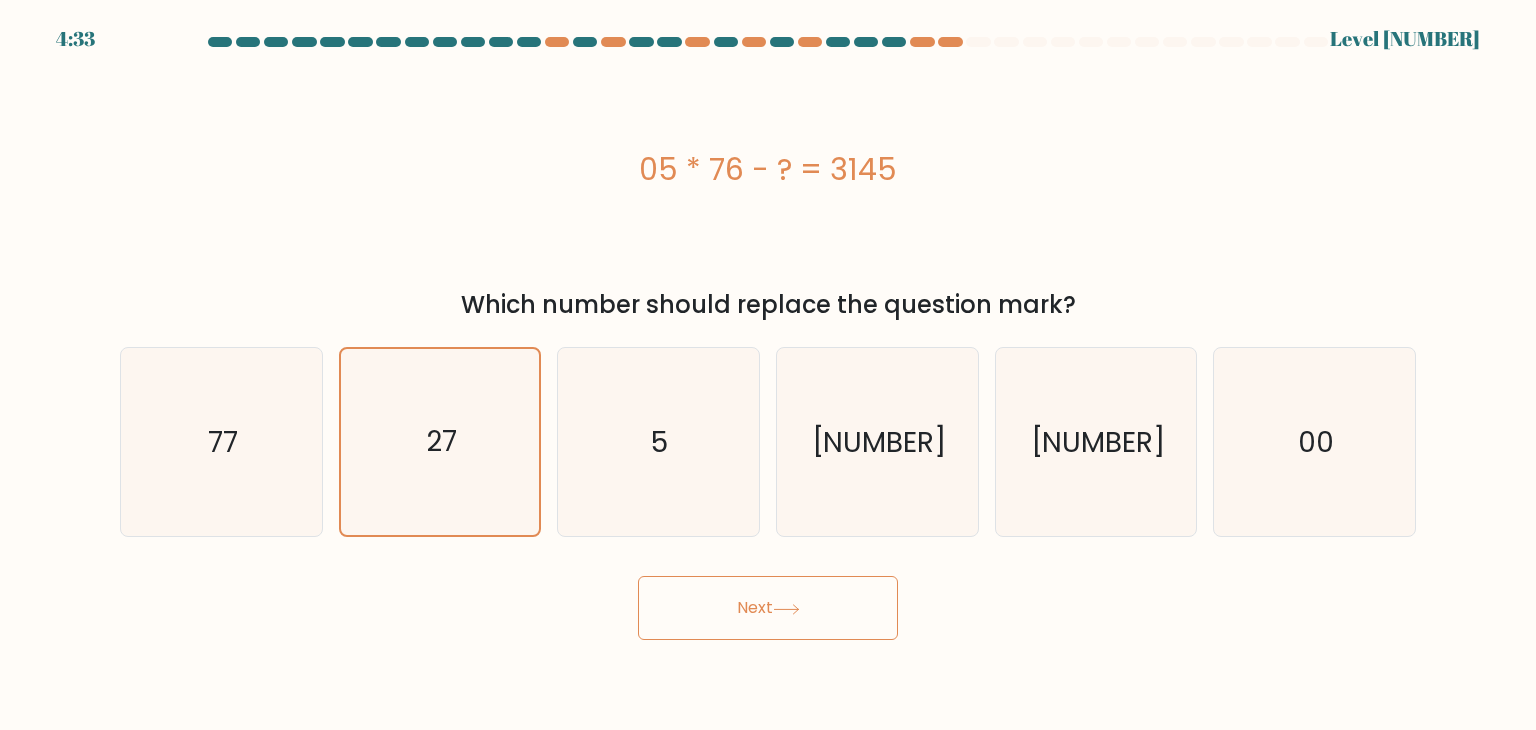 click on "Next" at bounding box center [768, 608] 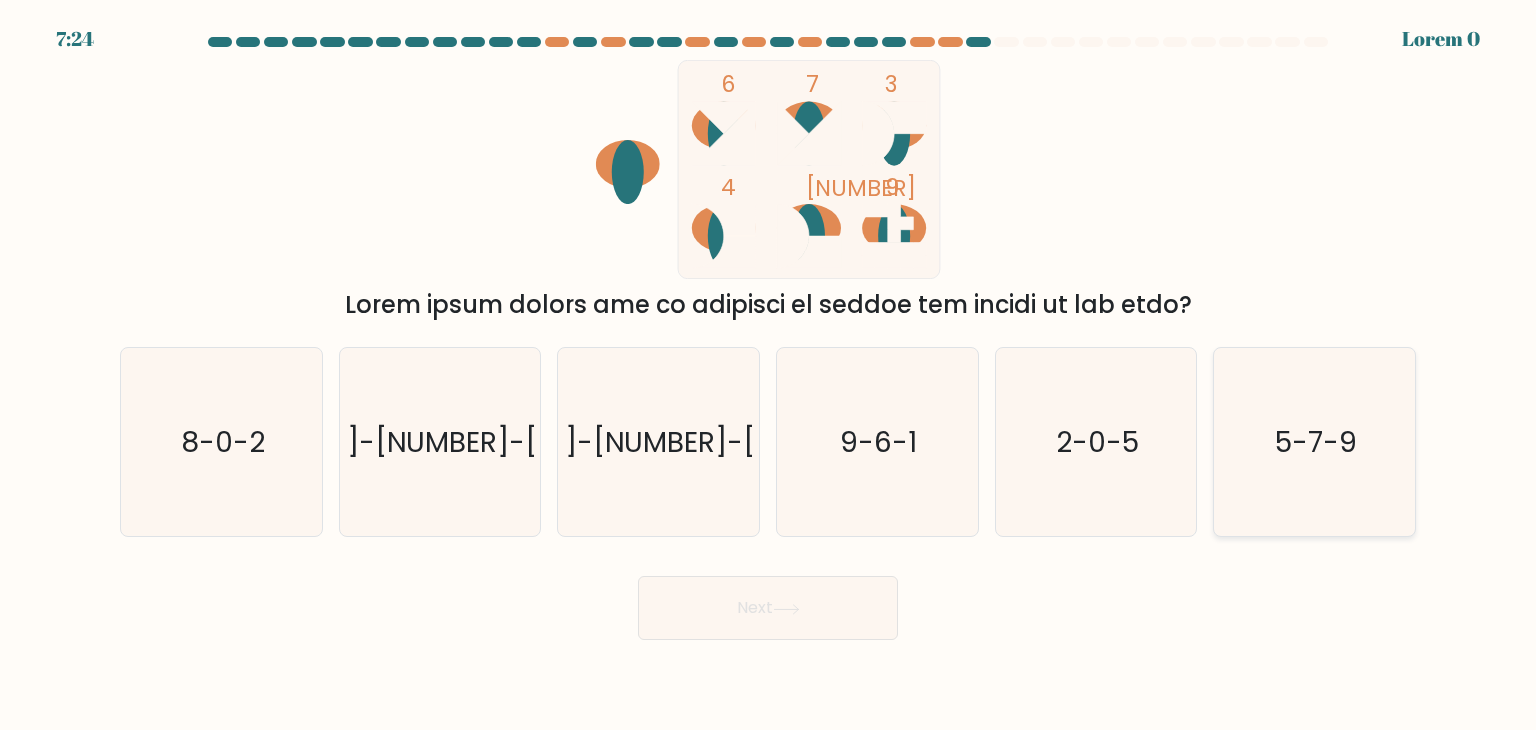 click on "5-7-9" at bounding box center (1314, 442) 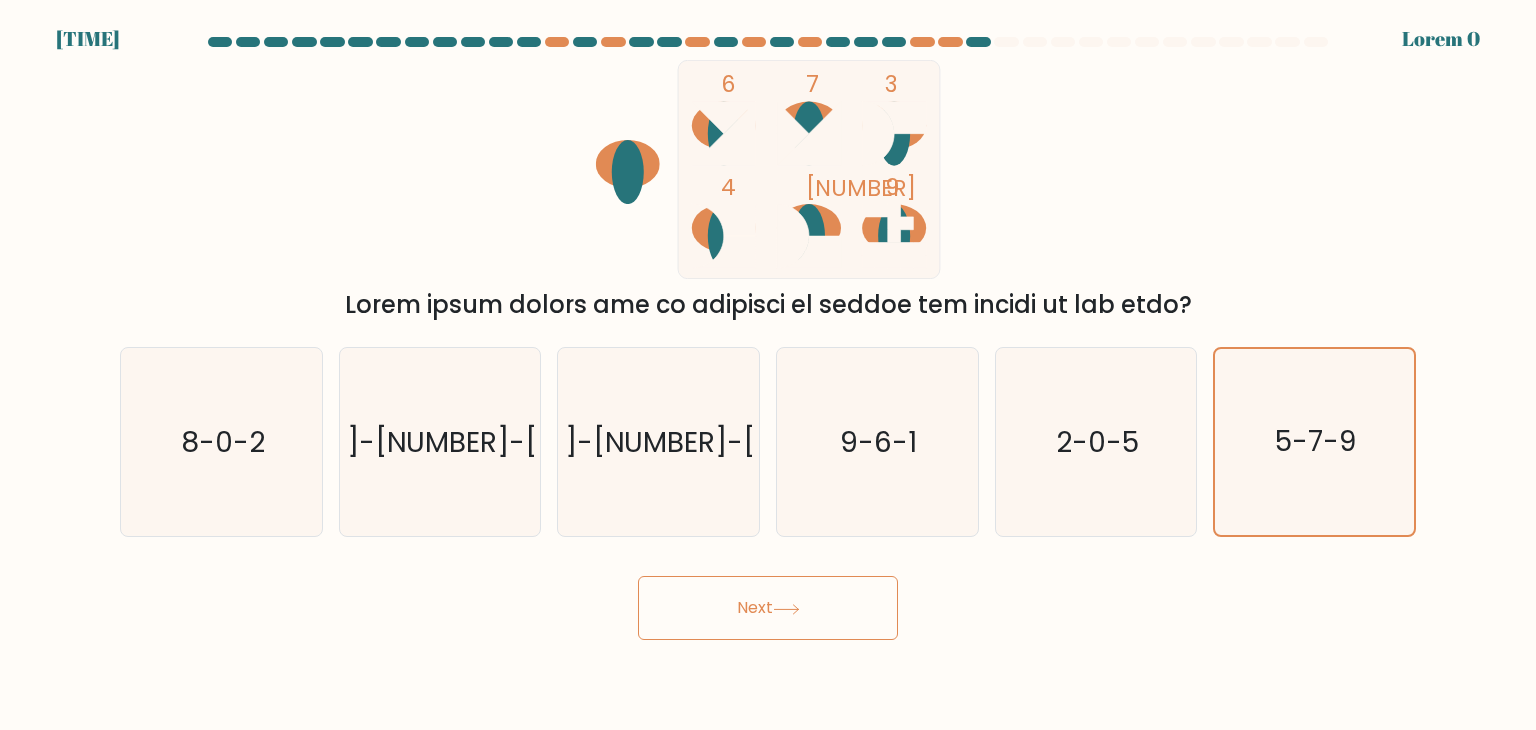 drag, startPoint x: 841, startPoint y: 567, endPoint x: 763, endPoint y: 615, distance: 91.58602 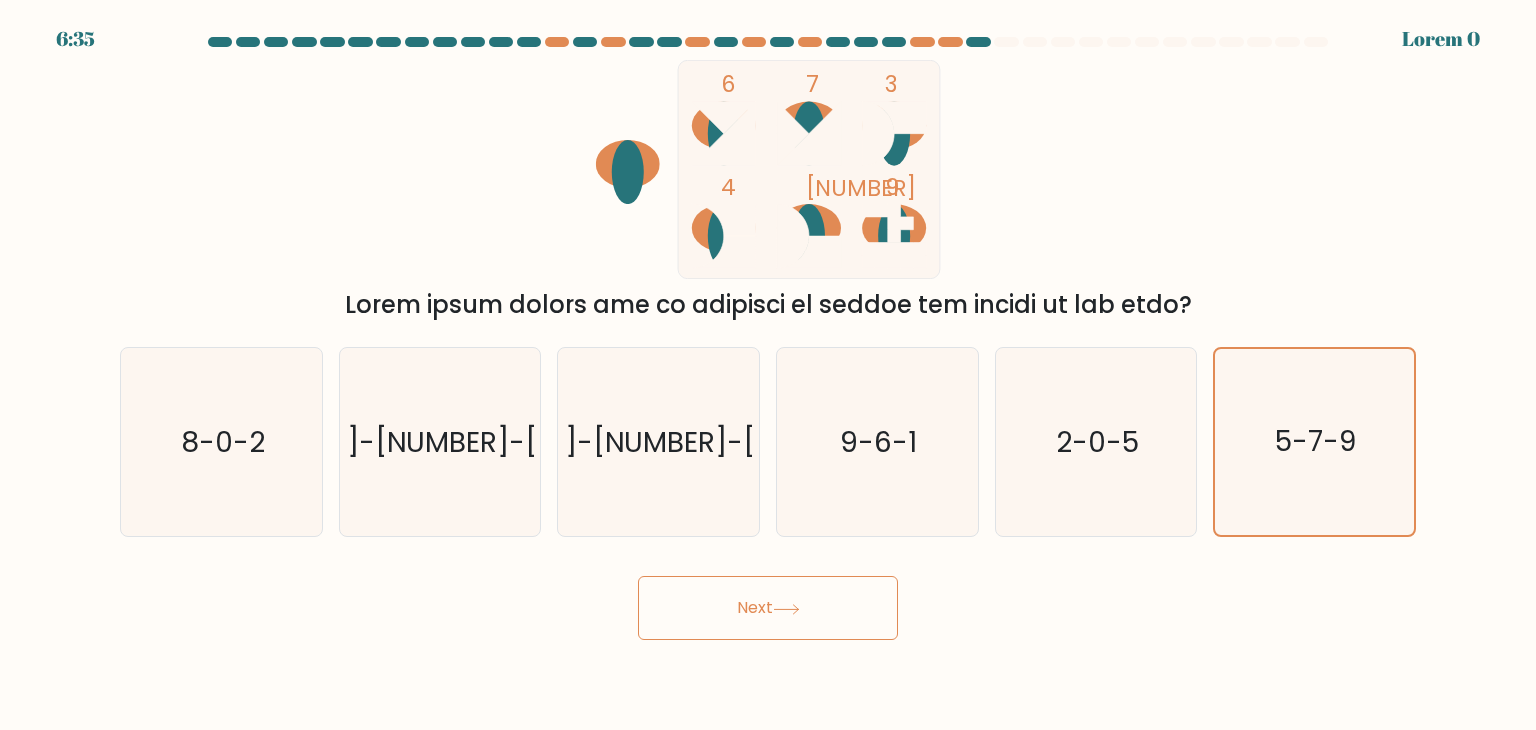 click on "Next" at bounding box center (768, 608) 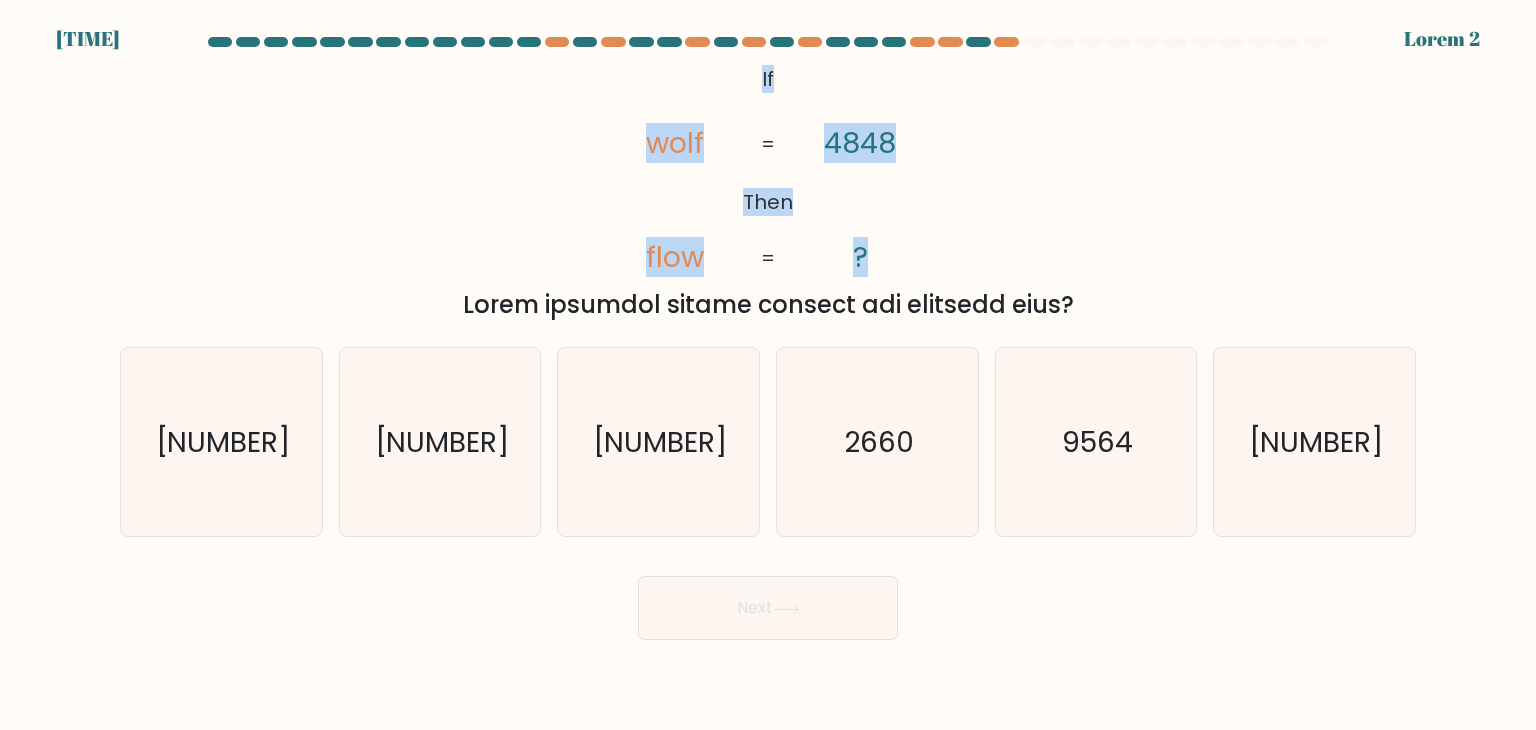 drag, startPoint x: 739, startPoint y: 63, endPoint x: 878, endPoint y: 267, distance: 246.8542 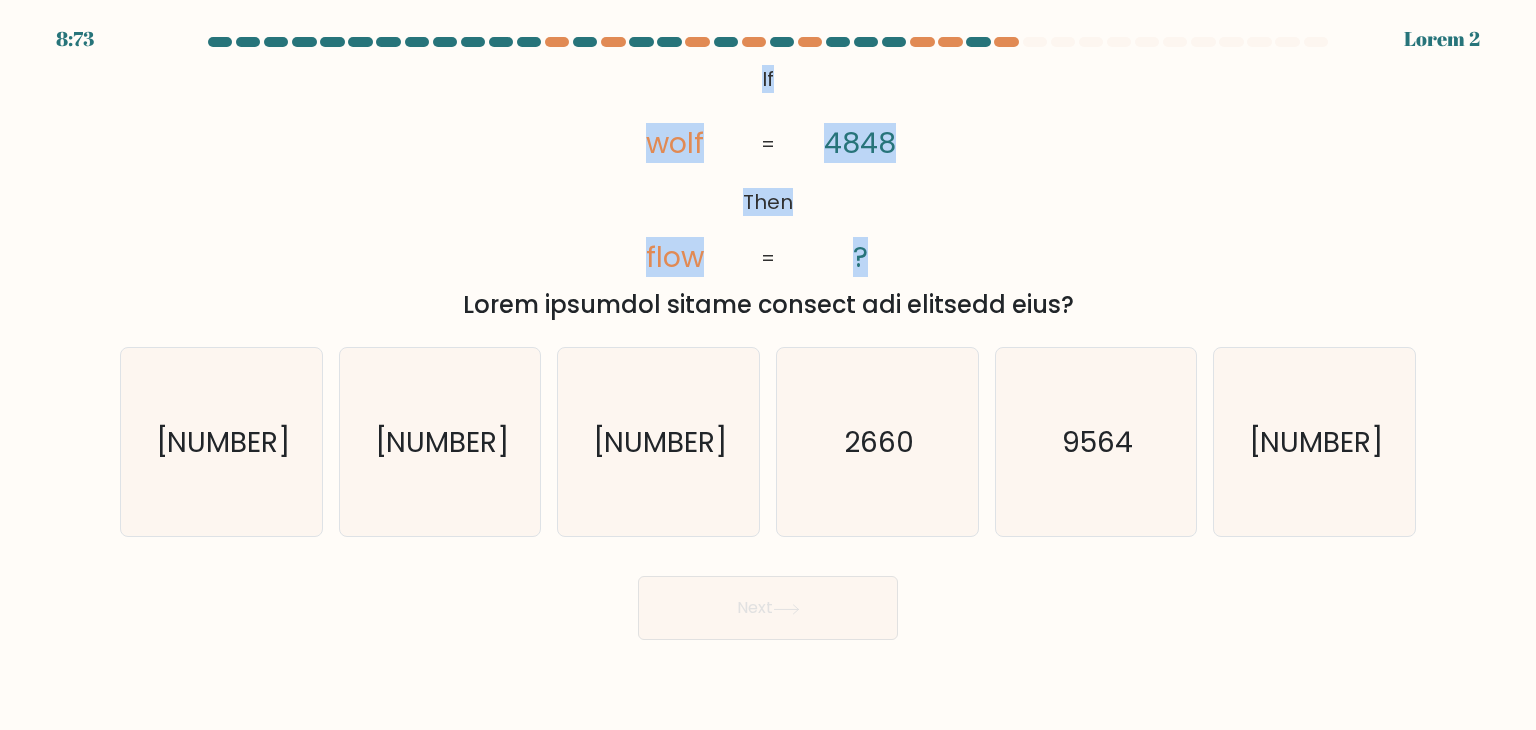 click on "@import url('https://fonts.googleapis.com/css?family=Abril+Fatface:400,100,100italic,300,300italic,400italic,500,500italic,700,700italic,900,900italic');           If       Then       wolf       flow       [NUMBER]       ?       =       =" at bounding box center (768, 169) 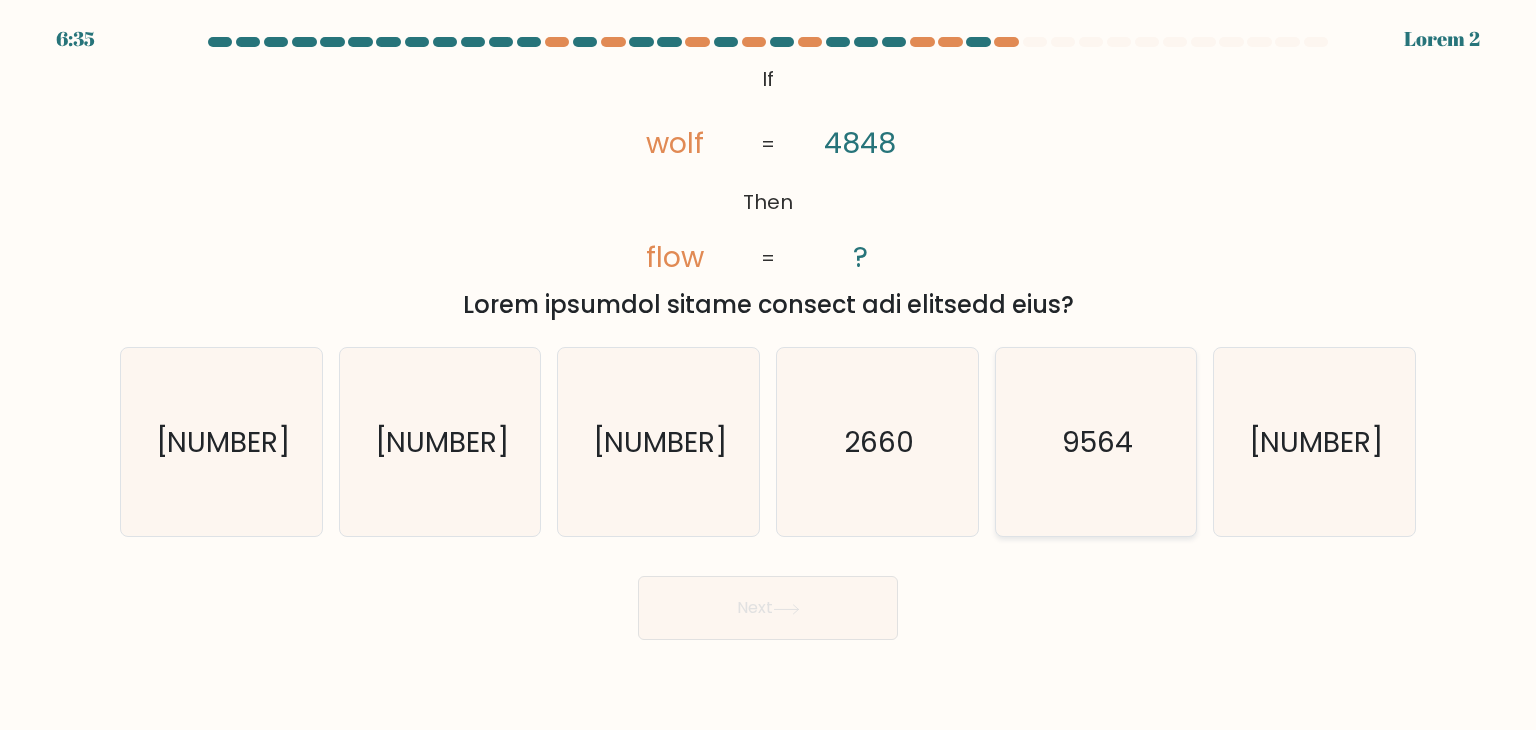 click on "9564" at bounding box center [1096, 442] 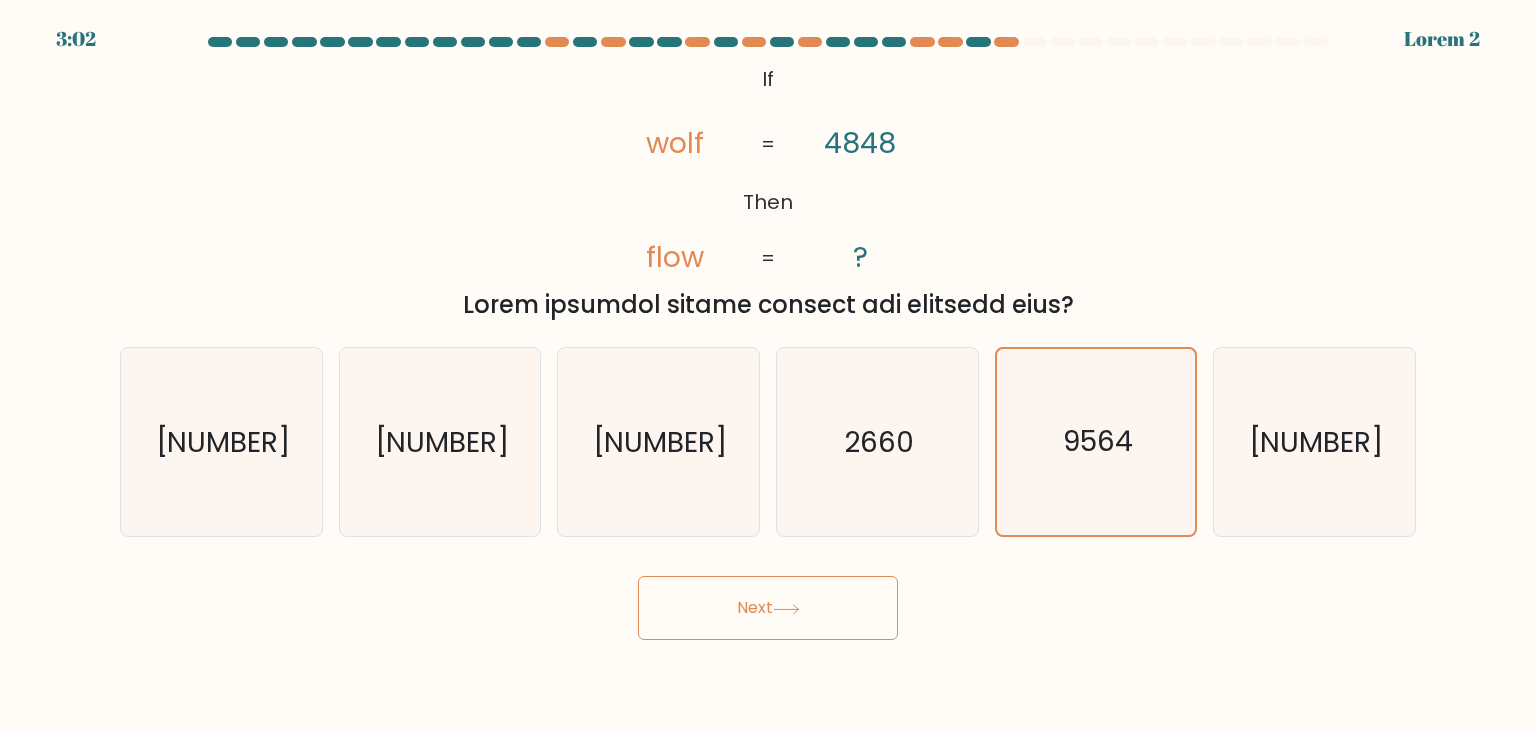 drag, startPoint x: 836, startPoint y: 575, endPoint x: 696, endPoint y: 653, distance: 160.26228 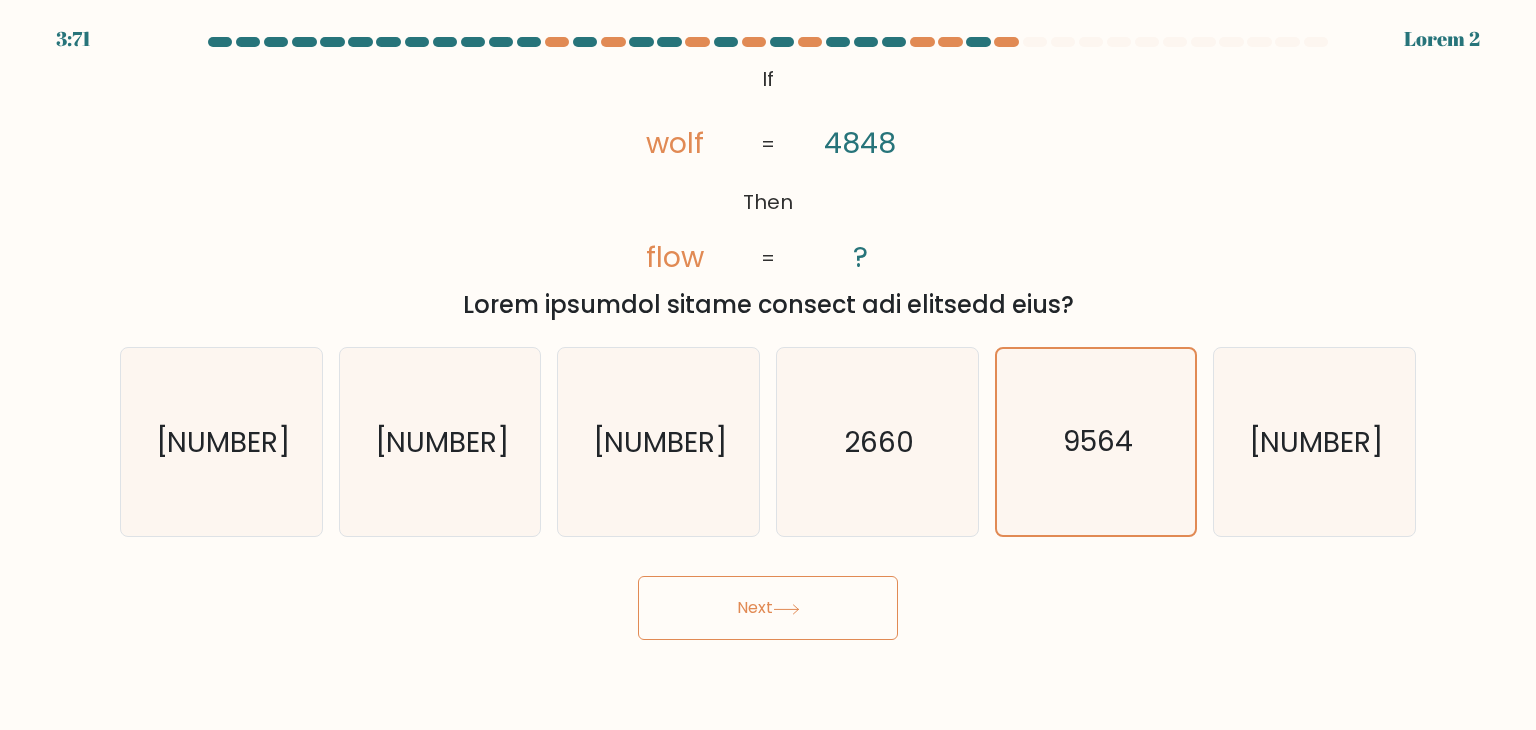 click on "2:35
Lorem 3
Ip" at bounding box center (768, 365) 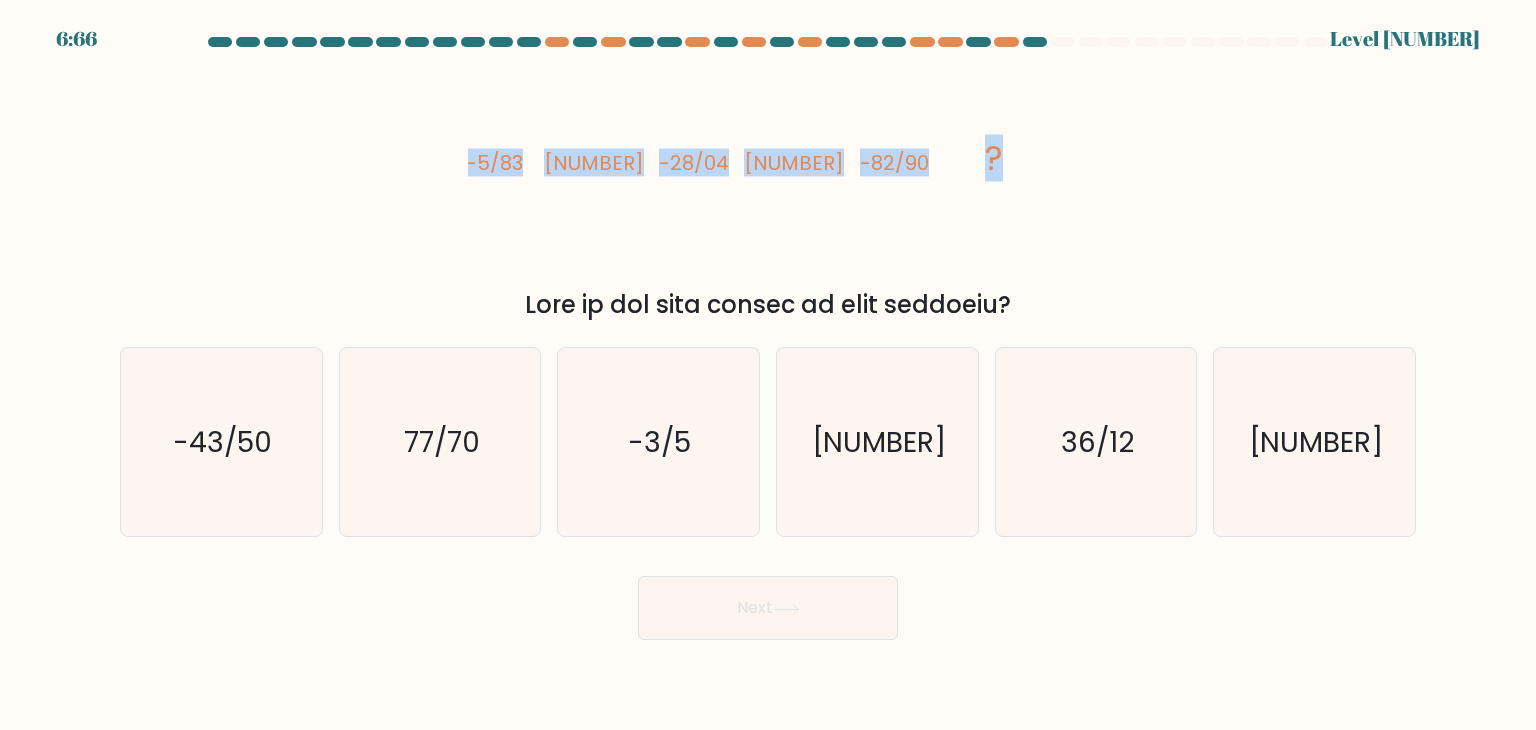 drag, startPoint x: 464, startPoint y: 161, endPoint x: 999, endPoint y: 159, distance: 535.0037 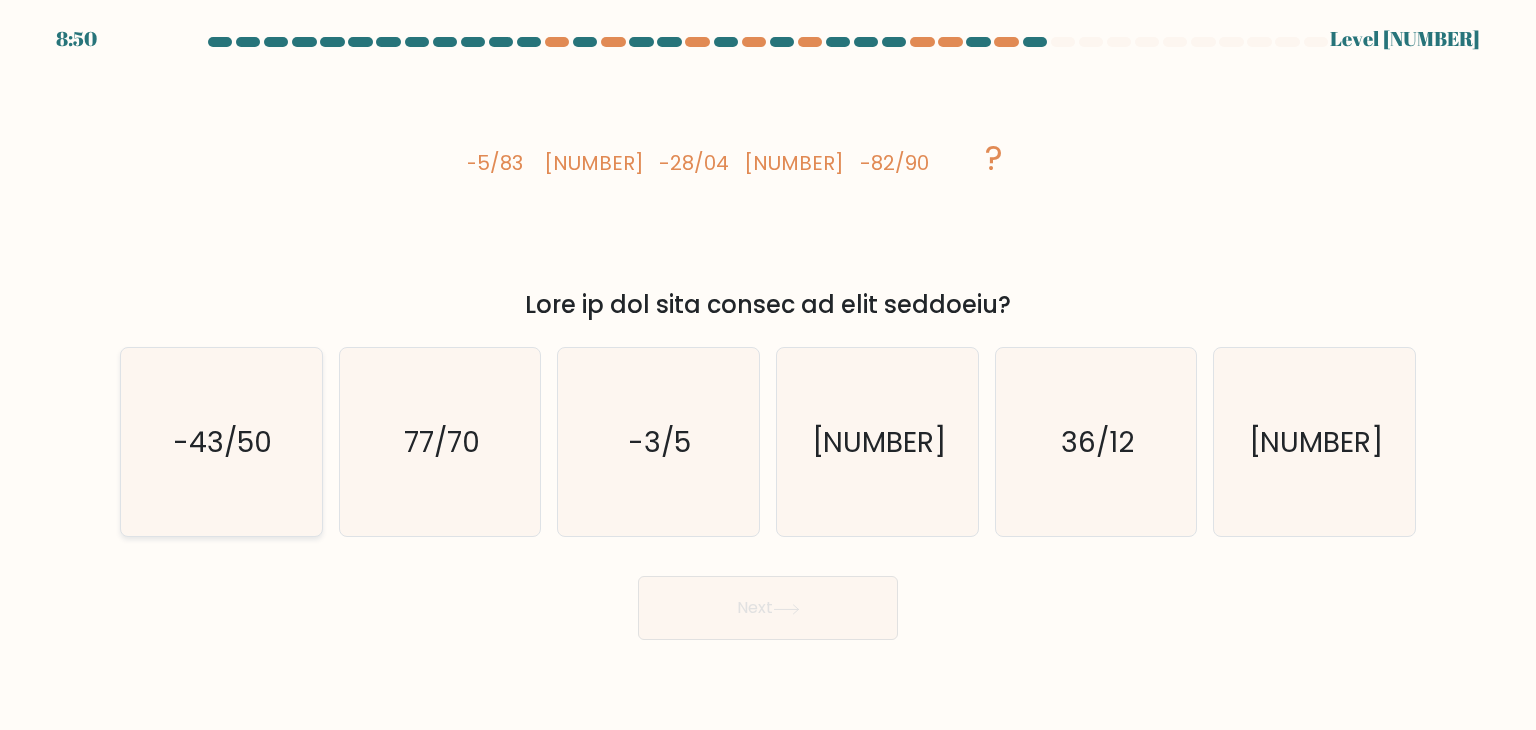 click on "-43/50" at bounding box center (223, 442) 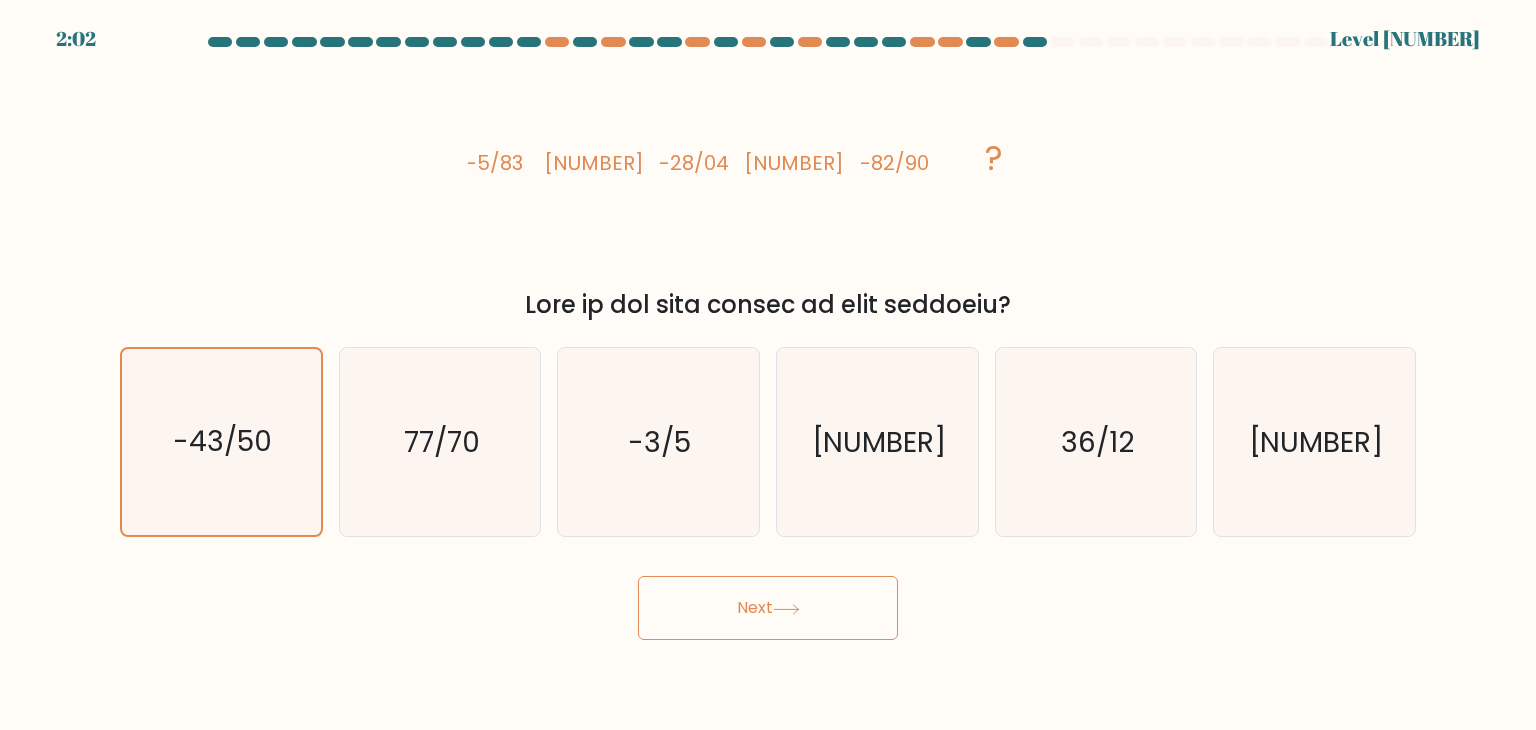 click on "[TIME]
Level [NUMBER]" at bounding box center [768, 365] 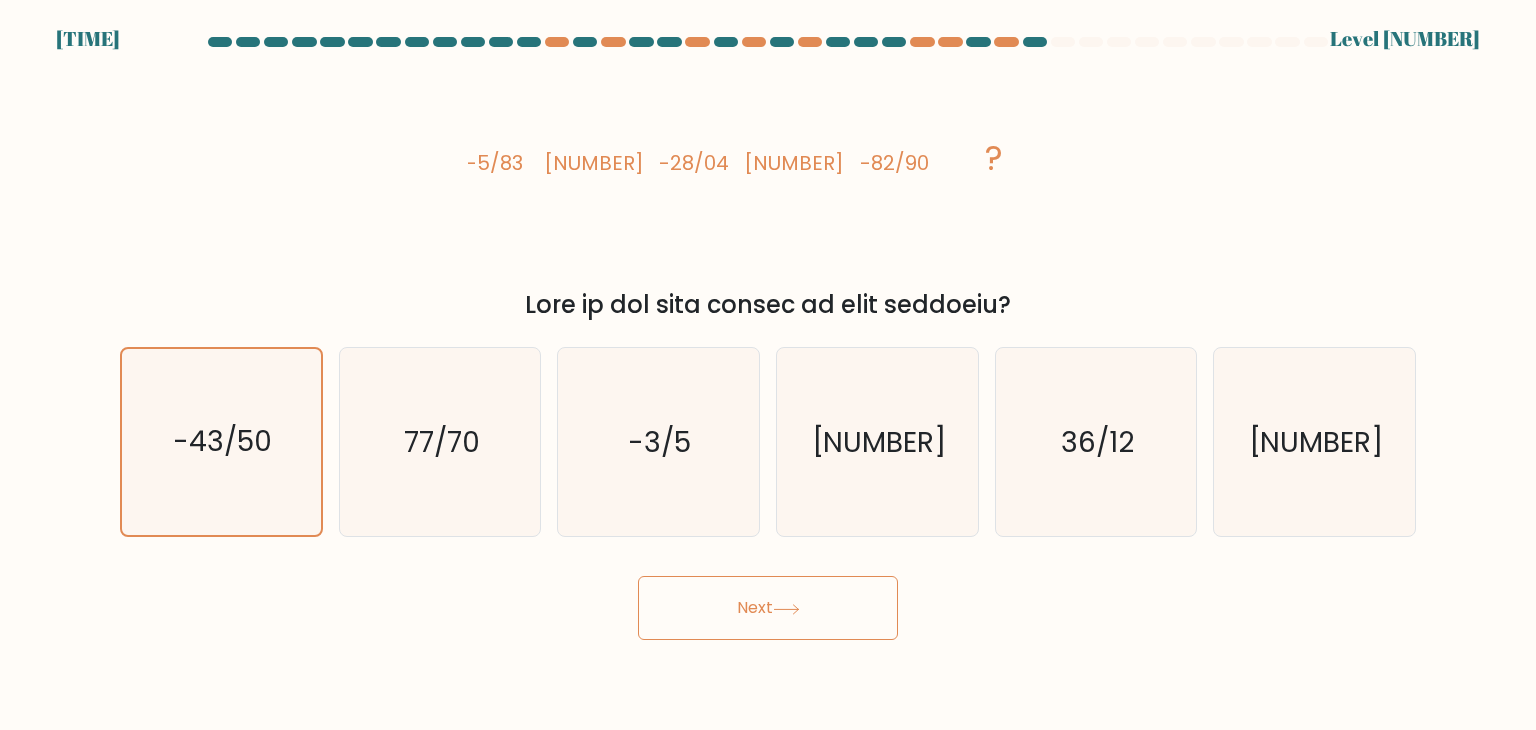 click on "Next" at bounding box center [768, 608] 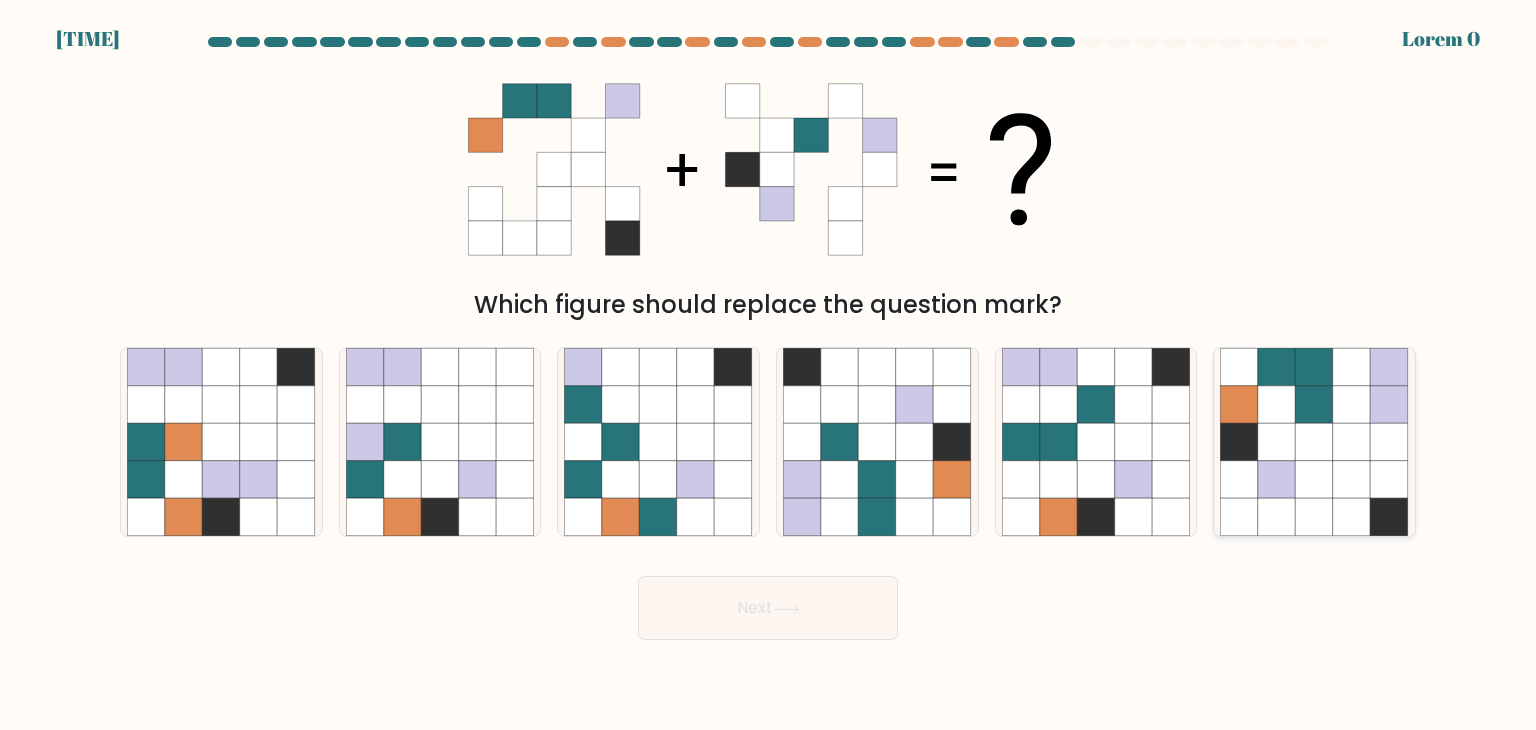 click at bounding box center [1315, 442] 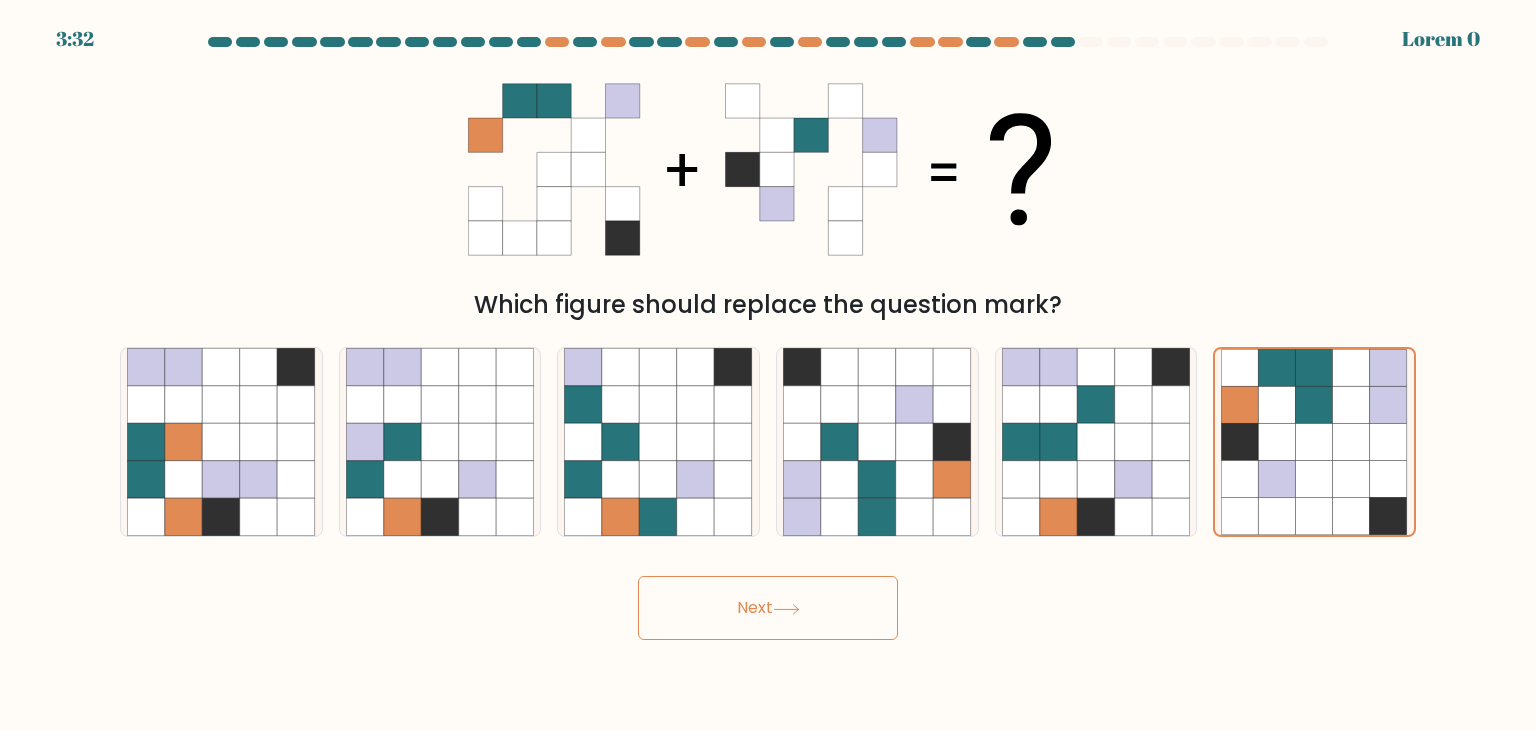 click at bounding box center [786, 609] 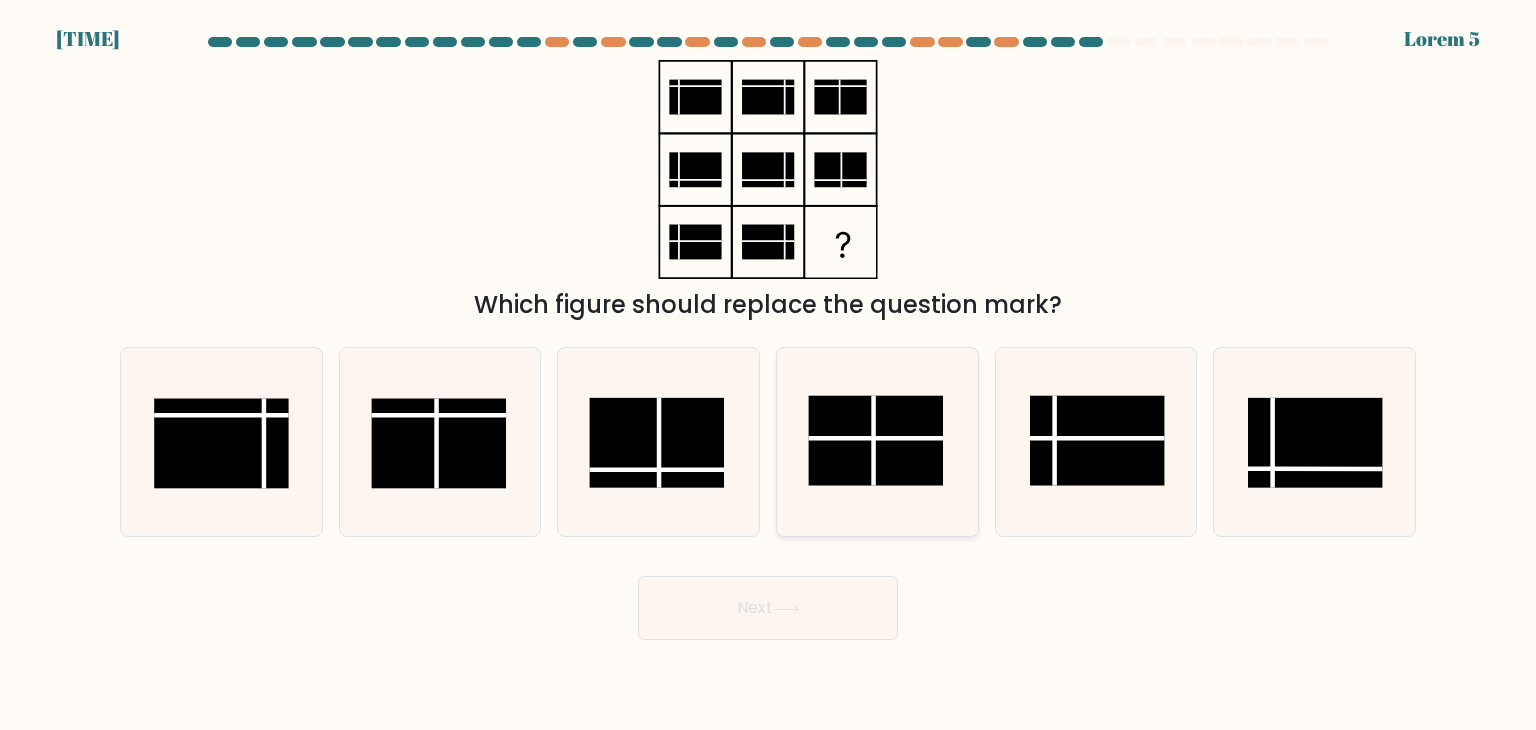 click at bounding box center [877, 442] 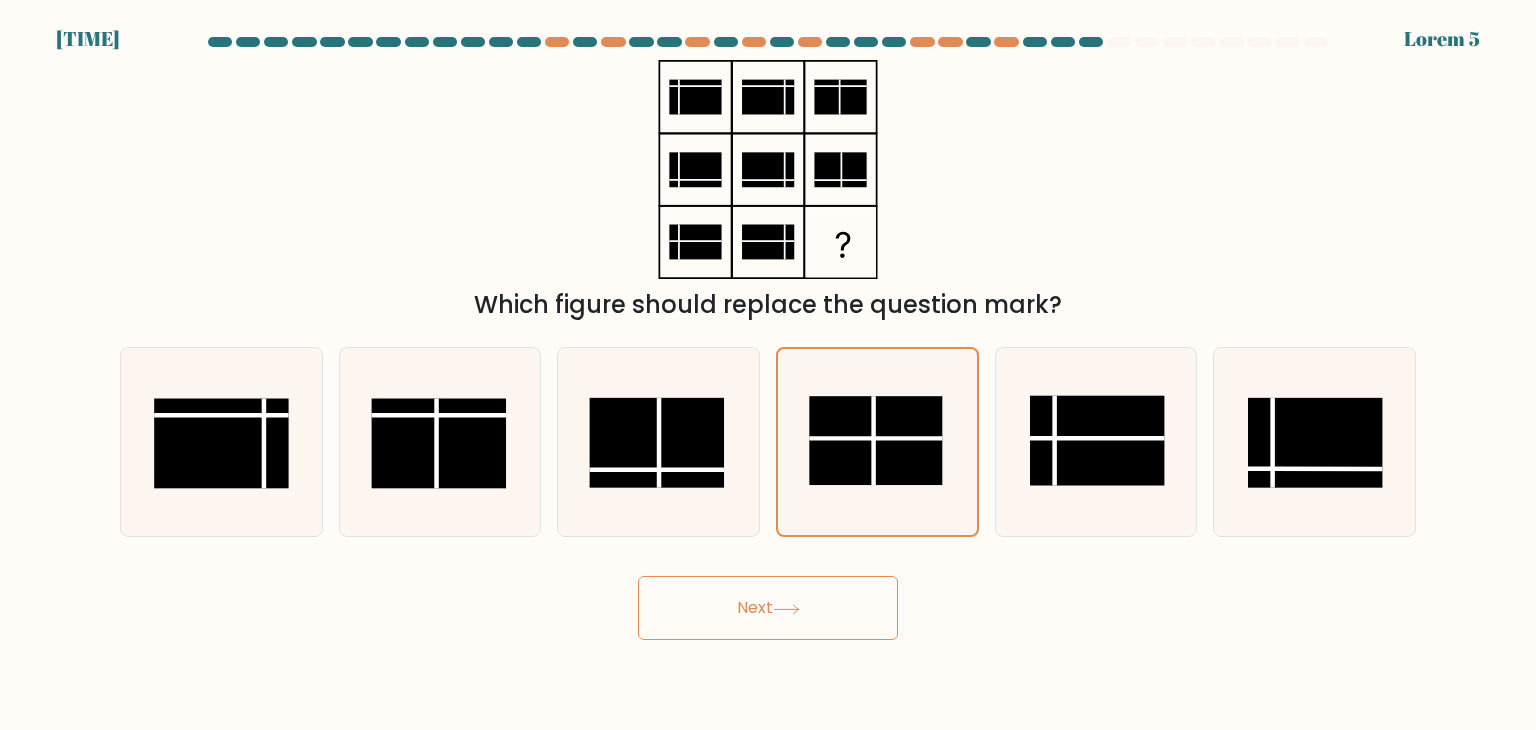 click on "Next" at bounding box center (768, 608) 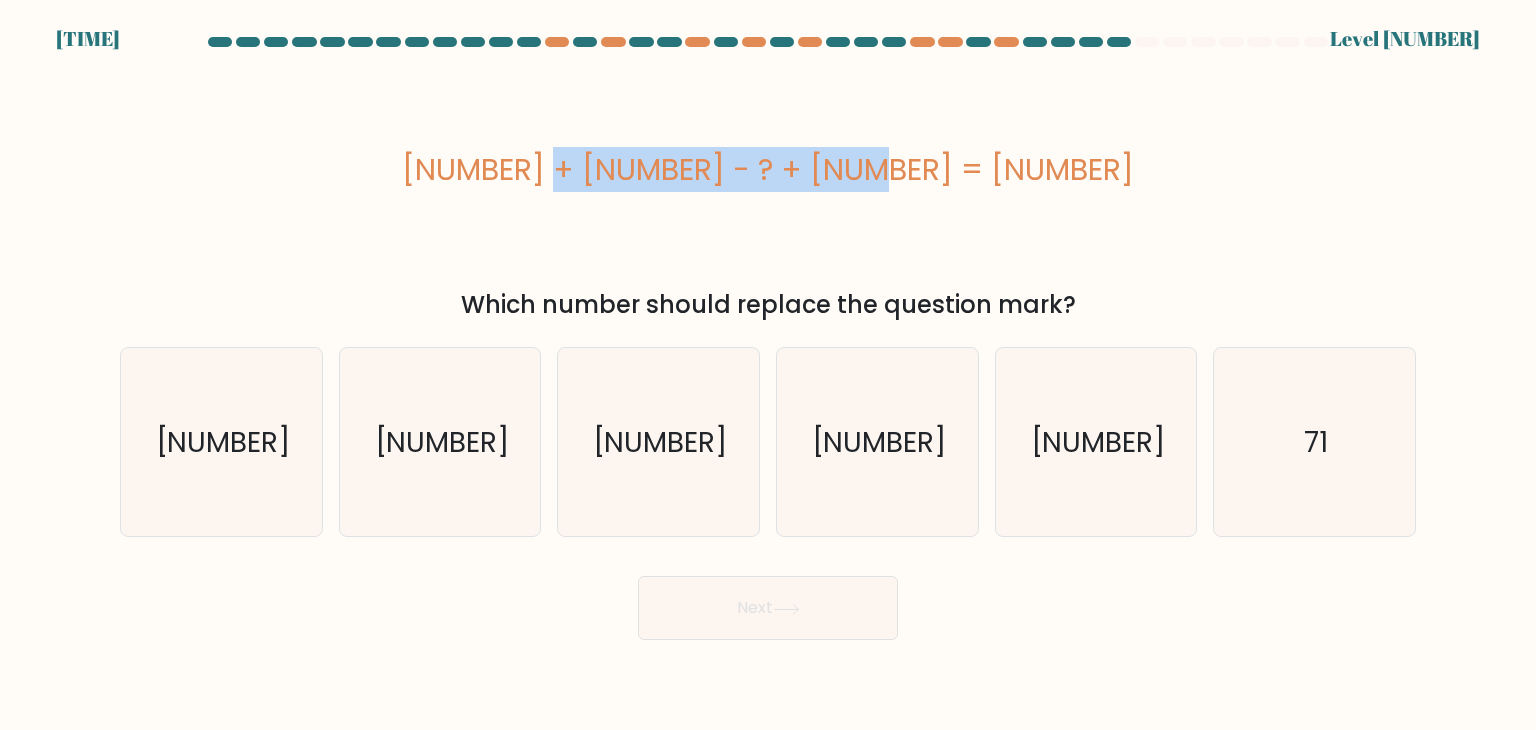 drag, startPoint x: 943, startPoint y: 168, endPoint x: 621, endPoint y: 145, distance: 322.82037 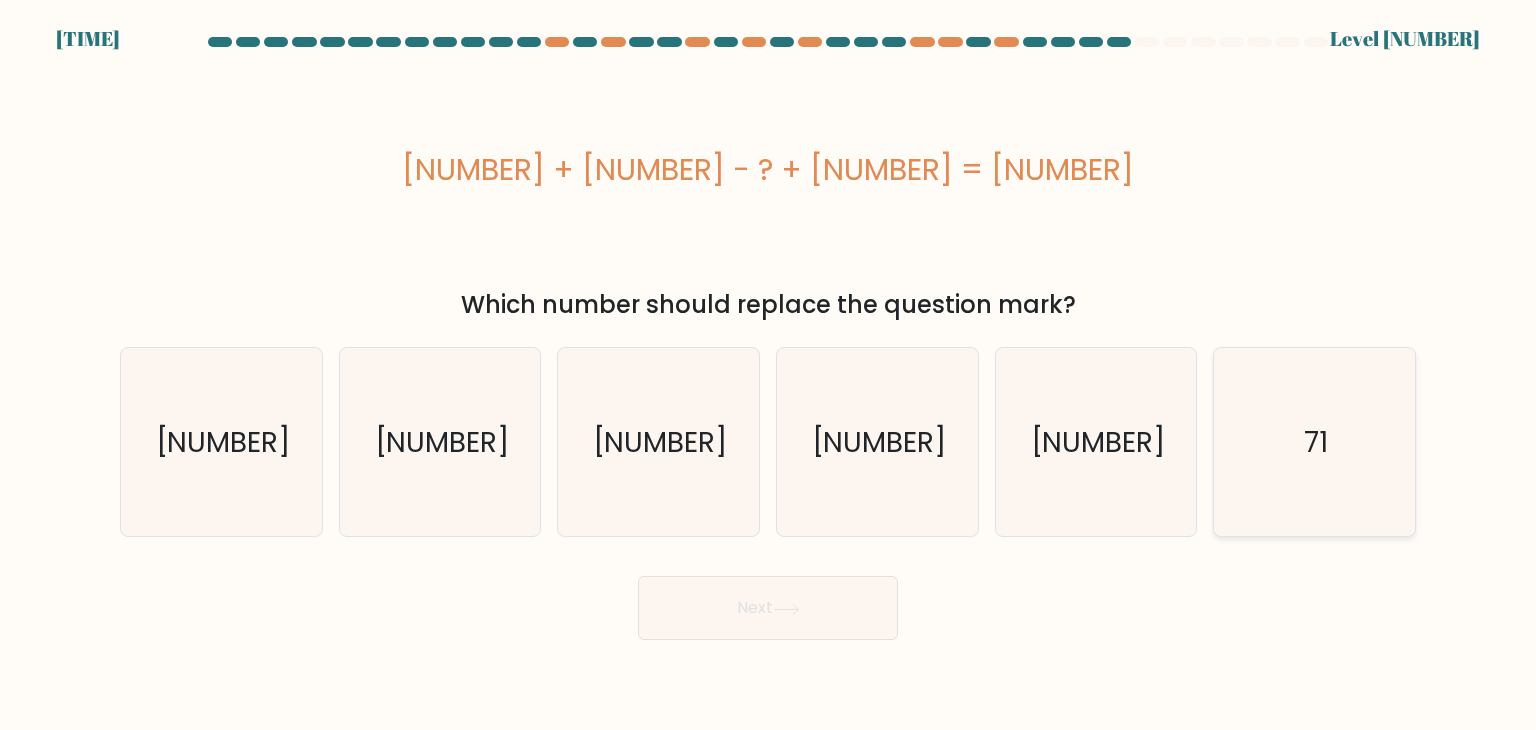 click on "71" at bounding box center [1314, 442] 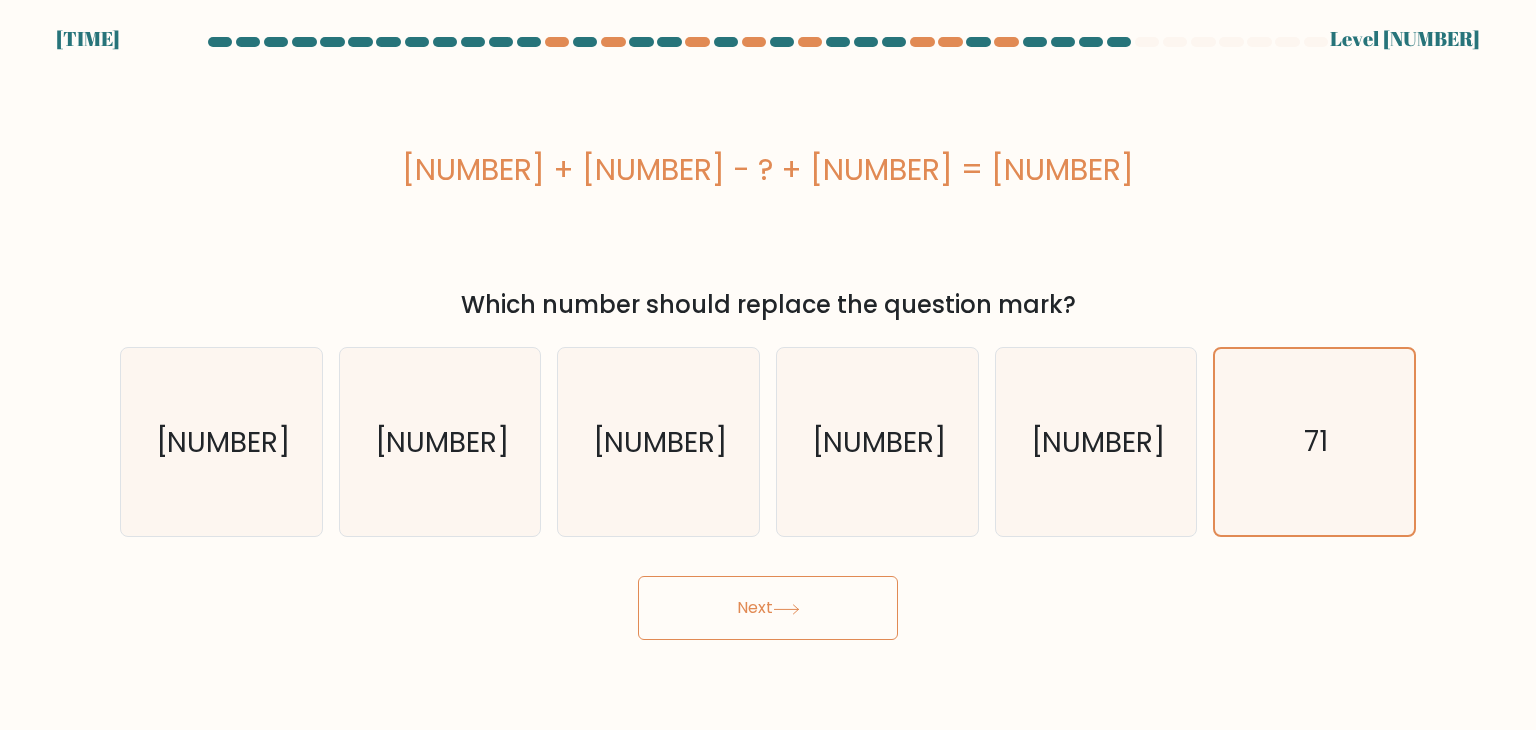 click on "Next" at bounding box center [768, 608] 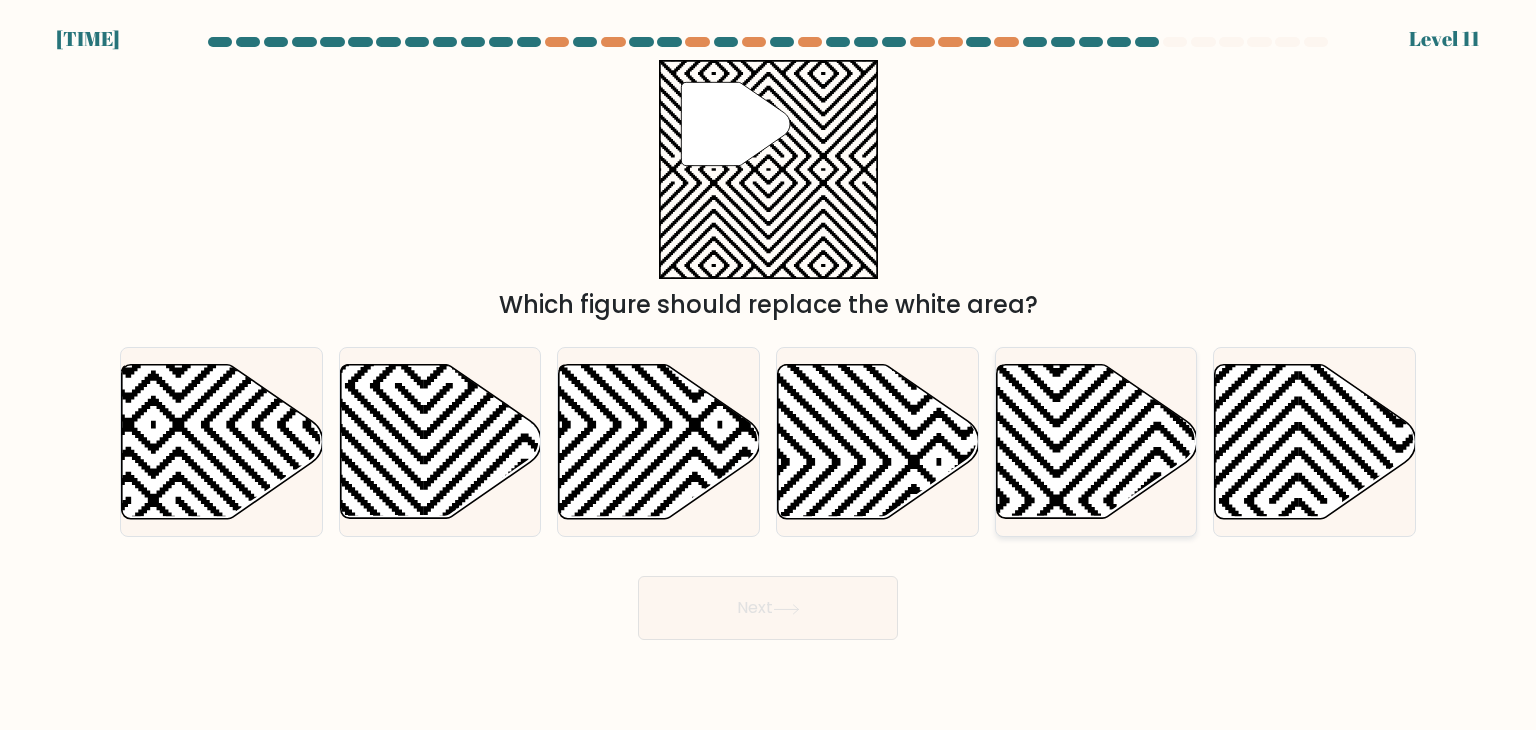 click at bounding box center [1096, 442] 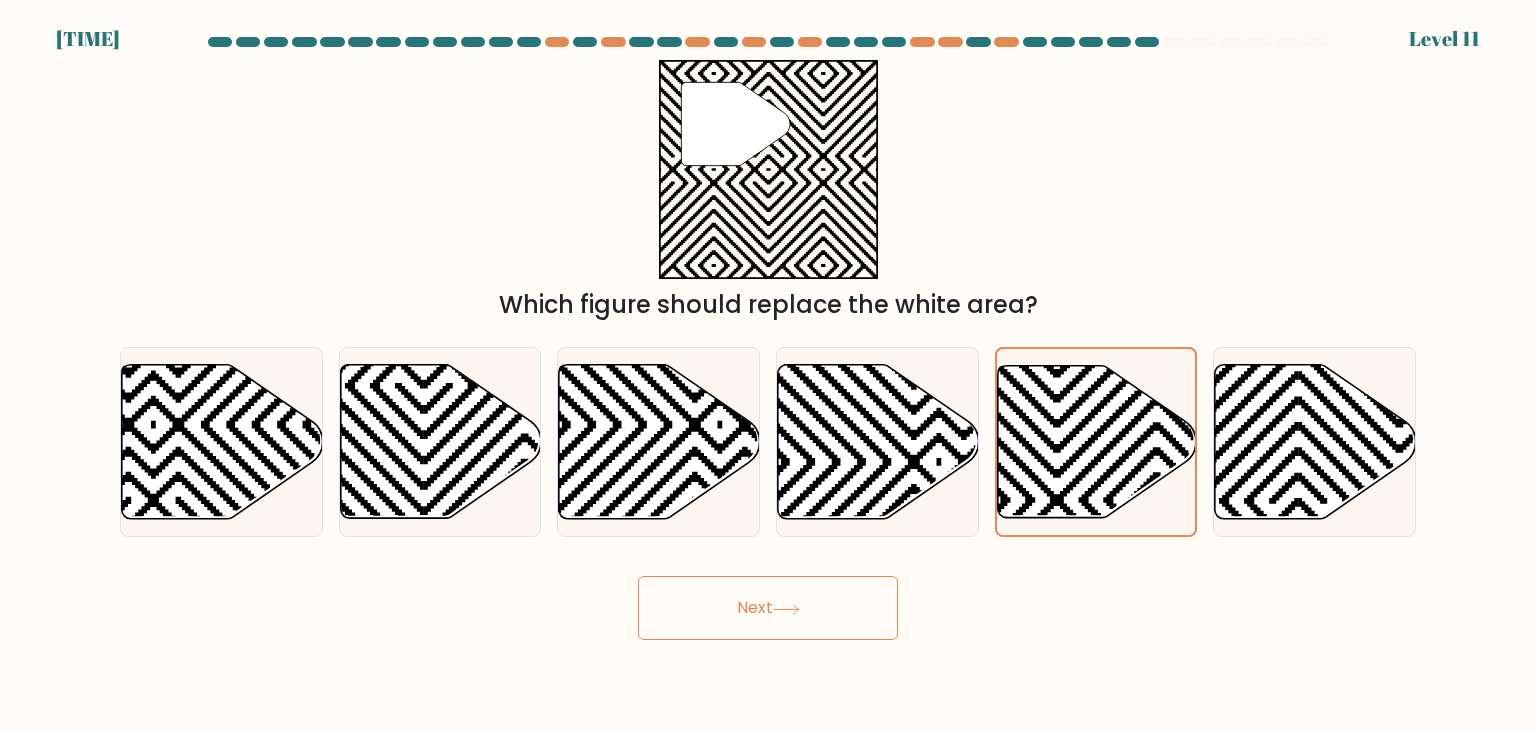 click on "Next" at bounding box center [768, 608] 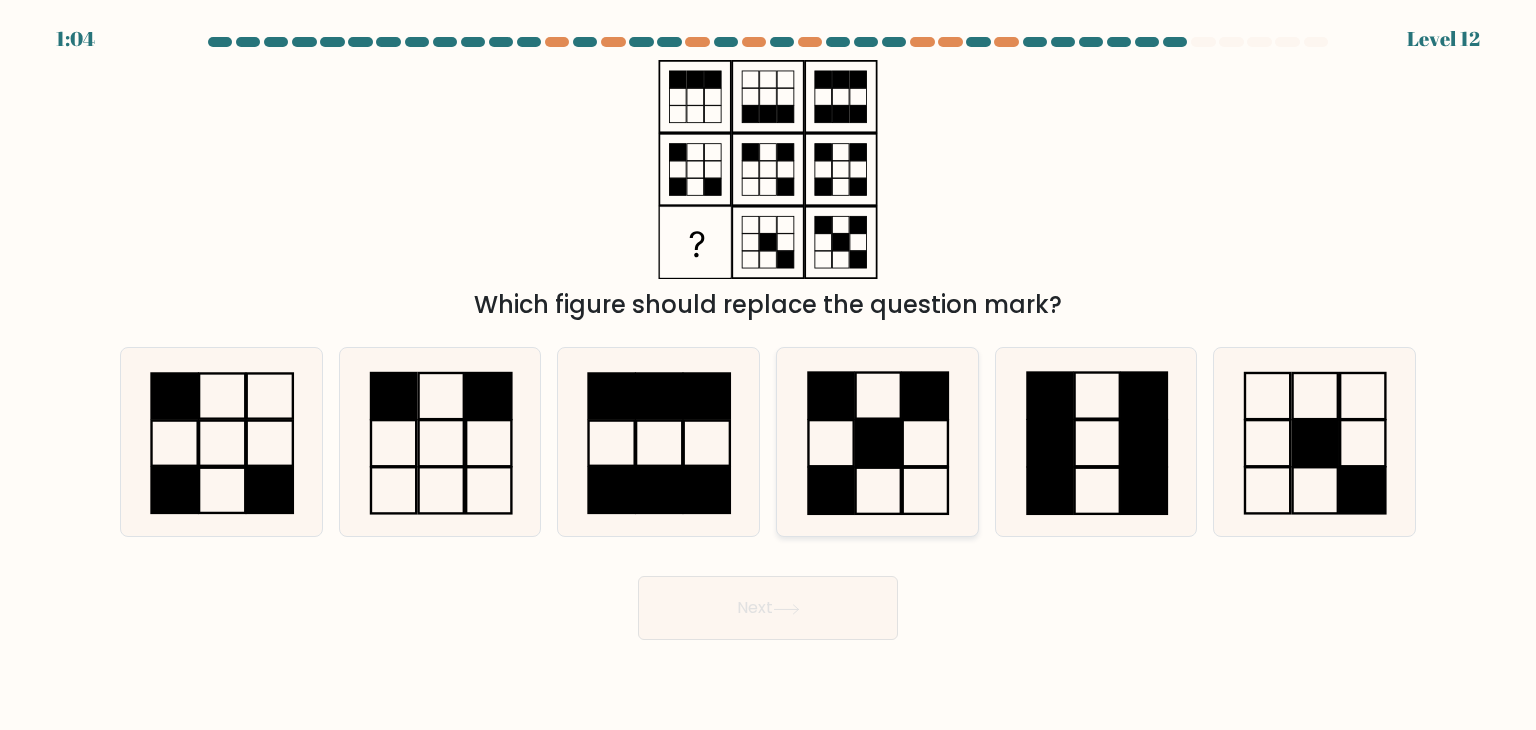 click at bounding box center (878, 396) 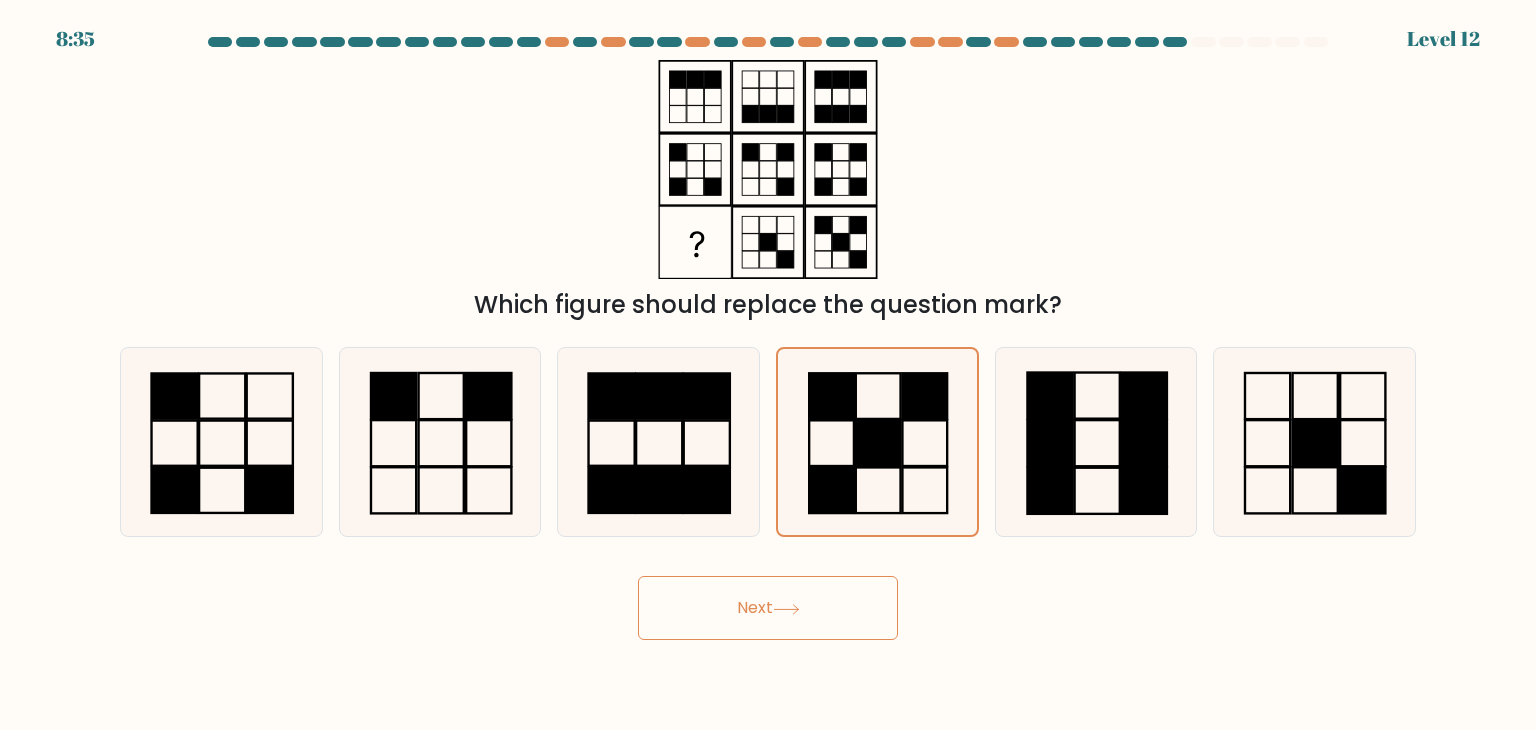 click on "Next" at bounding box center (768, 608) 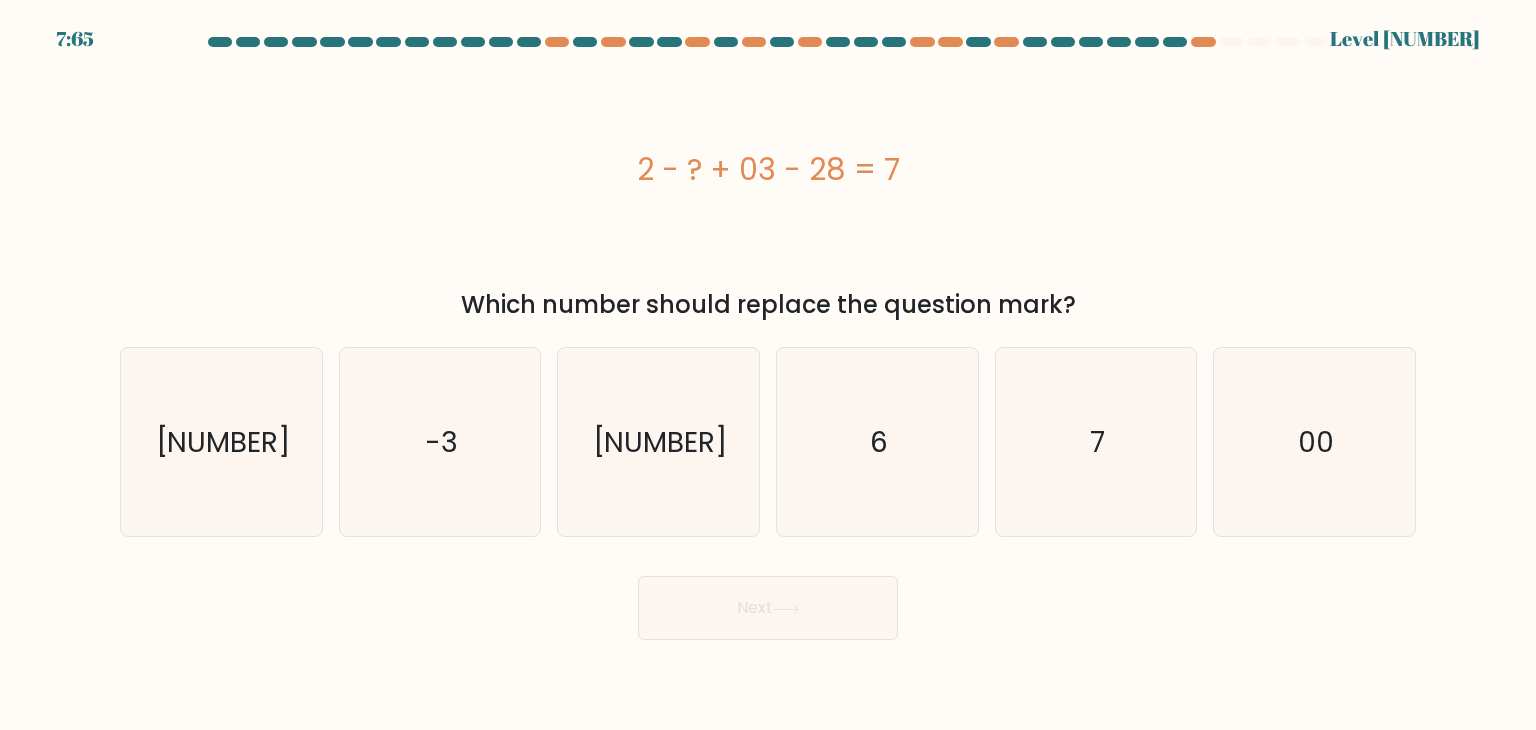 drag, startPoint x: 910, startPoint y: 165, endPoint x: 636, endPoint y: 149, distance: 274.46677 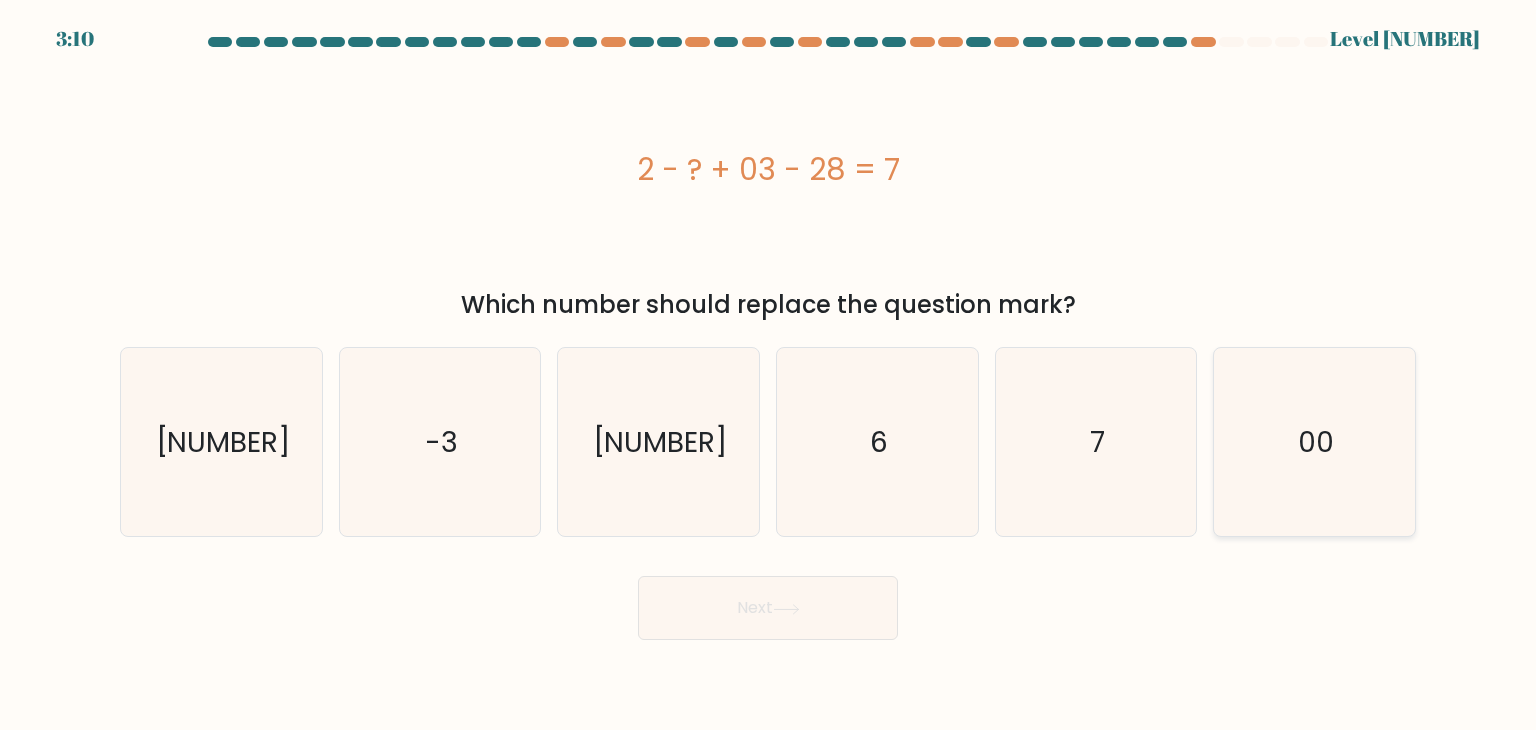 click on "00" at bounding box center [1314, 442] 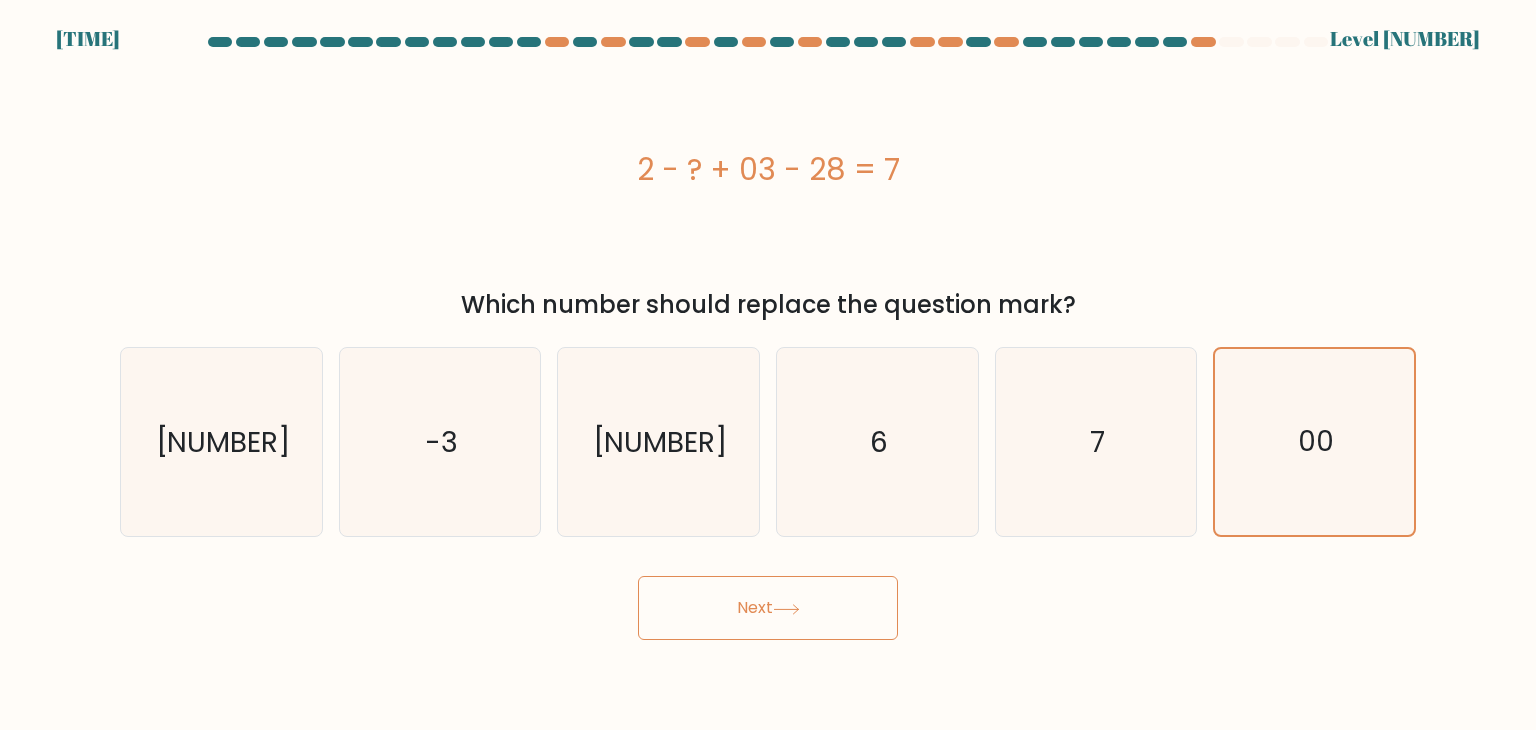 click on "Next" at bounding box center [768, 608] 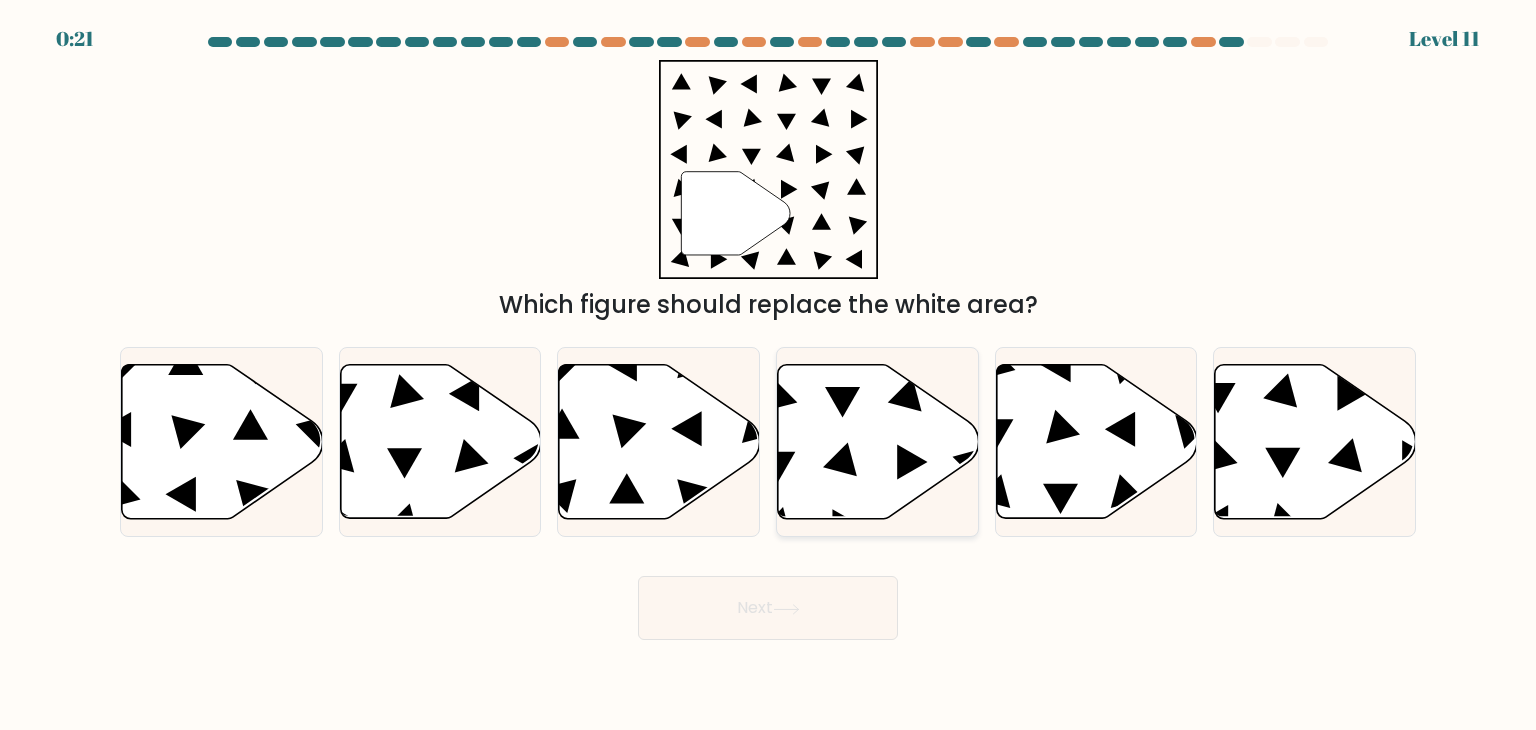 click at bounding box center (878, 442) 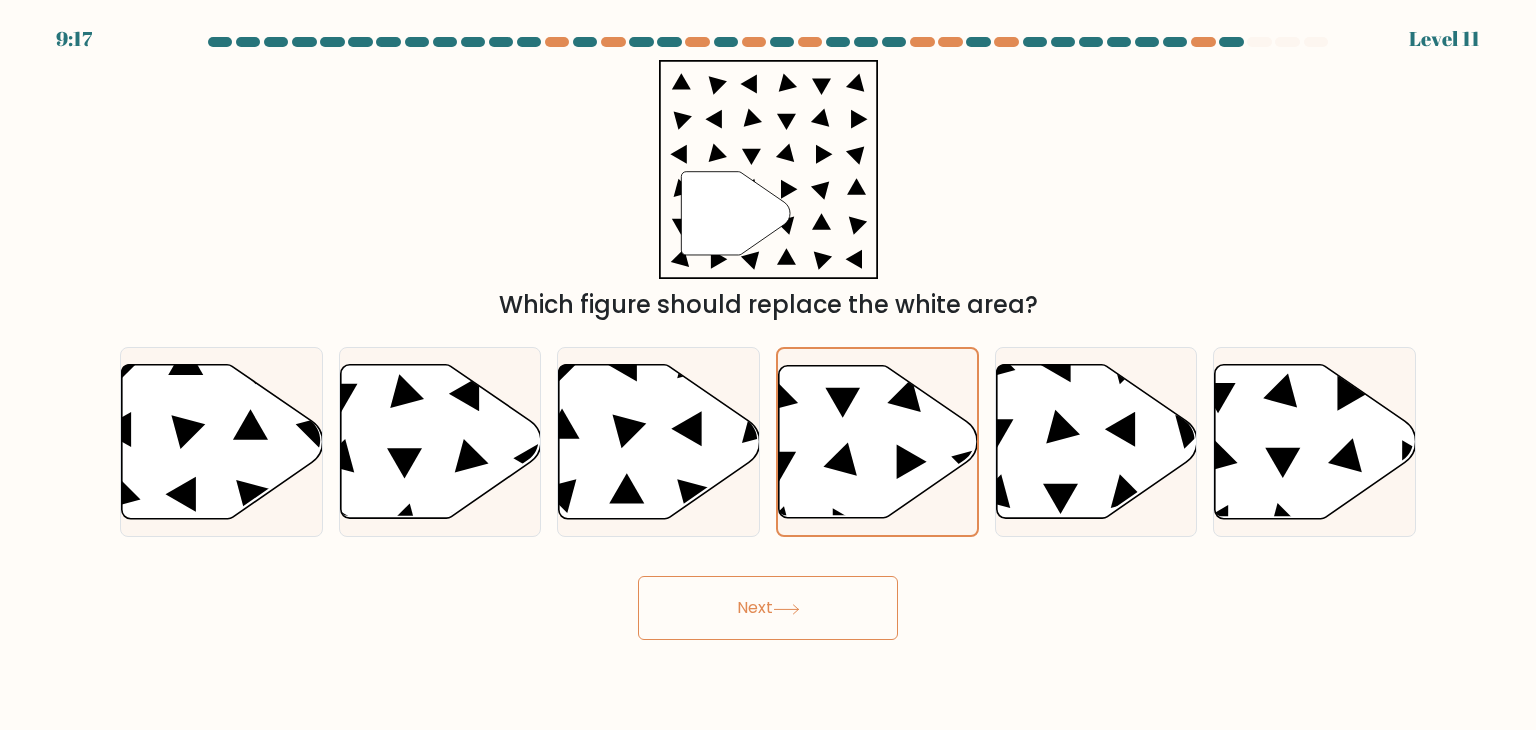 click on "Next" at bounding box center [768, 608] 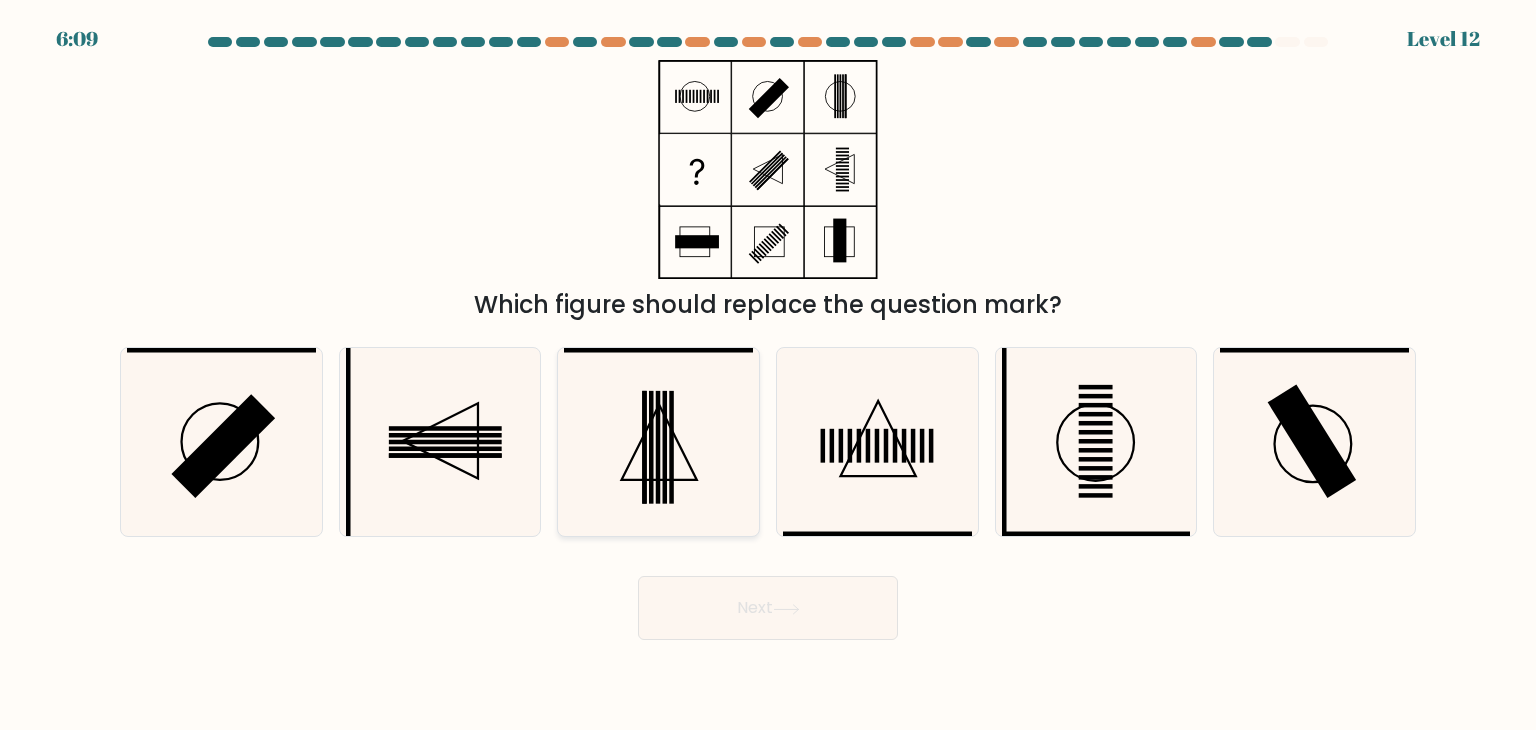click at bounding box center (658, 442) 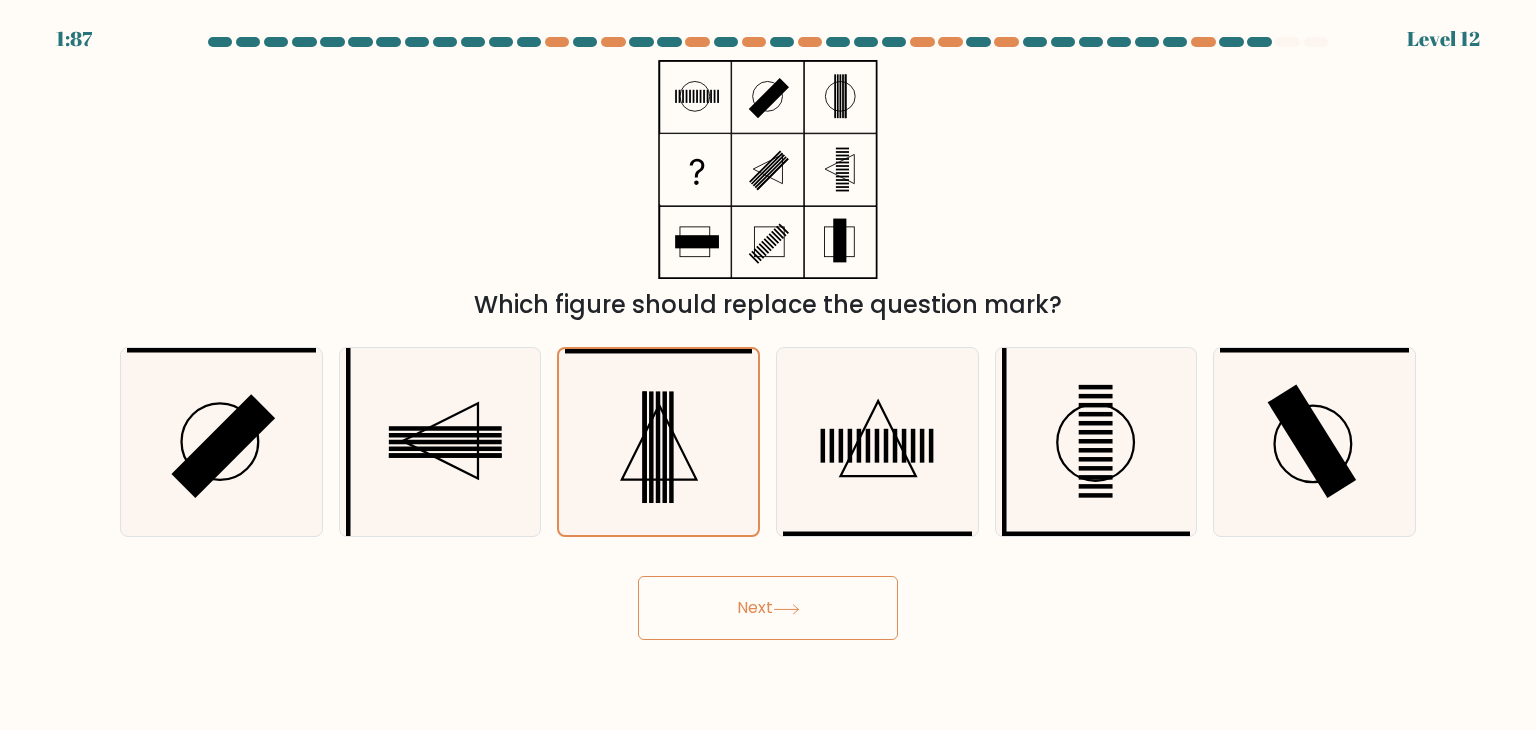 click on "Next" at bounding box center (768, 608) 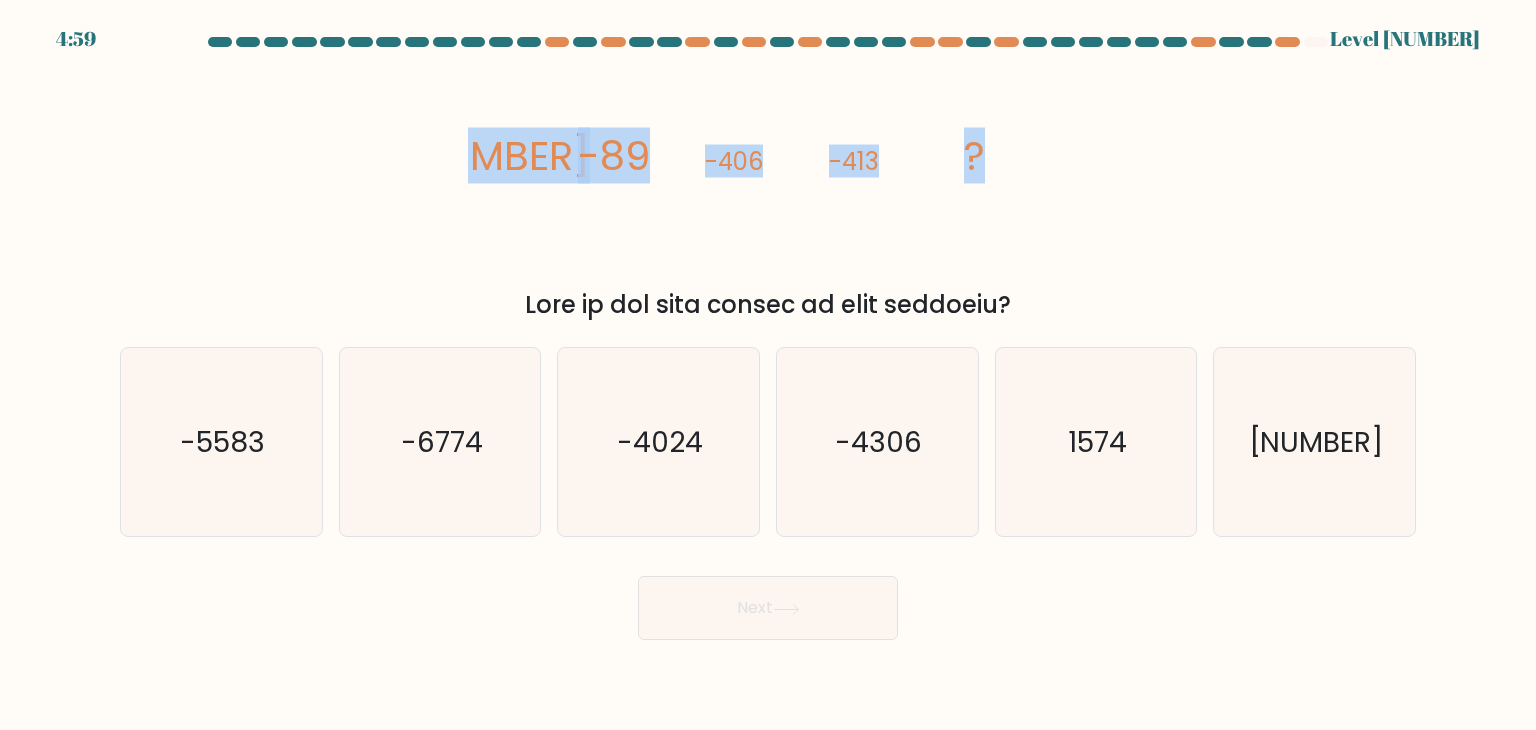 drag, startPoint x: 464, startPoint y: 155, endPoint x: 1045, endPoint y: 137, distance: 581.27875 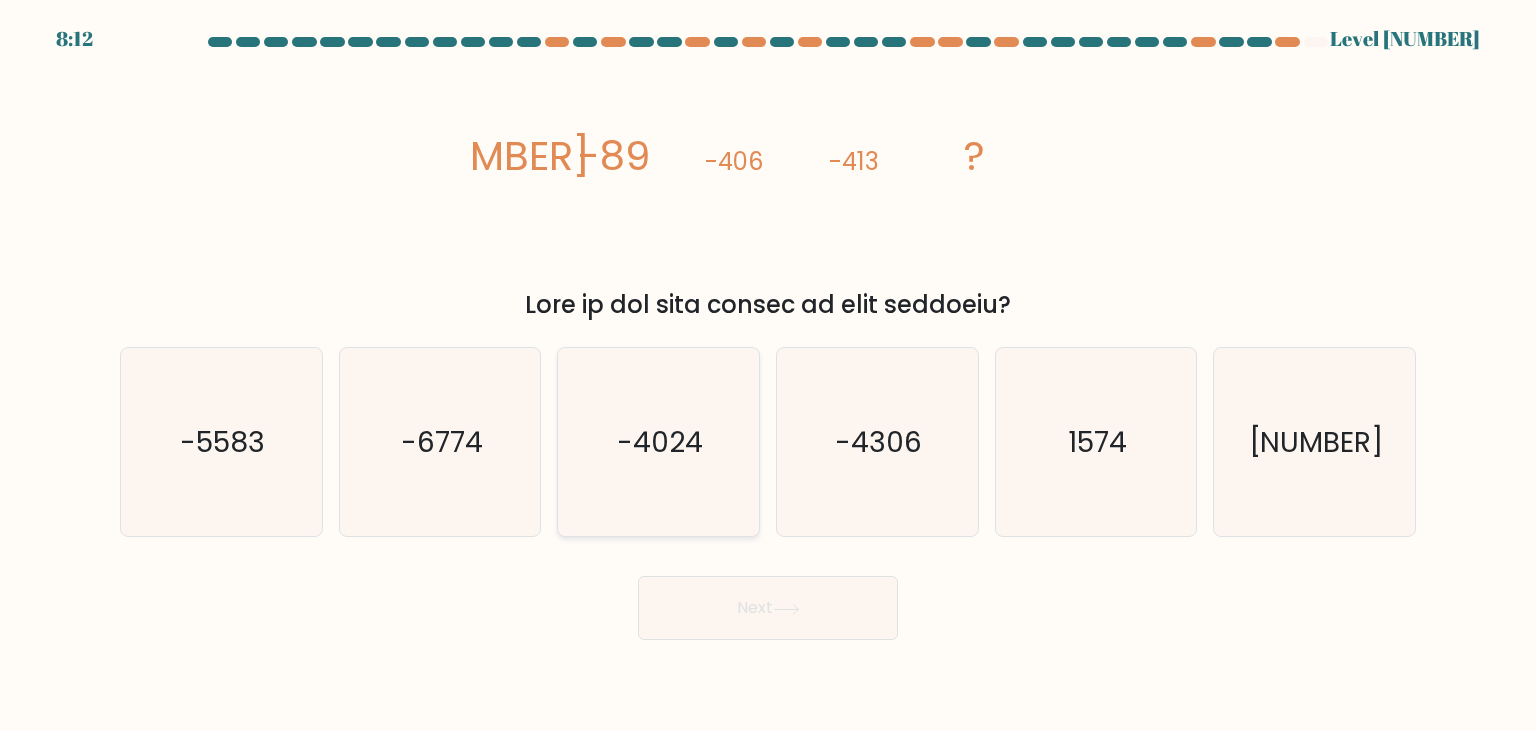 click on "-4024" at bounding box center (658, 442) 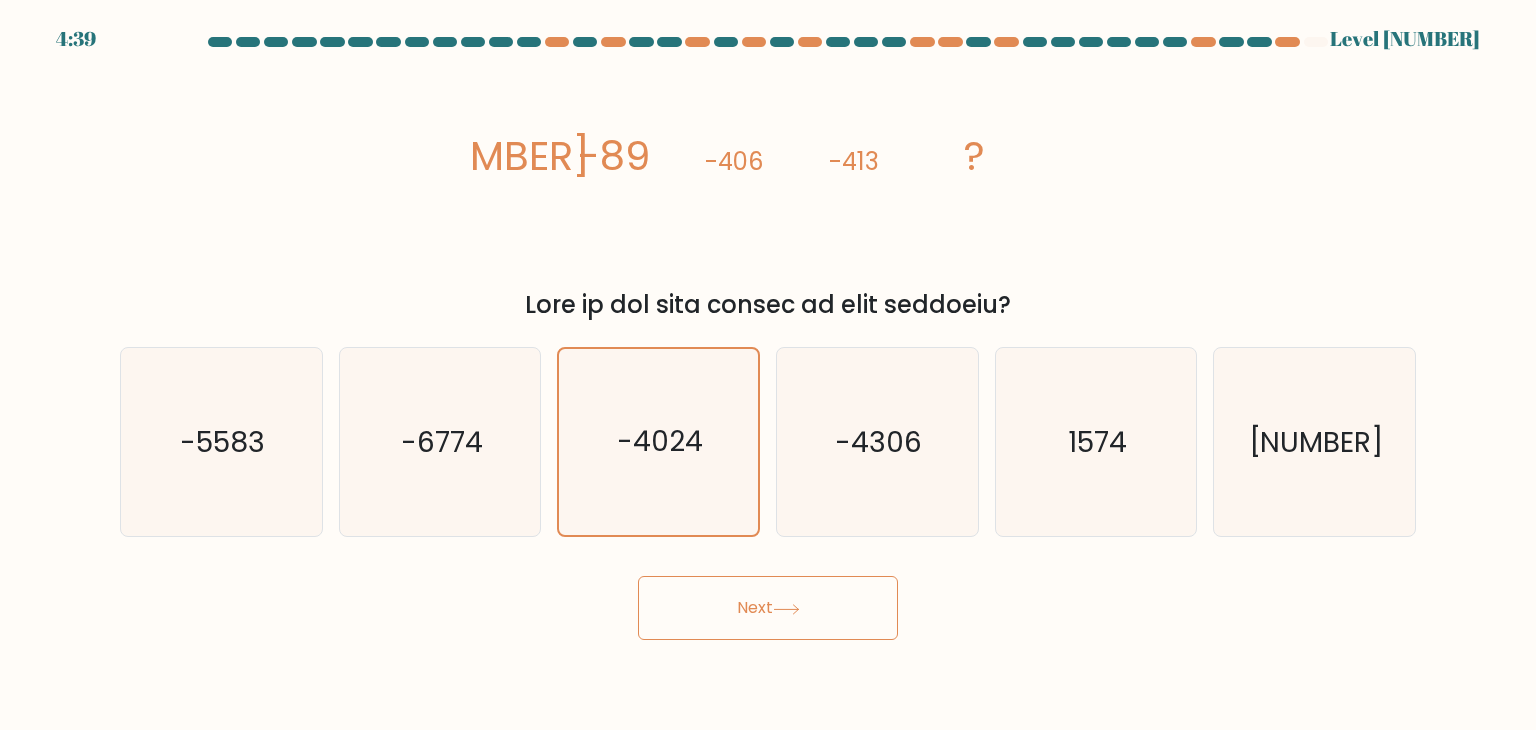 click on "Next" at bounding box center (768, 600) 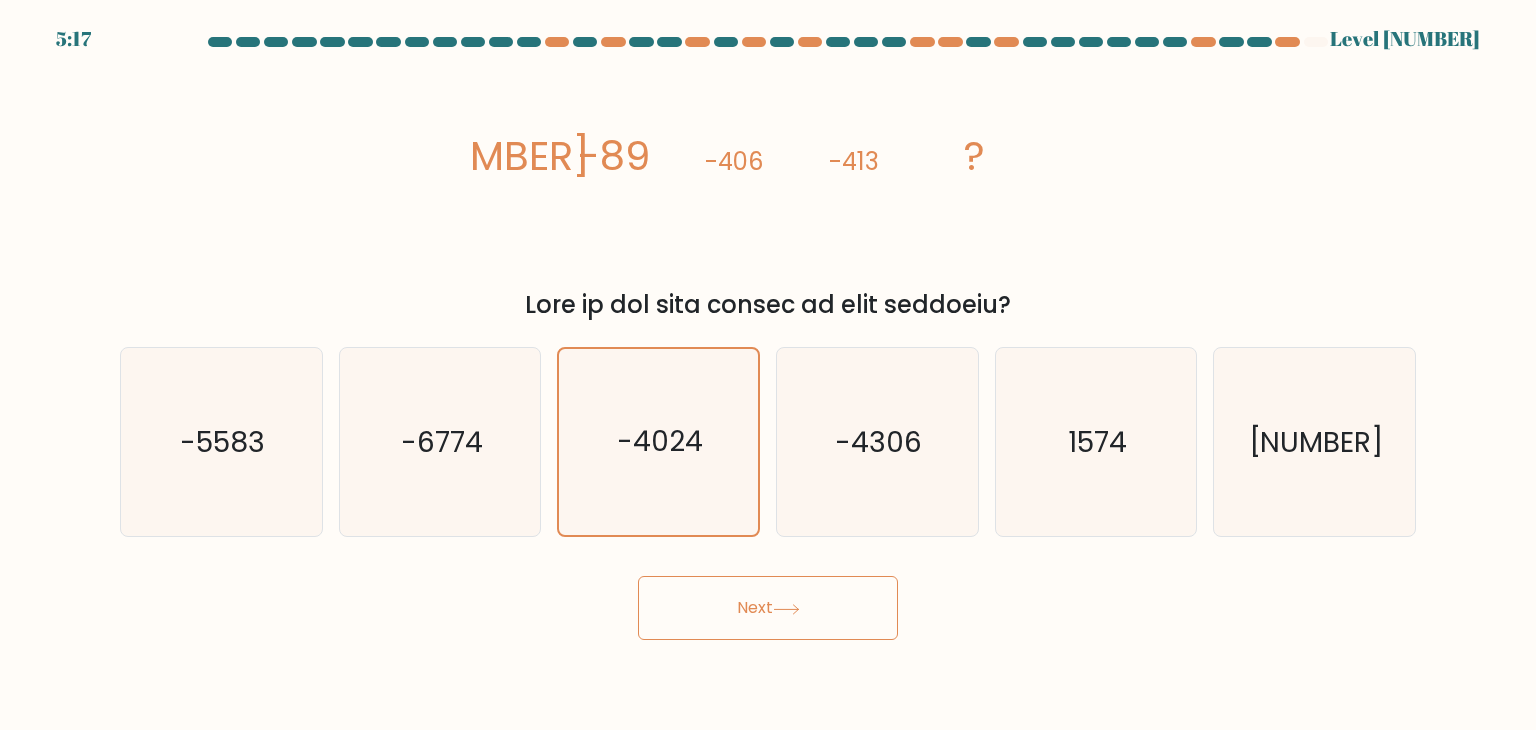 click on "Next" at bounding box center [768, 608] 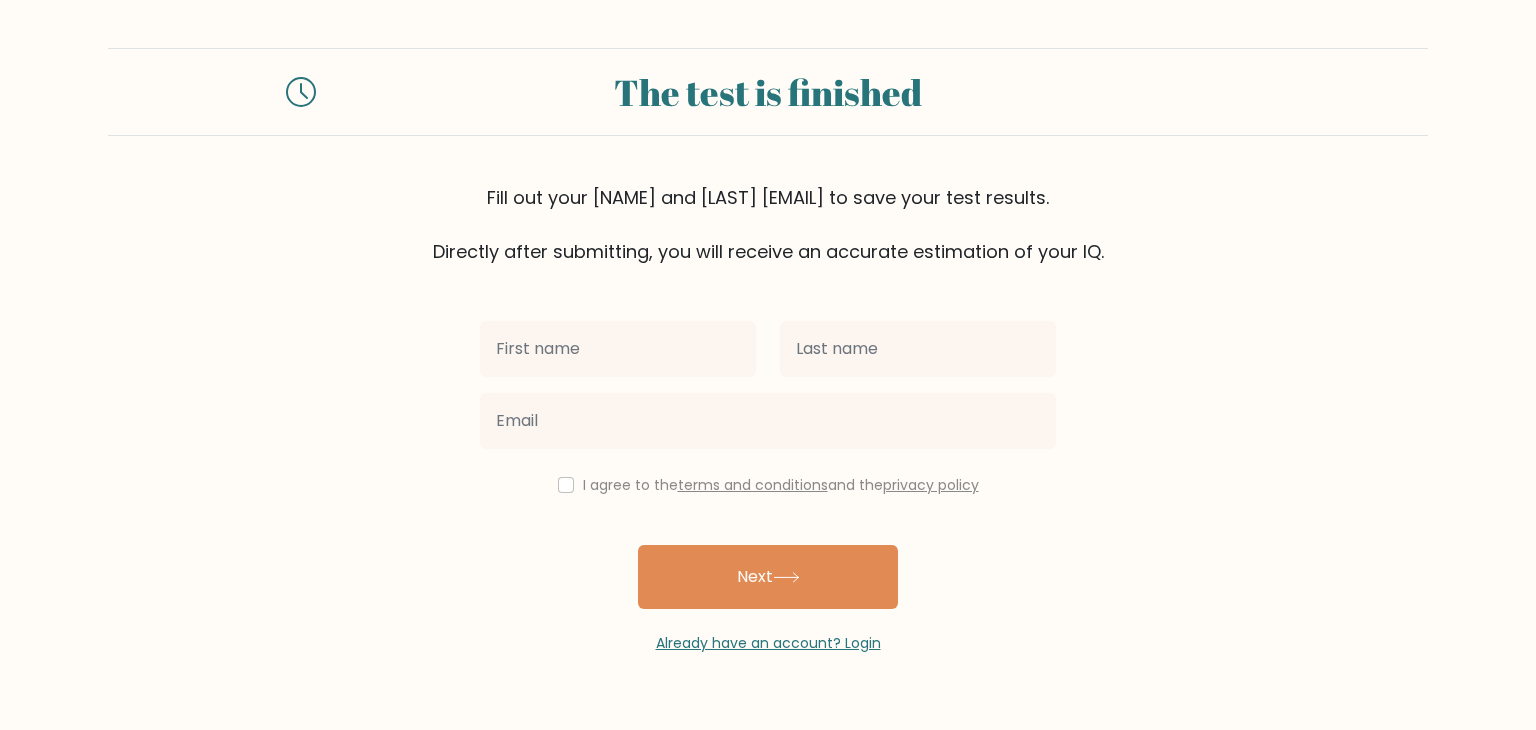 scroll, scrollTop: 0, scrollLeft: 0, axis: both 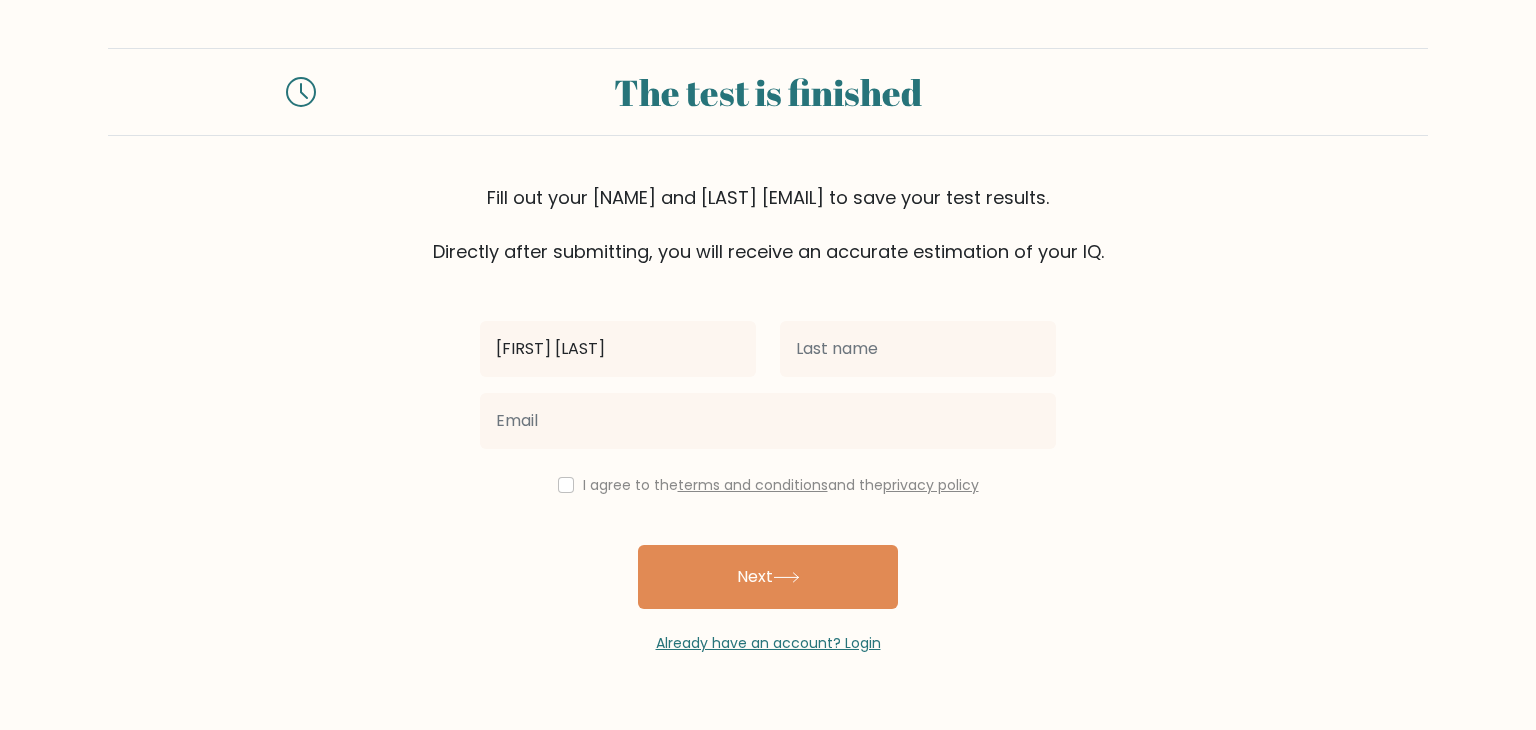 type on "[FIRST] [LAST]" 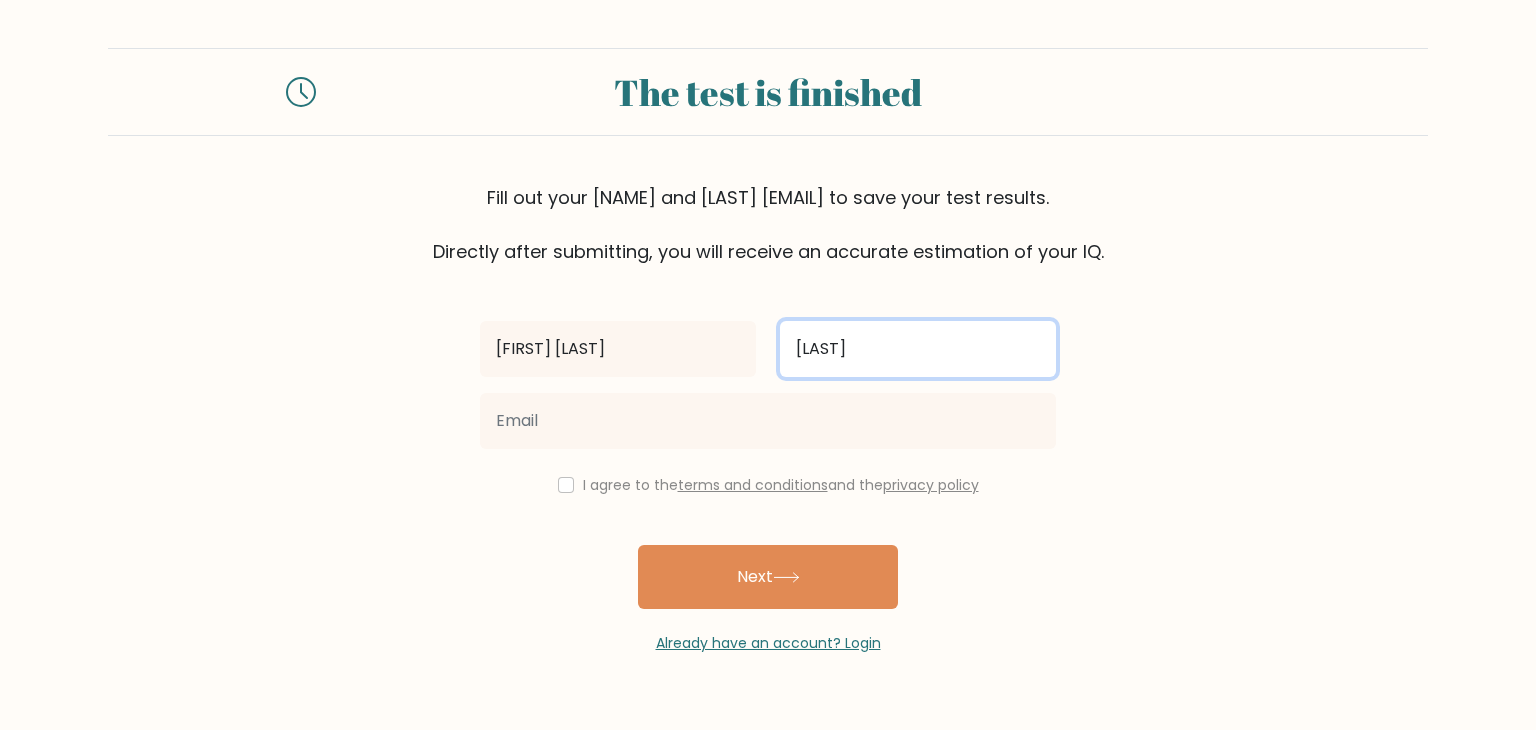 type on "[LAST]" 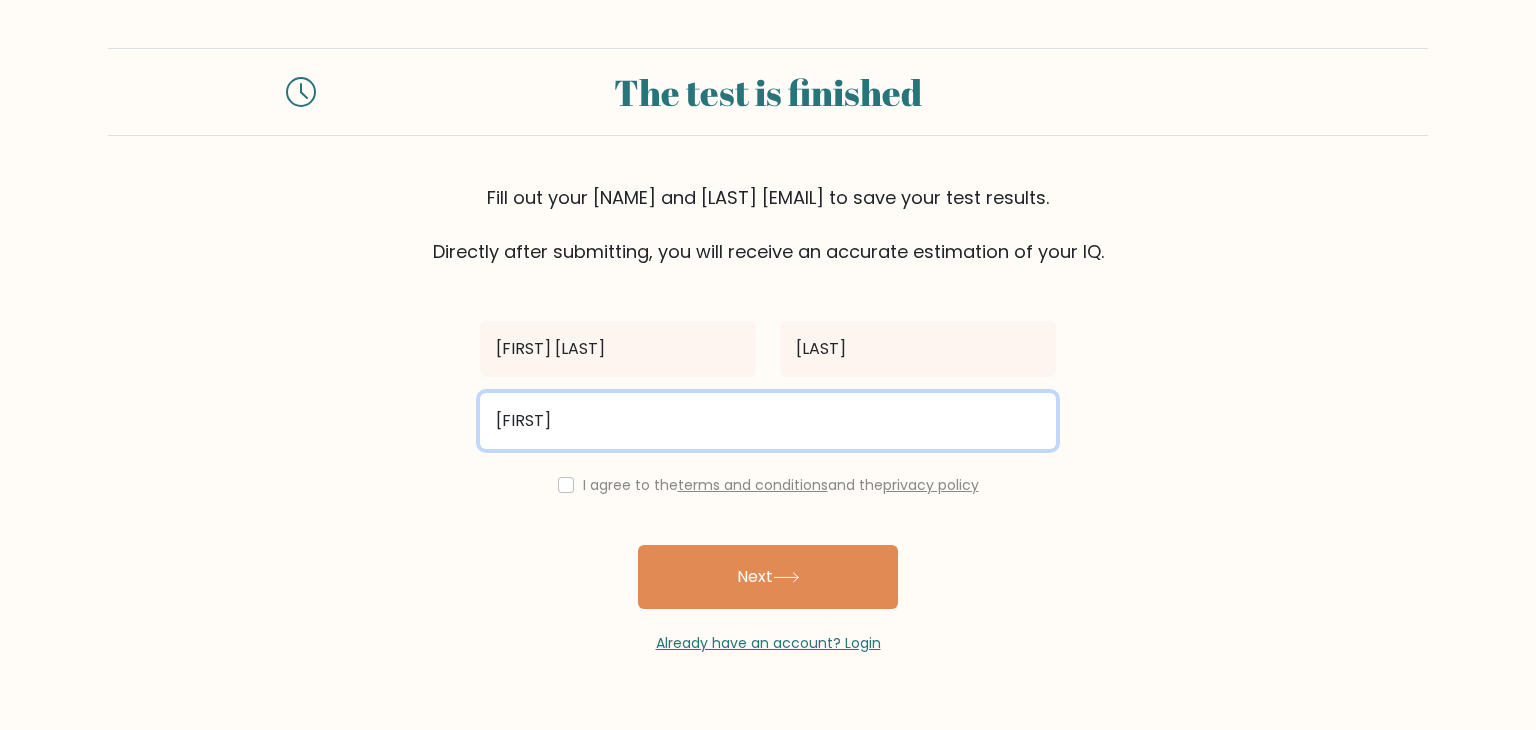 type on "[FIRST][LAST]@[DOMAIN]" 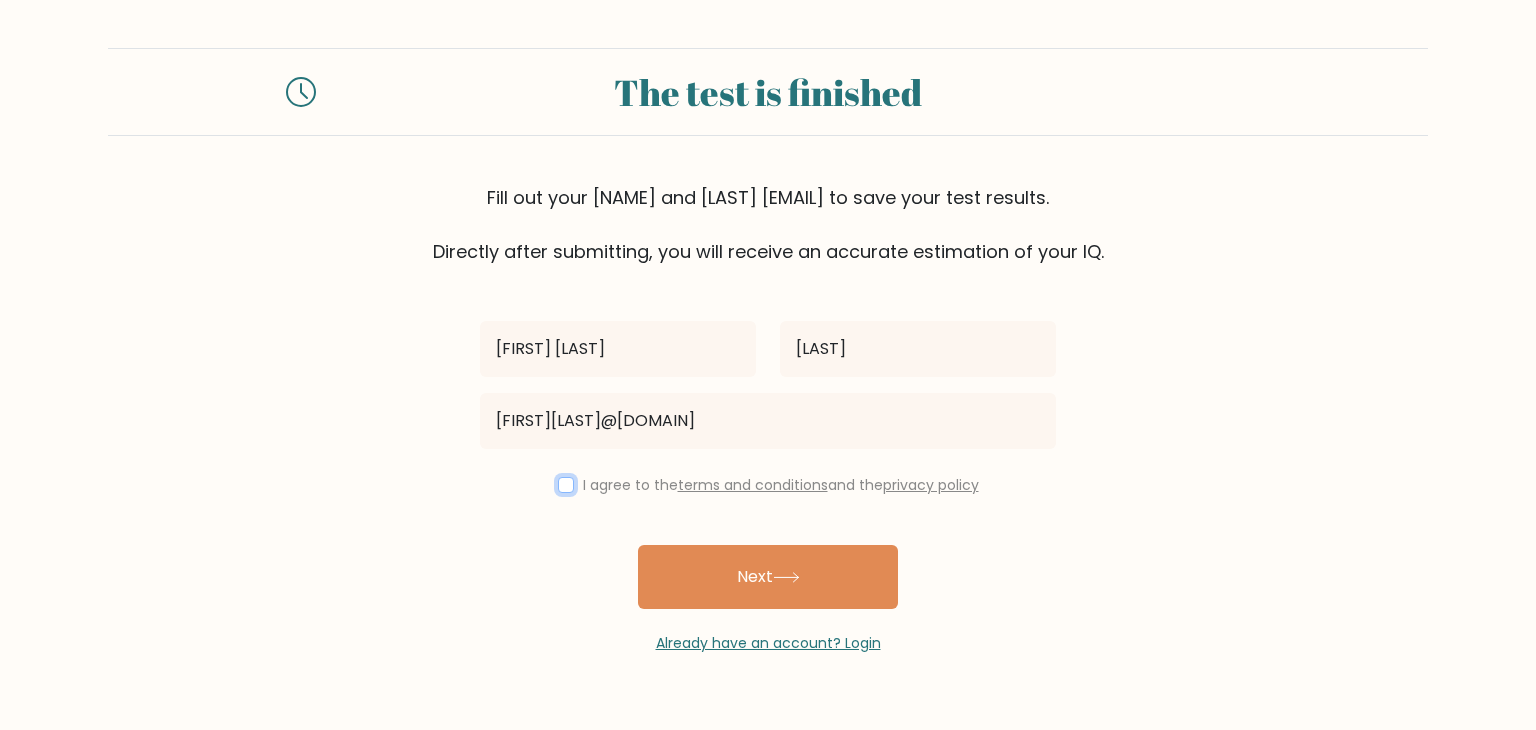 click at bounding box center (566, 485) 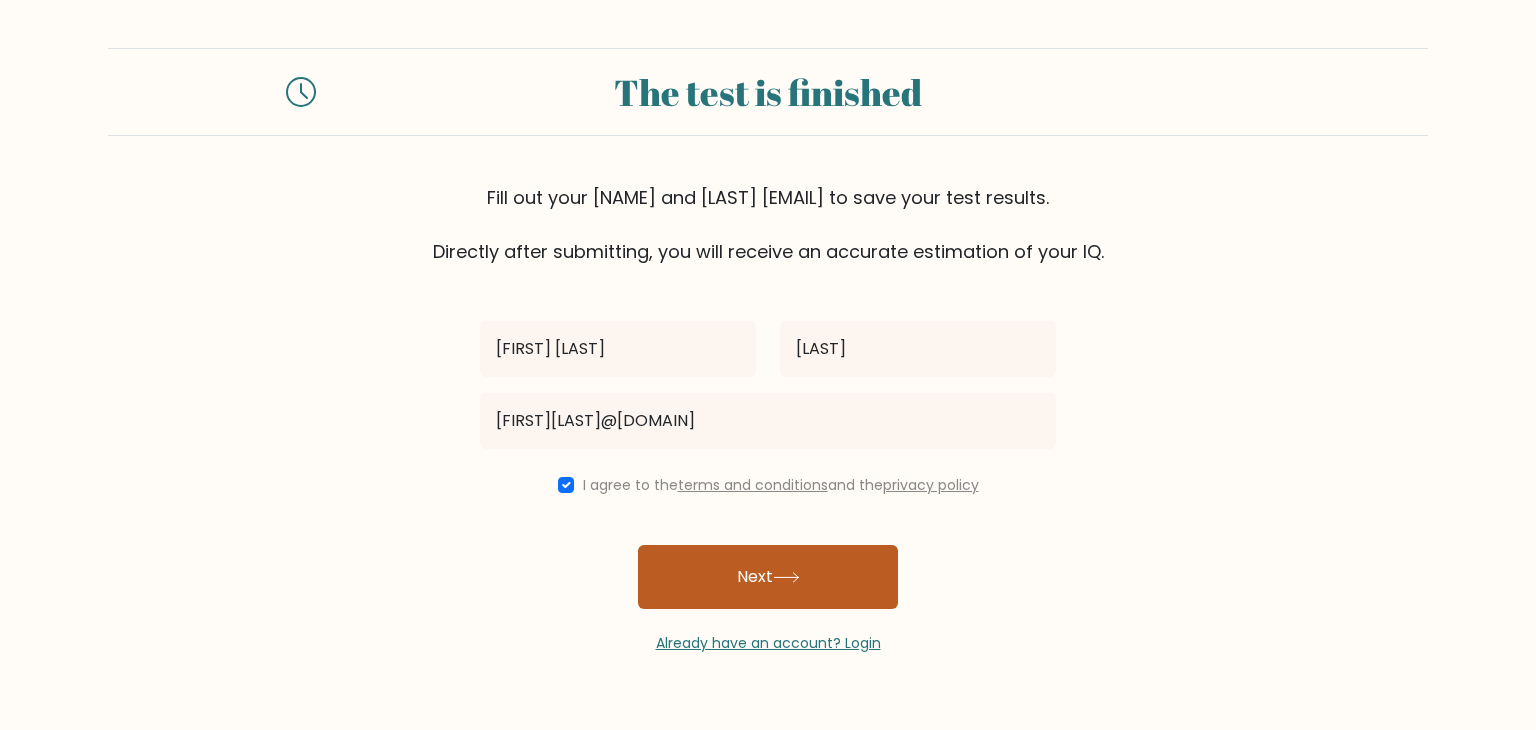 click on "Next" at bounding box center [768, 577] 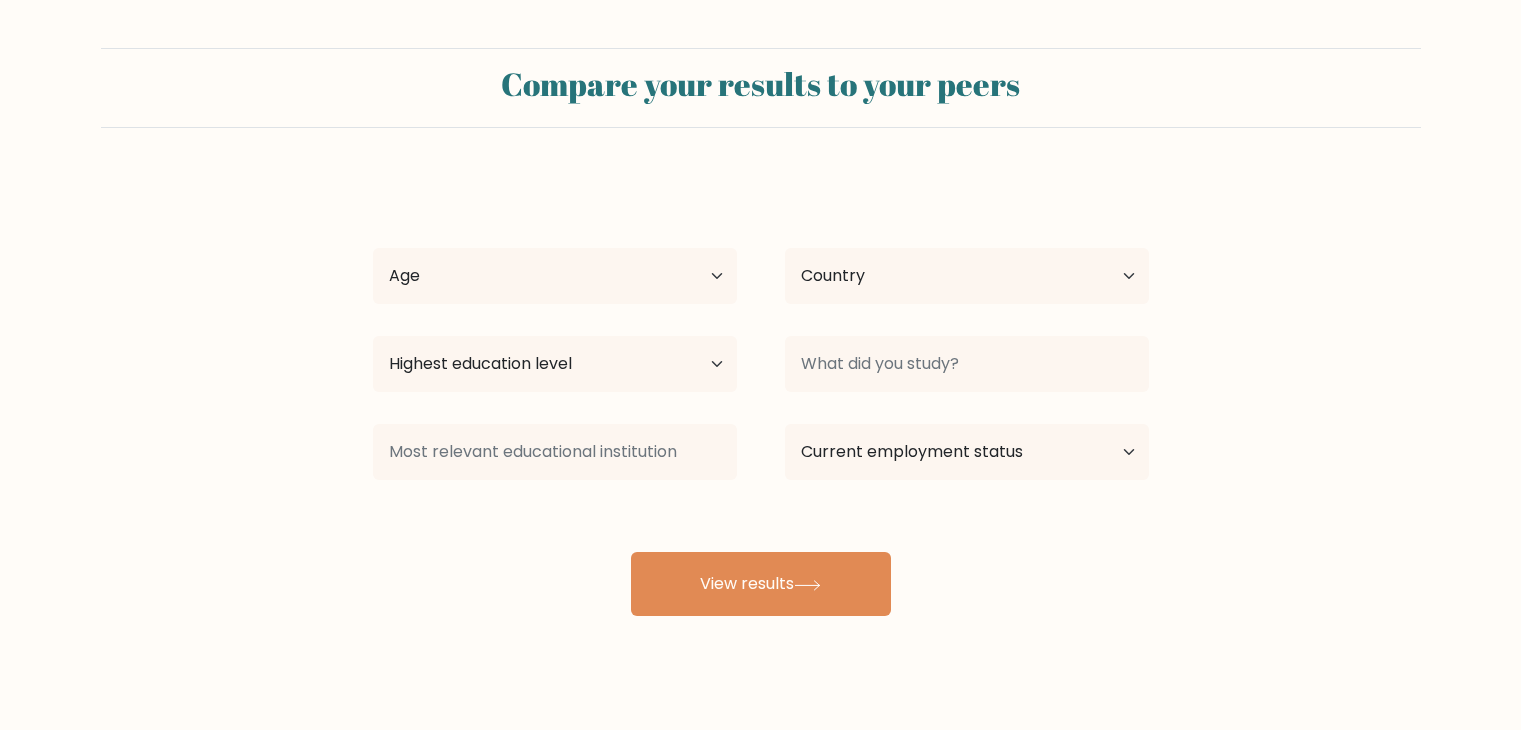 scroll, scrollTop: 0, scrollLeft: 0, axis: both 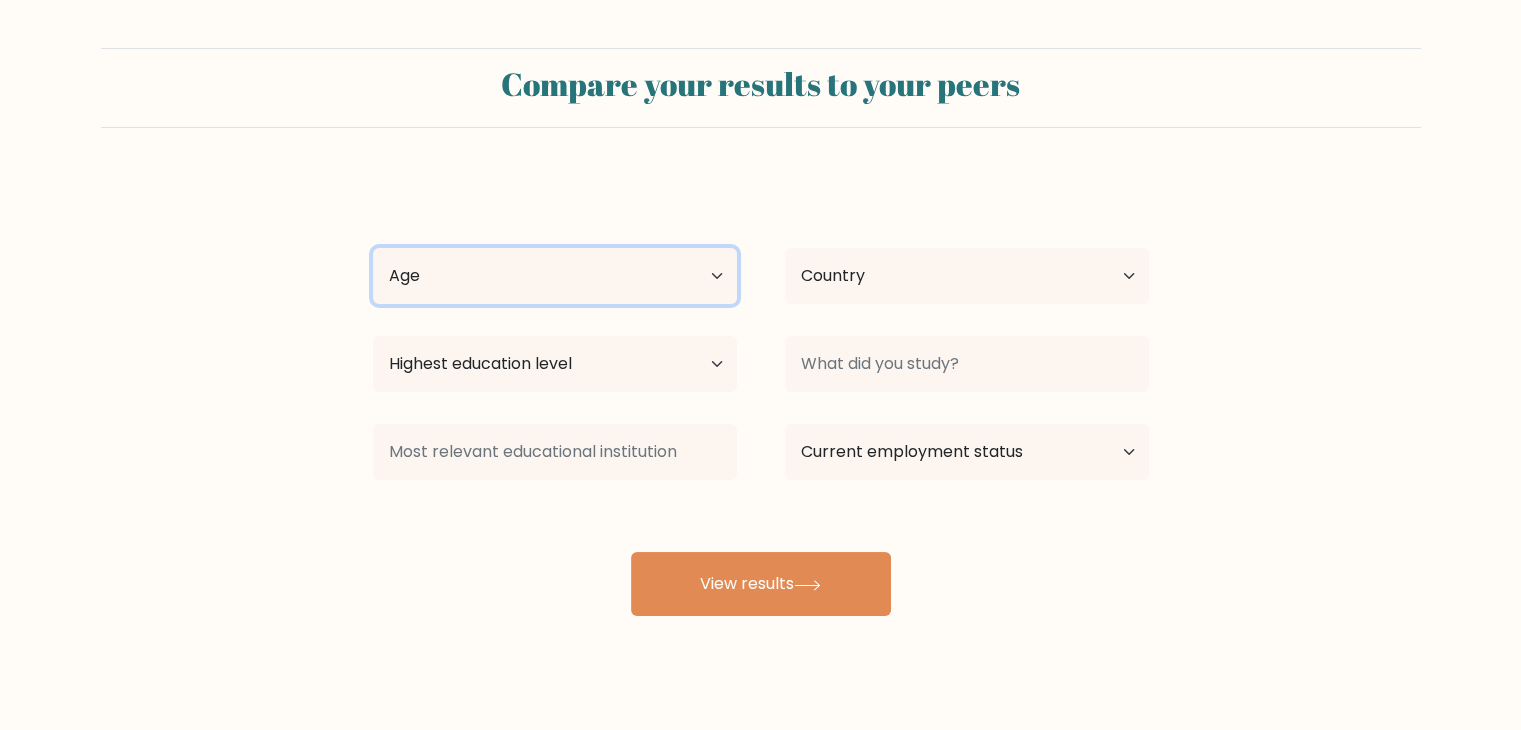 click on "Age
Under 18 years old
18-24 years old
25-34 years old
35-44 years old
45-54 years old
55-64 years old
65 years old and above" at bounding box center [555, 276] 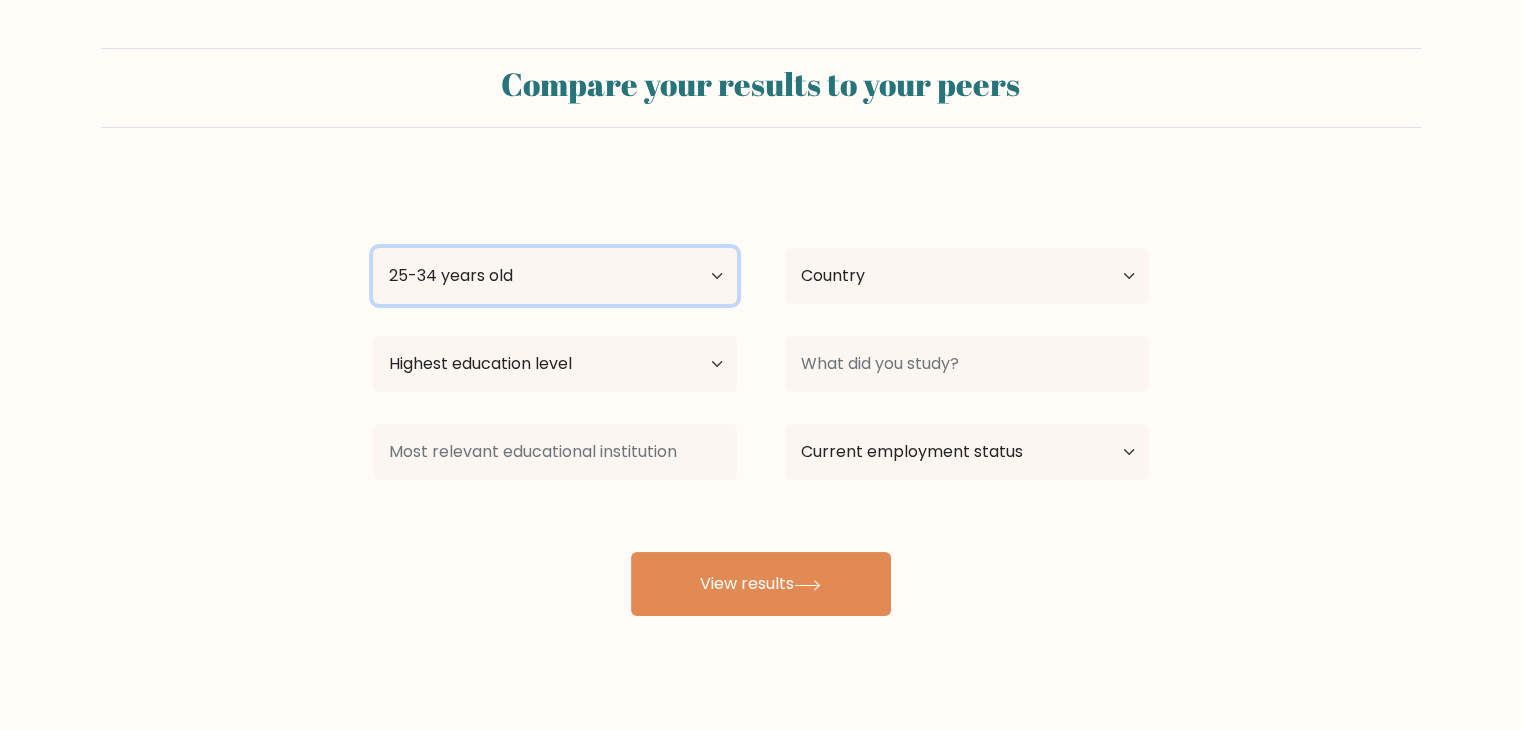 click on "Age
Under 18 years old
18-24 years old
25-34 years old
35-44 years old
45-54 years old
55-64 years old
65 years old and above" at bounding box center (555, 276) 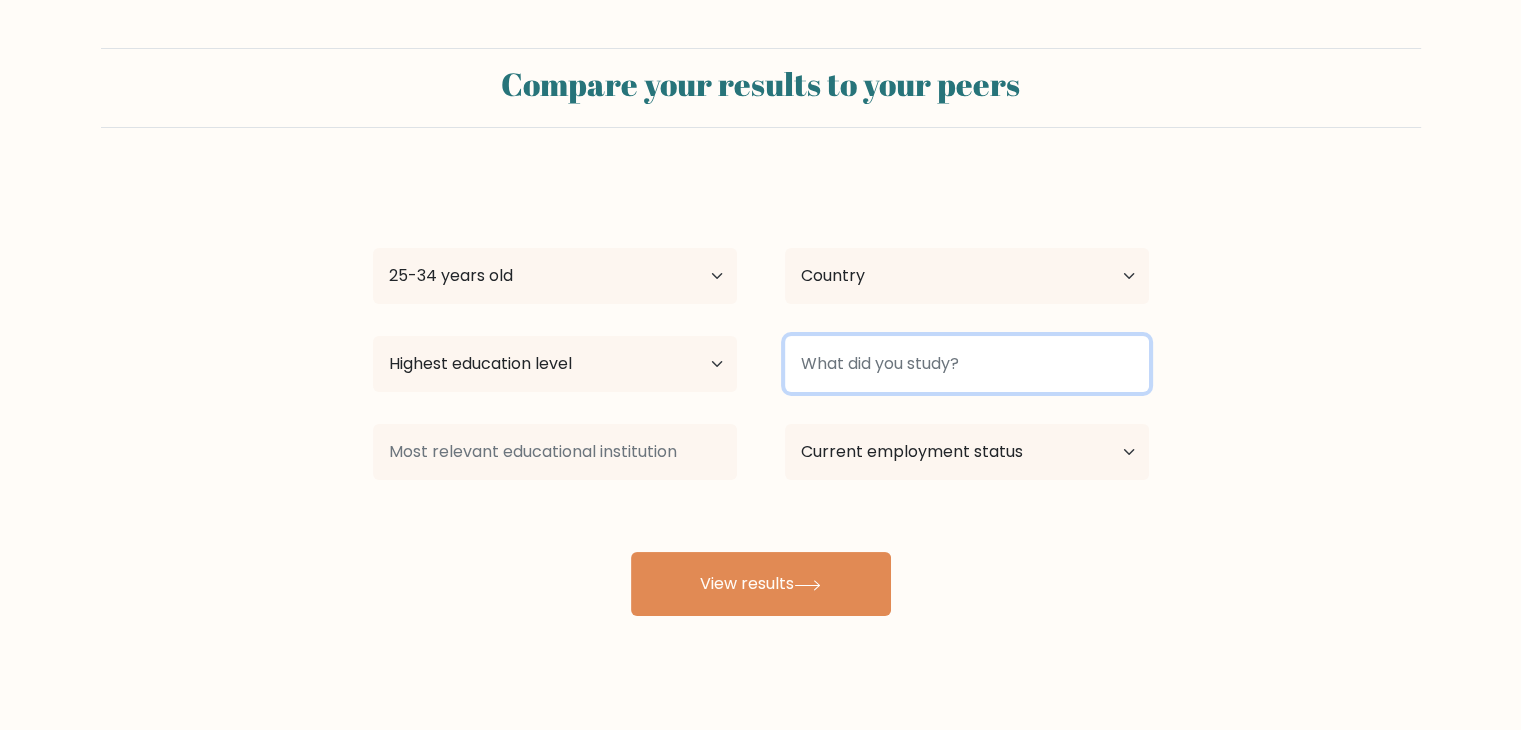 click at bounding box center (967, 364) 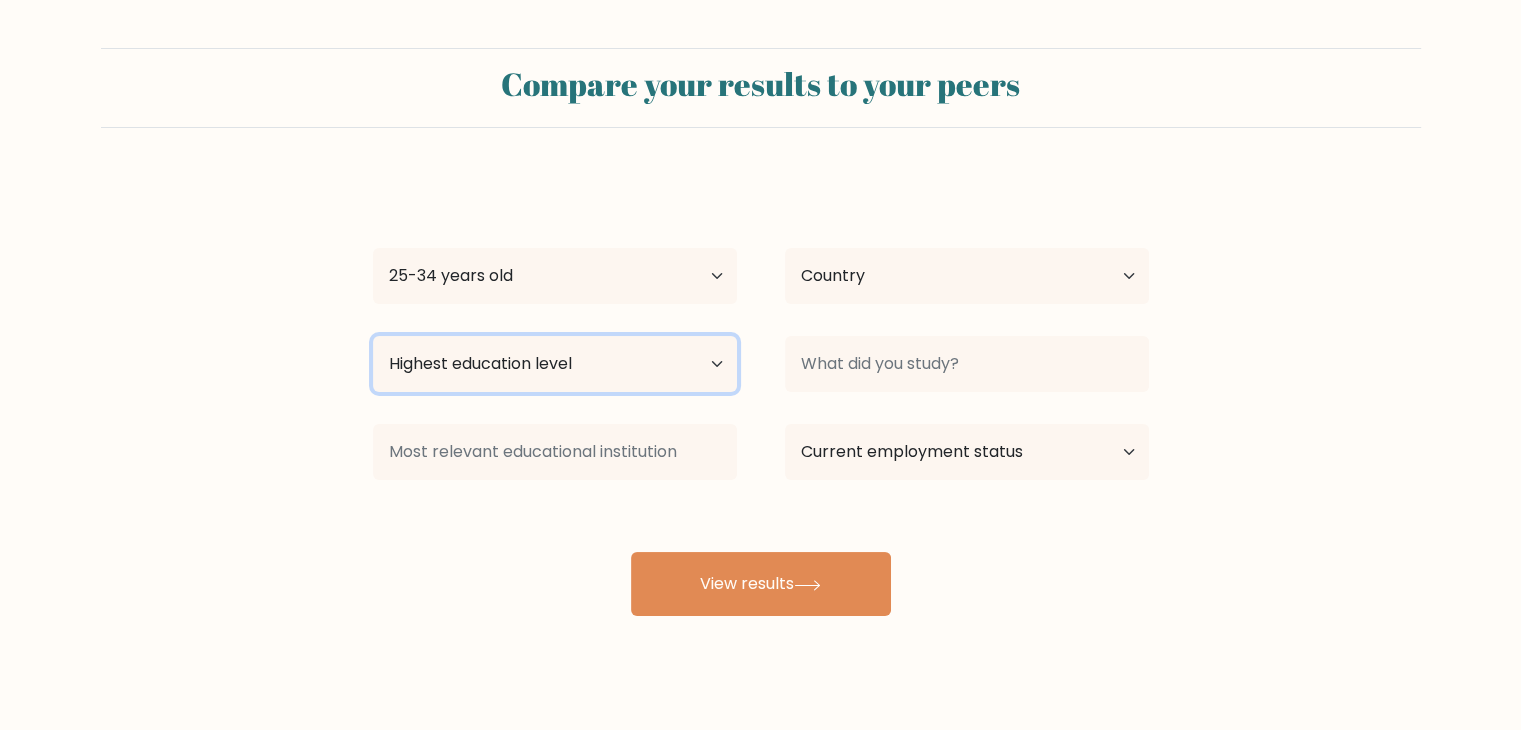 click on "Highest education level
No schooling
Primary
Lower Secondary
Upper Secondary
Occupation Specific
Bachelor's degree
Master's degree
Doctoral degree" at bounding box center [555, 364] 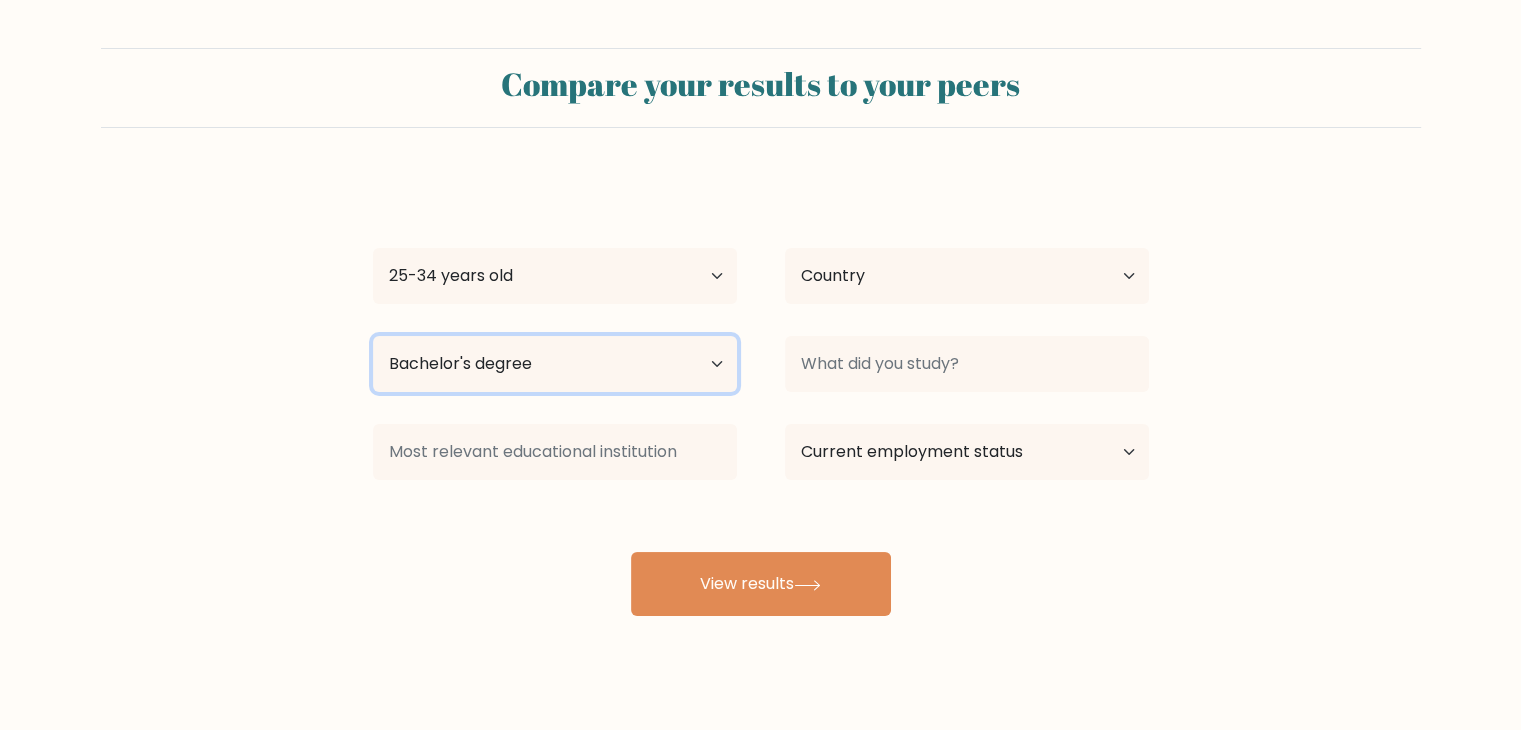 click on "Highest education level
No schooling
Primary
Lower Secondary
Upper Secondary
Occupation Specific
Bachelor's degree
Master's degree
Doctoral degree" at bounding box center [555, 364] 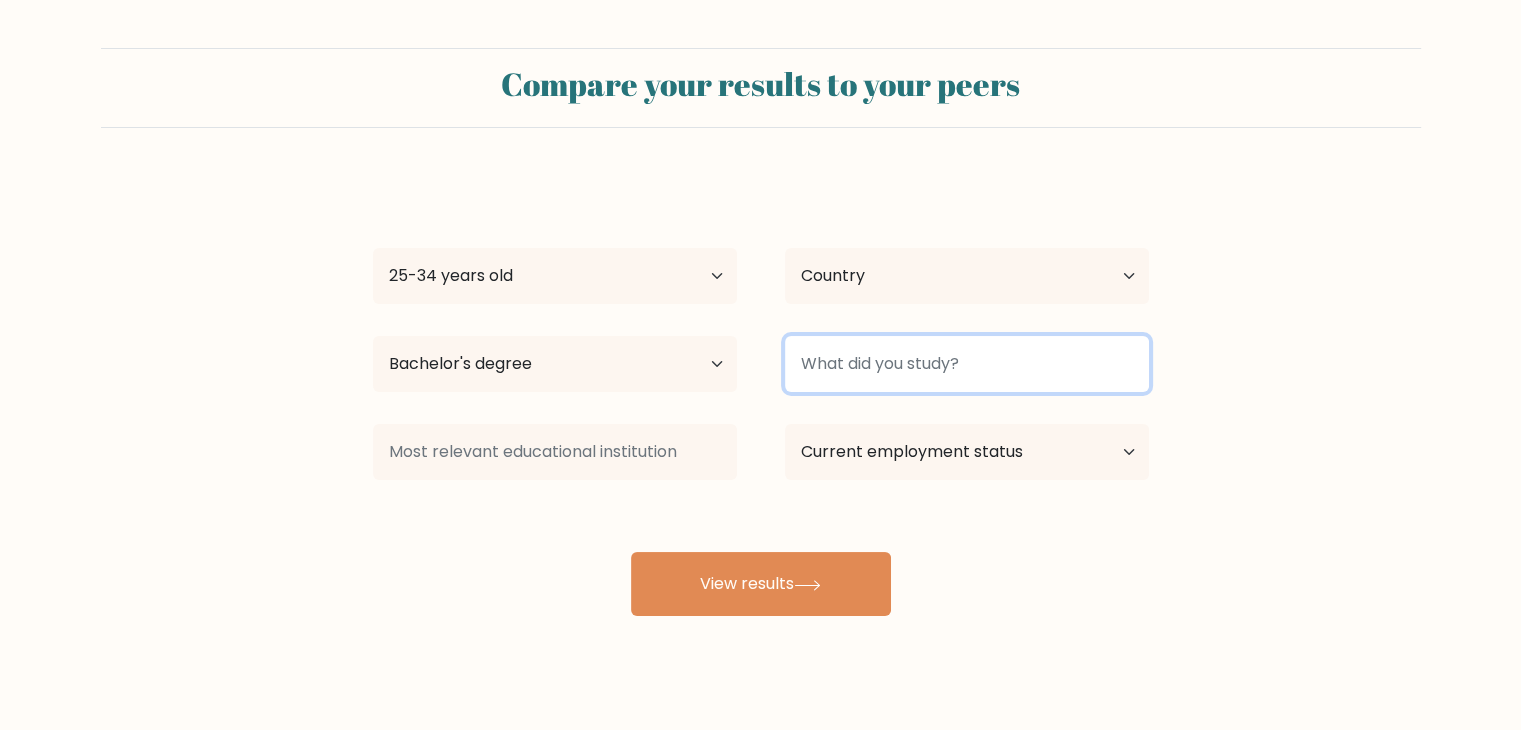click at bounding box center [967, 364] 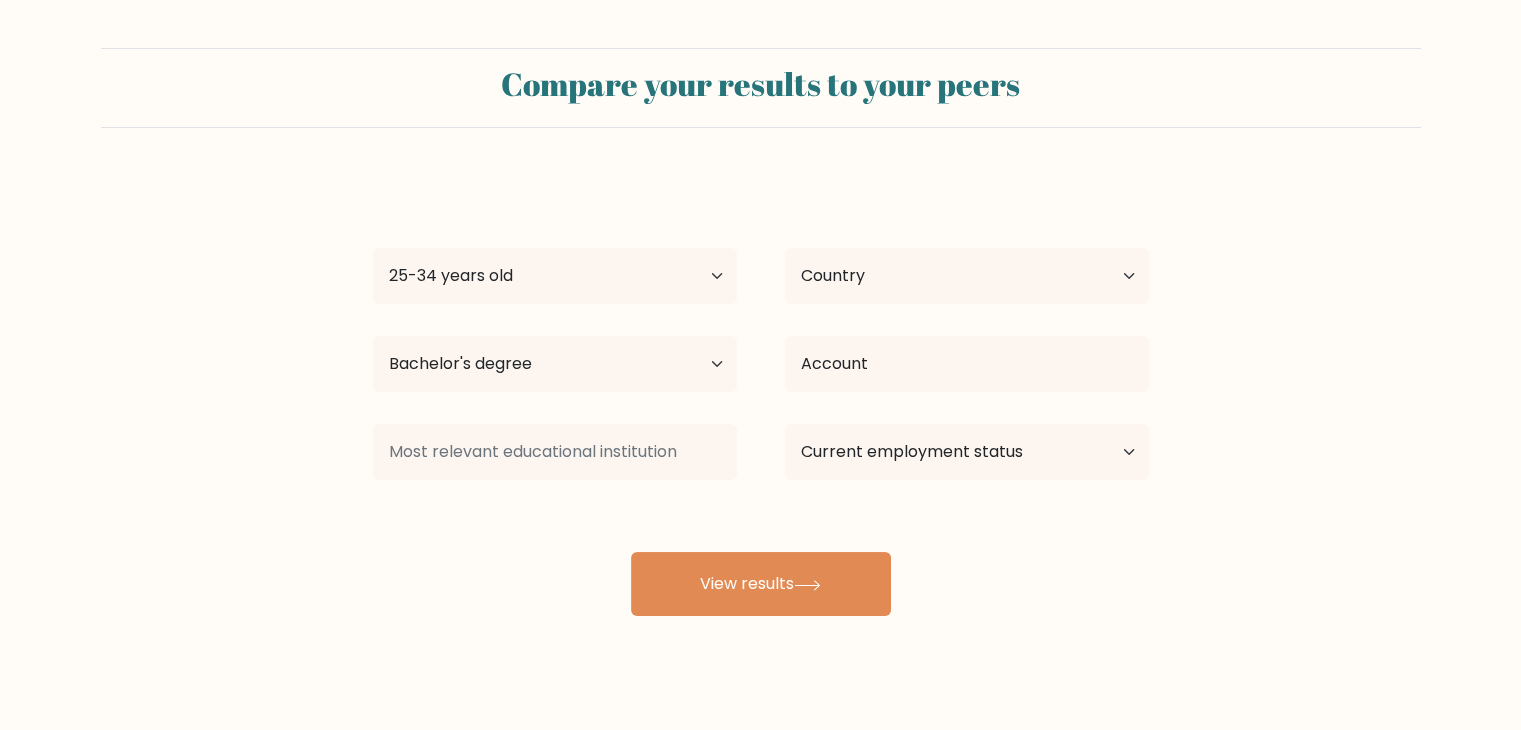 click on "[NAME]
[LAST_NAME]
Age
Under 18 years old
18-24 years old
25-34 years old
35-44 years old
45-54 years old
55-64 years old
65 years old and above
Country
Afghanistan
Albania
Algeria
American Samoa
Andorra
Angola
Anguilla
Antarctica
Antigua and Barbuda
Argentina
Armenia
Aruba
Australia
Austria
Azerbaijan
Bahamas
Bahrain
Bangladesh
Barbados
Belarus
Belgium
Belize
Benin
Bermuda
Bhutan
Bolivia
Bonaire, Sint Eustatius and Saba
Bosnia and Herzegovina
Botswana
Bouvet Island
Brazil" at bounding box center (761, 396) 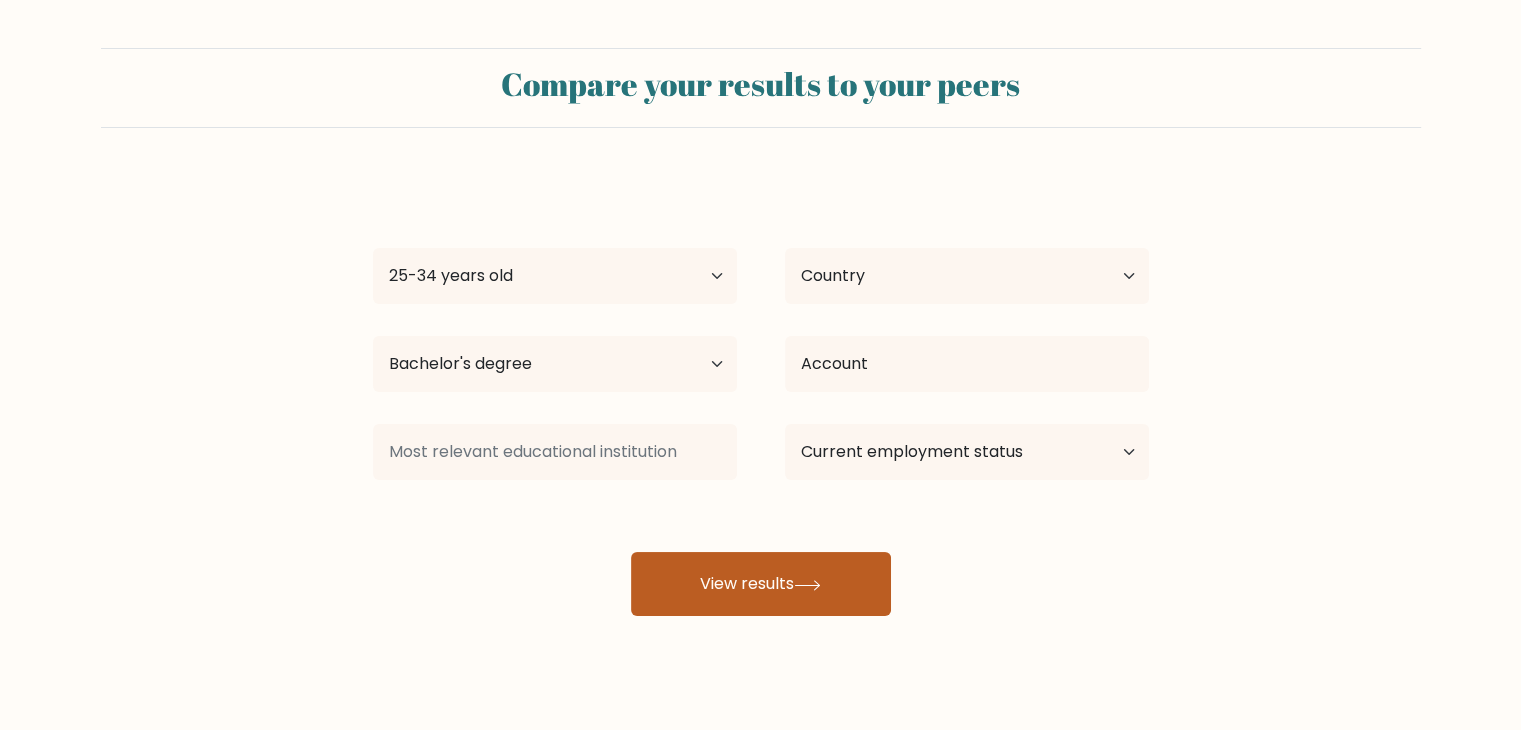 click on "View results" at bounding box center [761, 584] 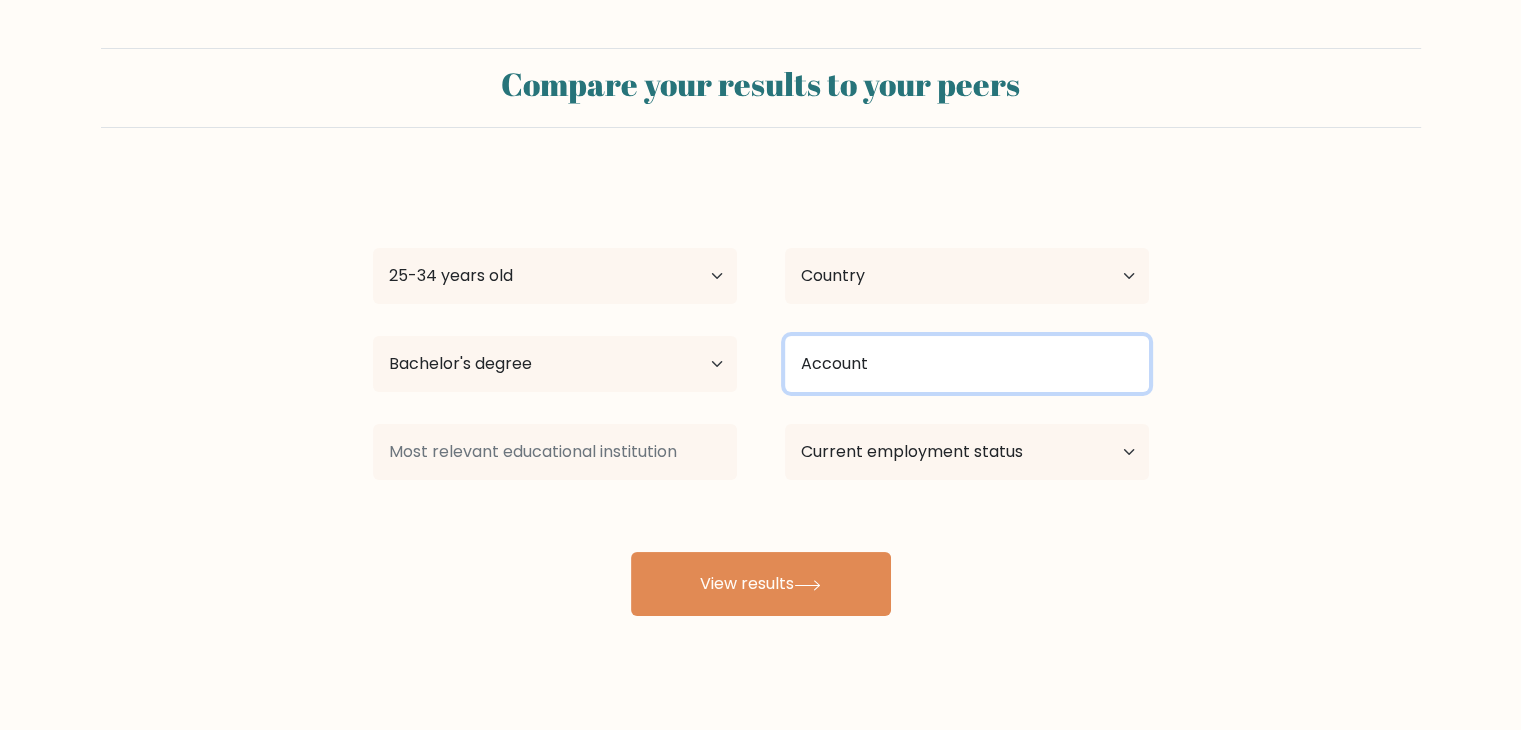 click on "Account" at bounding box center [967, 364] 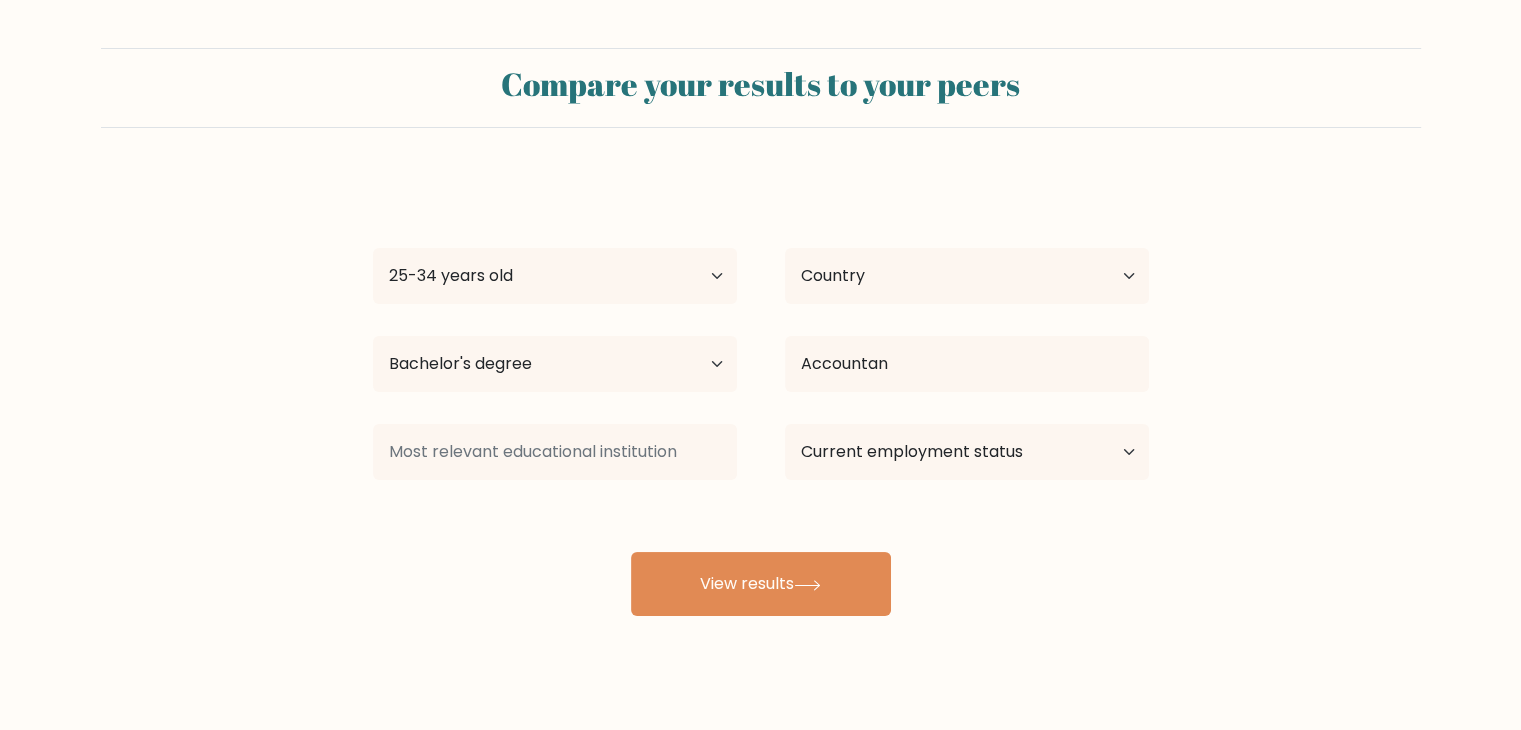 click on "[NAME]
[LAST_NAME]
Age
Under 18 years old
18-24 years old
25-34 years old
35-44 years old
45-54 years old
55-64 years old
65 years old and above
Country
Afghanistan
Albania
Algeria
American Samoa
Andorra
Angola
Anguilla
Antarctica
Antigua and Barbuda
Argentina
Armenia
Aruba
Australia
Austria
Azerbaijan
Bahamas
Bahrain
Bangladesh
Barbados
Belarus
Belgium
Belize
Benin
Bermuda
Bhutan
Bolivia
Bonaire, Sint Eustatius and Saba
Bosnia and Herzegovina
Botswana
Bouvet Island
Brazil" at bounding box center [761, 396] 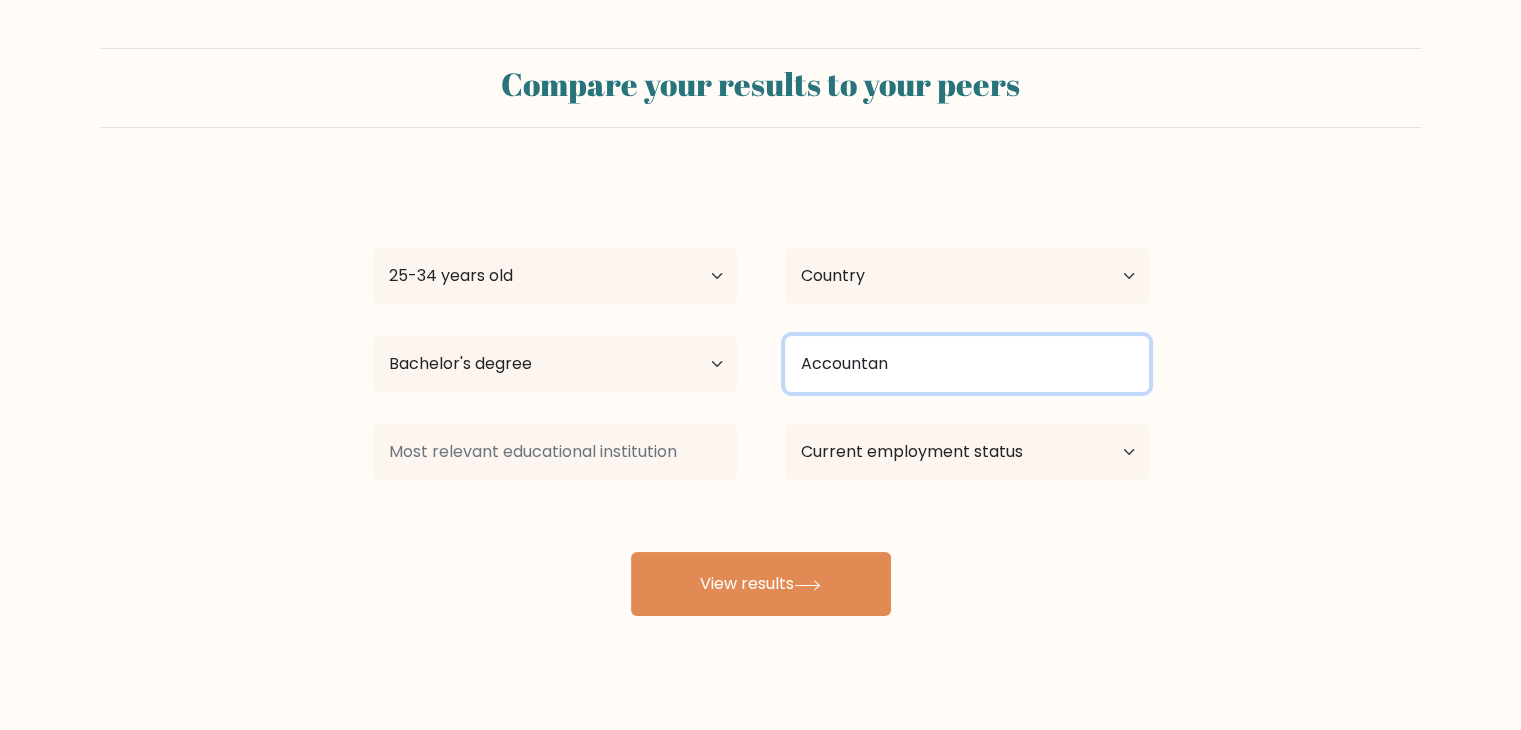 click on "Accountan" at bounding box center [967, 364] 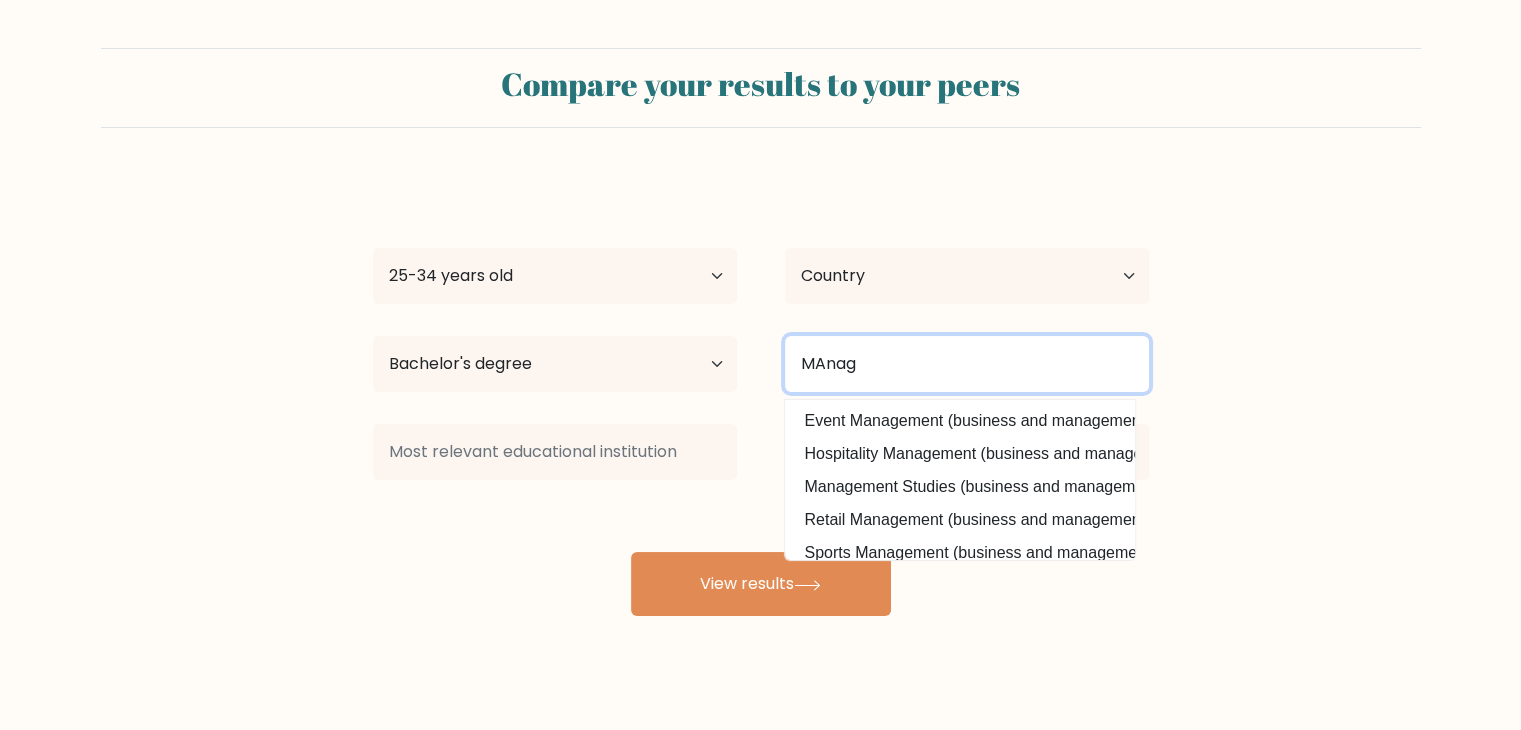 type on "MAna" 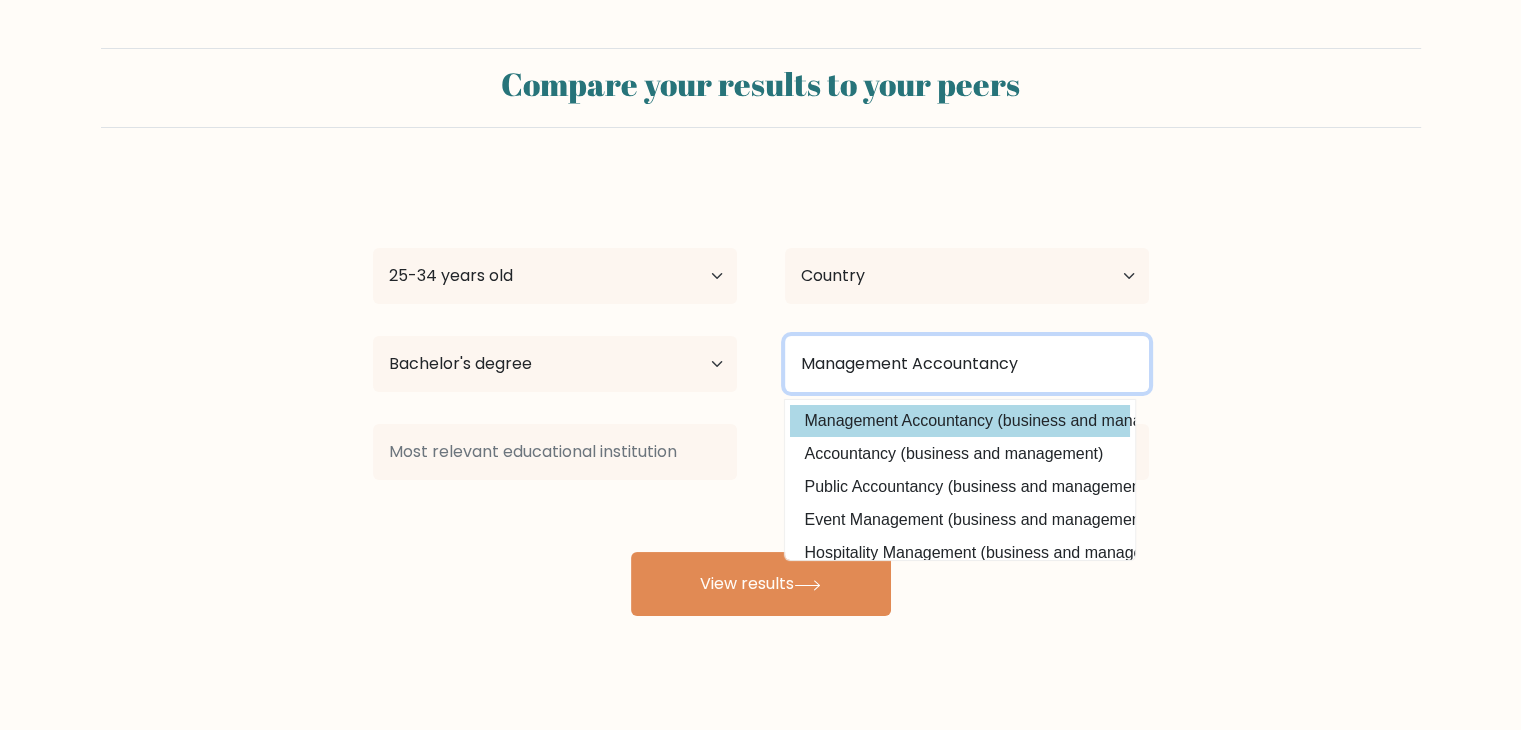 type on "Management Accountancy" 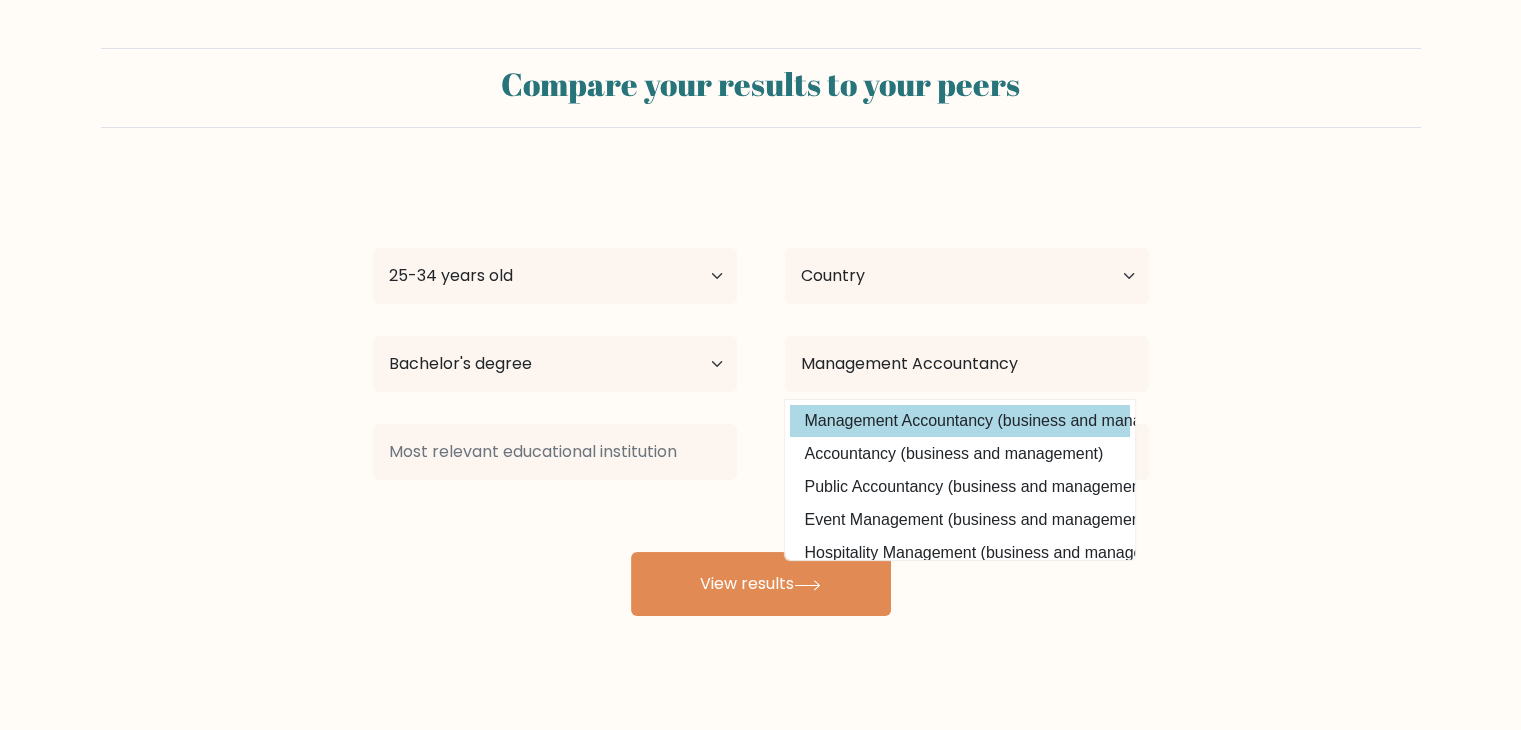 click on "[NAME]
[LAST_NAME]
Age
Under 18 years old
18-24 years old
25-34 years old
35-44 years old
45-54 years old
55-64 years old
65 years old and above
Country
Afghanistan
Albania
Algeria
American Samoa
Andorra
Angola
Anguilla
Antarctica
Antigua and Barbuda
Argentina
Armenia
Aruba
Australia
Austria
Azerbaijan
Bahamas
Bahrain
Bangladesh
Barbados
Belarus
Belgium
Belize
Benin
Bermuda
Bhutan
Bolivia
Bonaire, Sint Eustatius and Saba
Bosnia and Herzegovina
Botswana
Bouvet Island
Brazil" at bounding box center (761, 396) 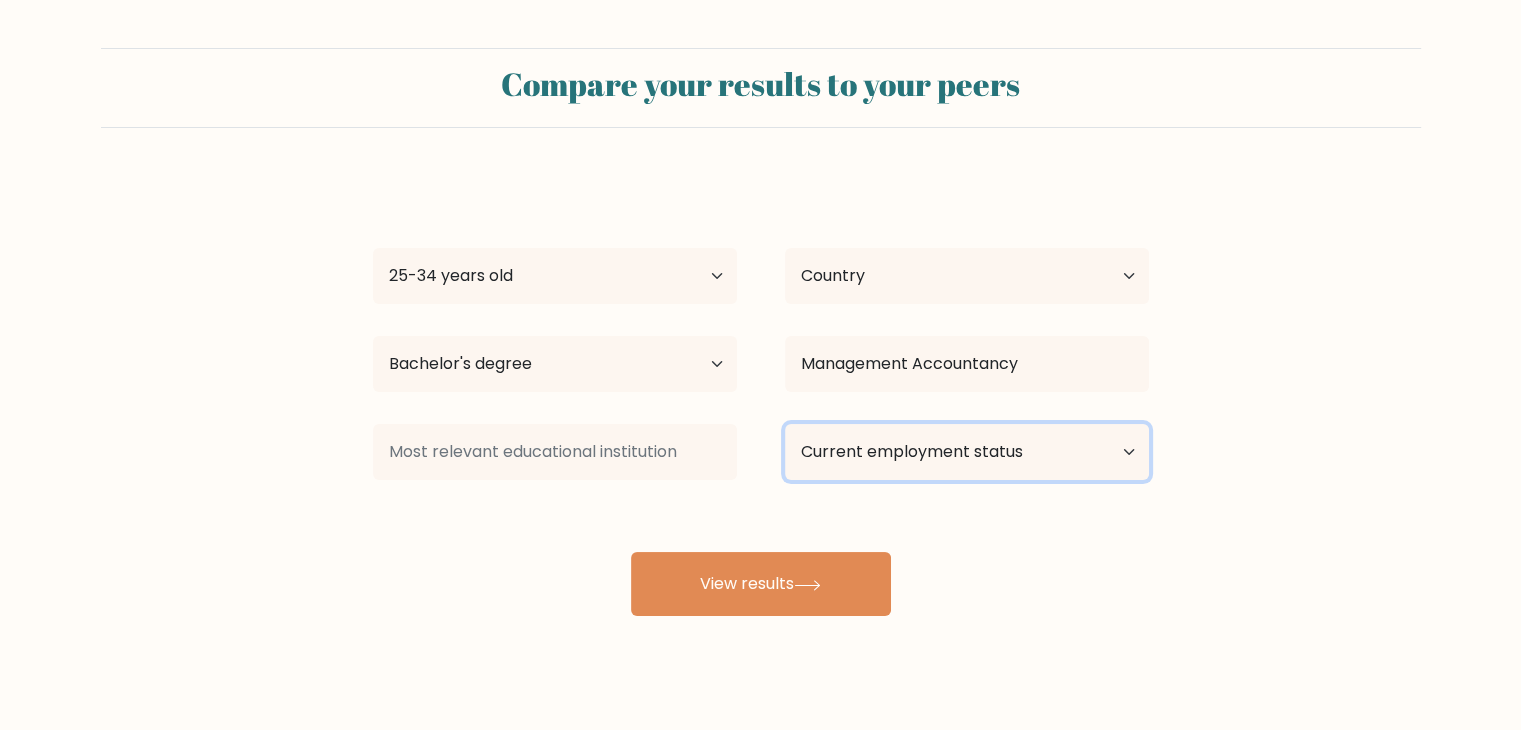 click on "Current employment status
Employed
Student
Retired
Other / prefer not to answer" at bounding box center (967, 452) 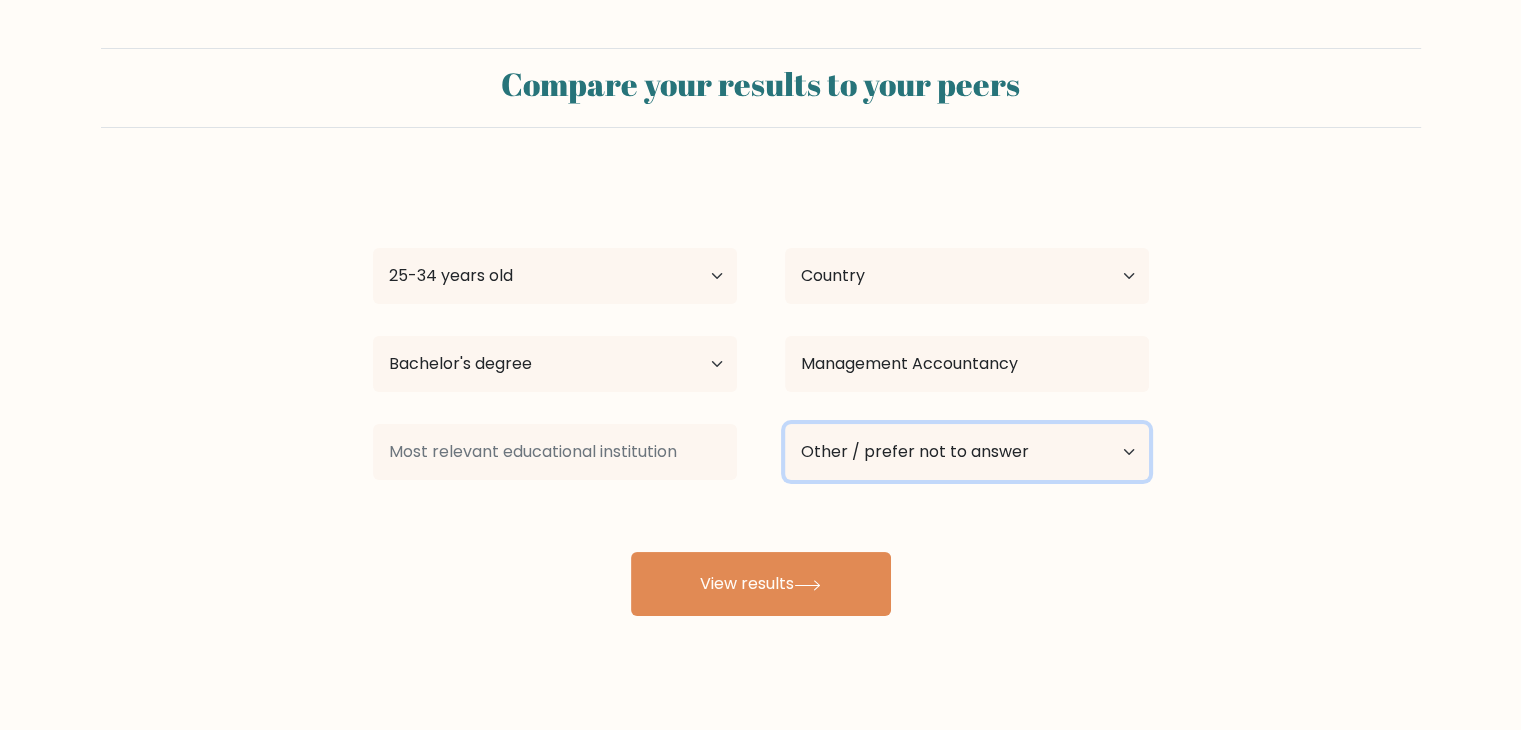 click on "Current employment status
Employed
Student
Retired
Other / prefer not to answer" at bounding box center [967, 452] 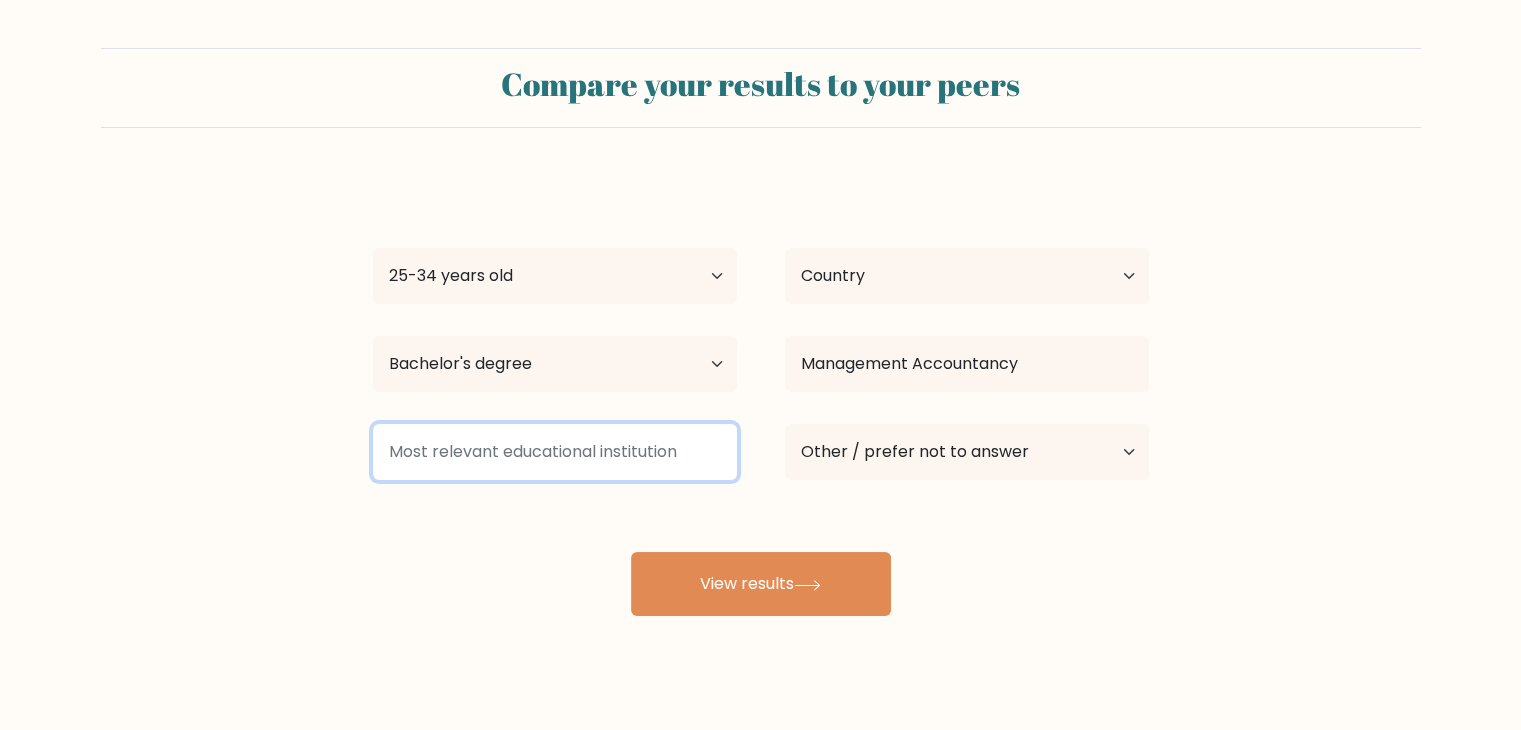 click at bounding box center [555, 452] 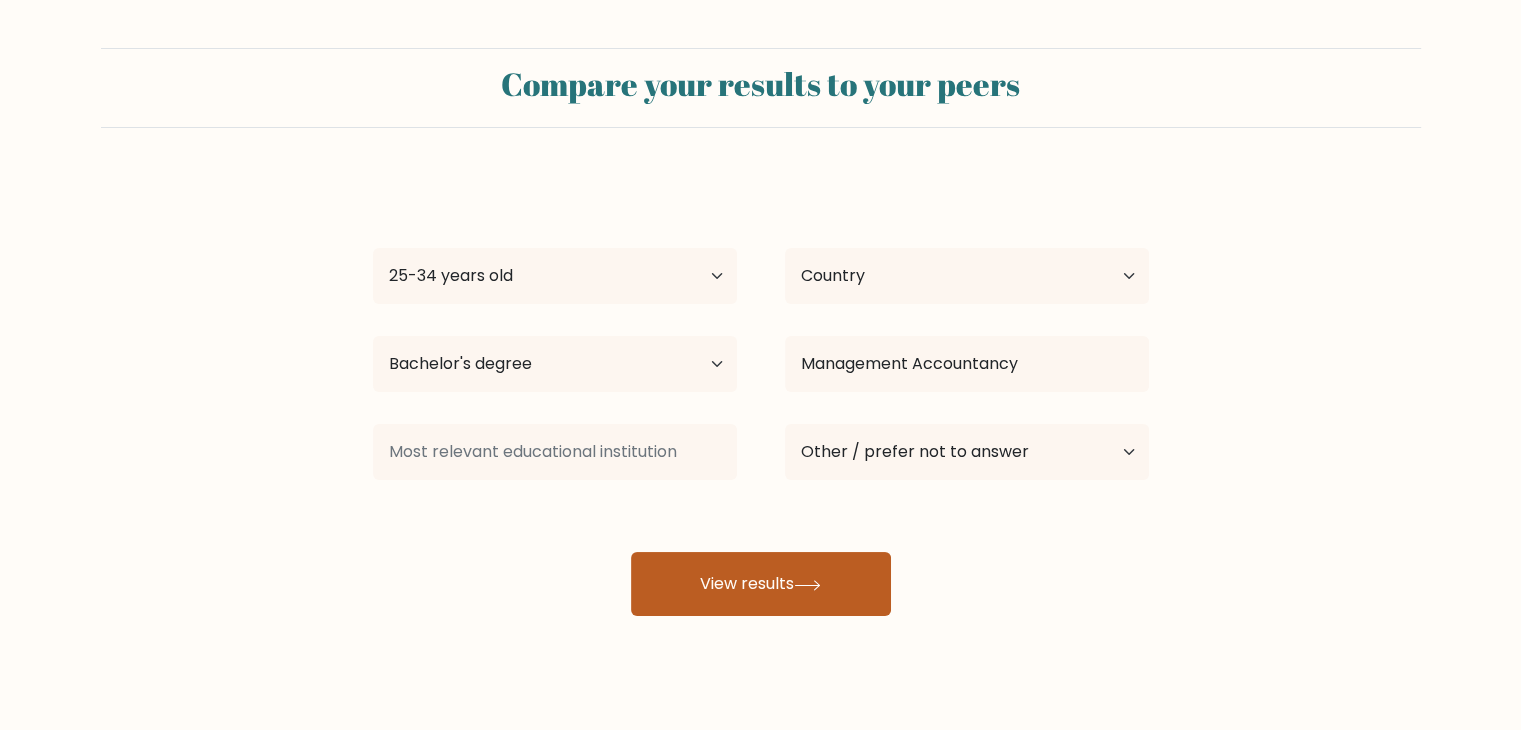 click on "View results" at bounding box center (761, 584) 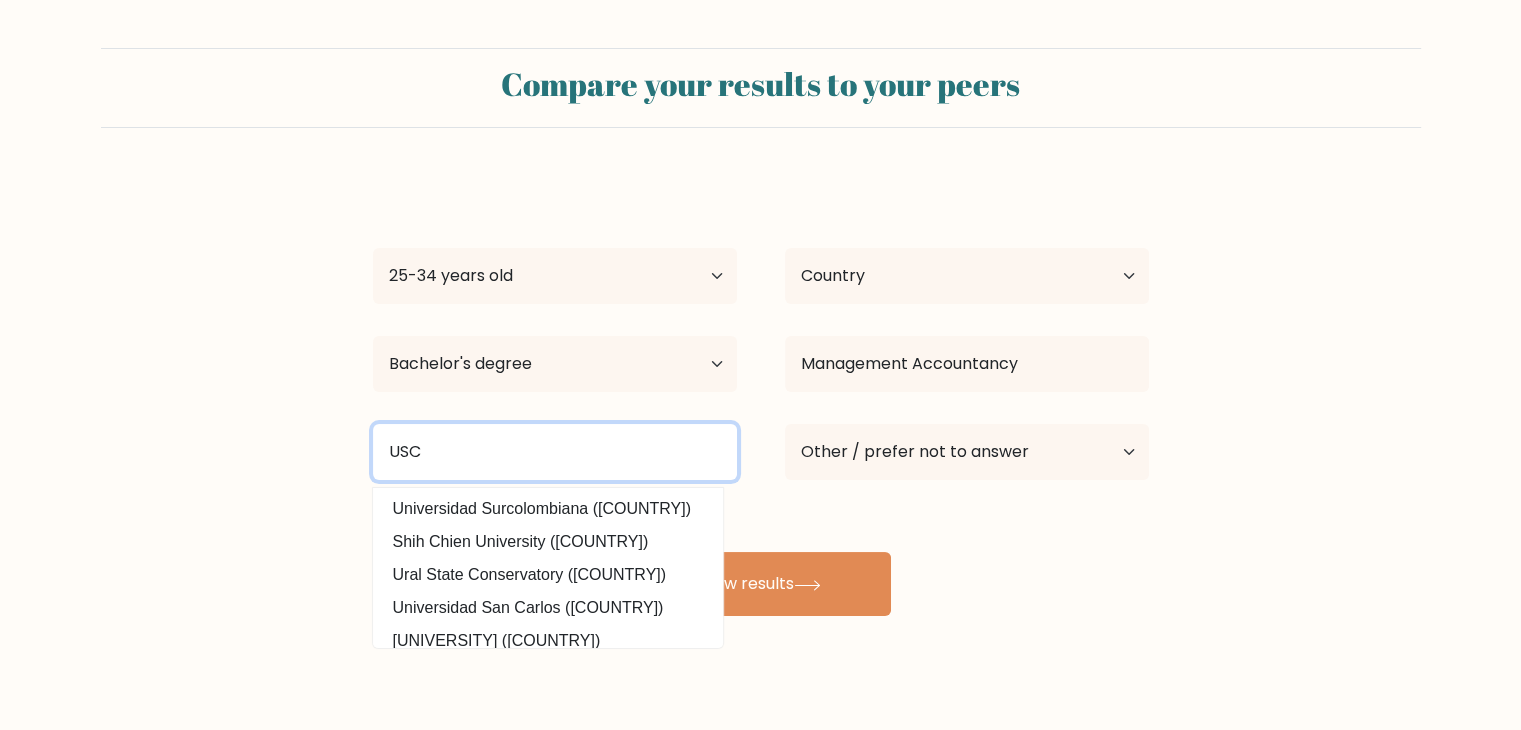 type on "USC" 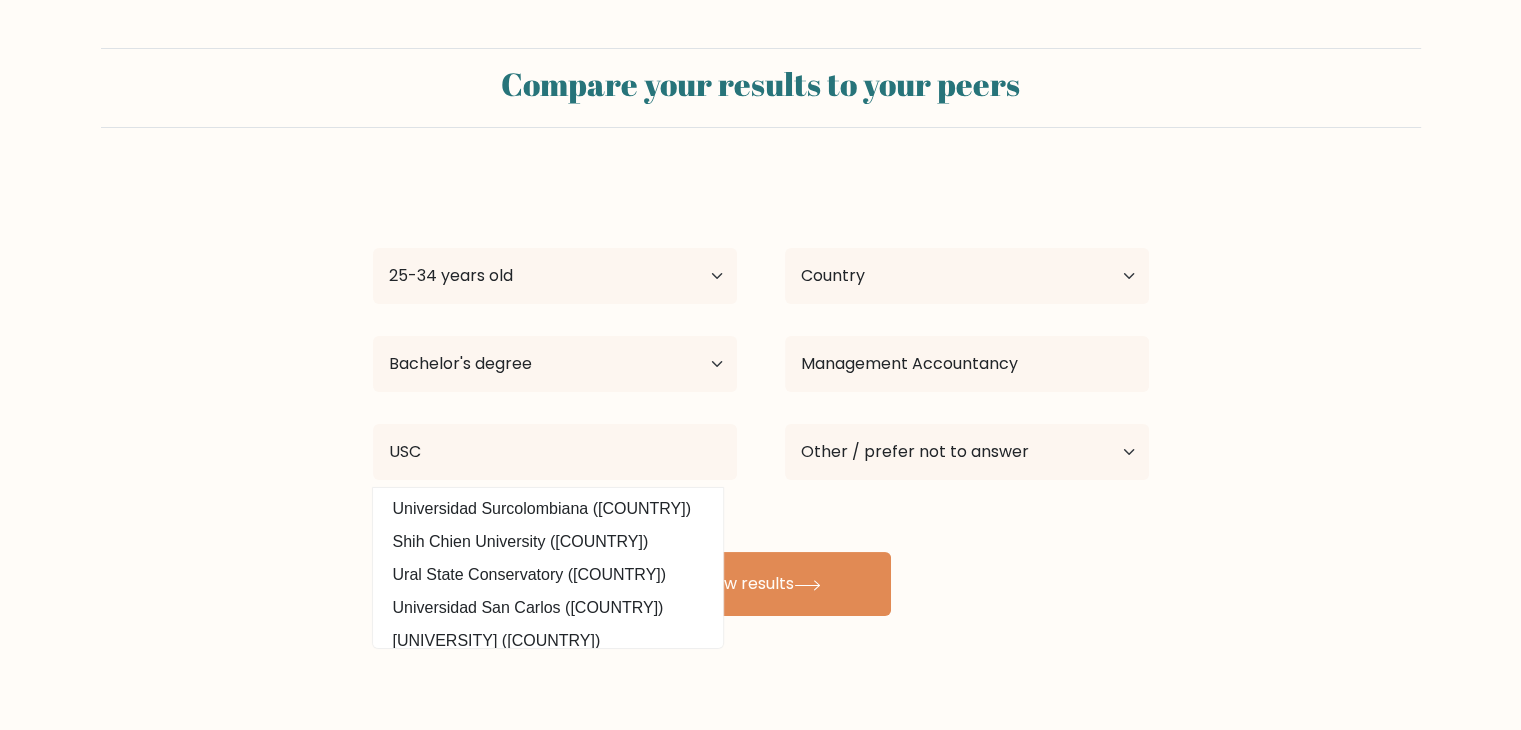 click on "[NAME]
[LAST_NAME]
Age
Under 18 years old
18-24 years old
25-34 years old
35-44 years old
45-54 years old
55-64 years old
65 years old and above
Country
Afghanistan
Albania
Algeria
American Samoa
Andorra
Angola
Anguilla
Antarctica
Antigua and Barbuda
Argentina
Armenia
Aruba
Australia
Austria
Azerbaijan
Bahamas
Bahrain
Bangladesh
Barbados
Belarus
Belgium
Belize
Benin
Bermuda
Bhutan
Bolivia
Bonaire, Sint Eustatius and Saba
Bosnia and Herzegovina
Botswana
Bouvet Island
Brazil" at bounding box center [761, 396] 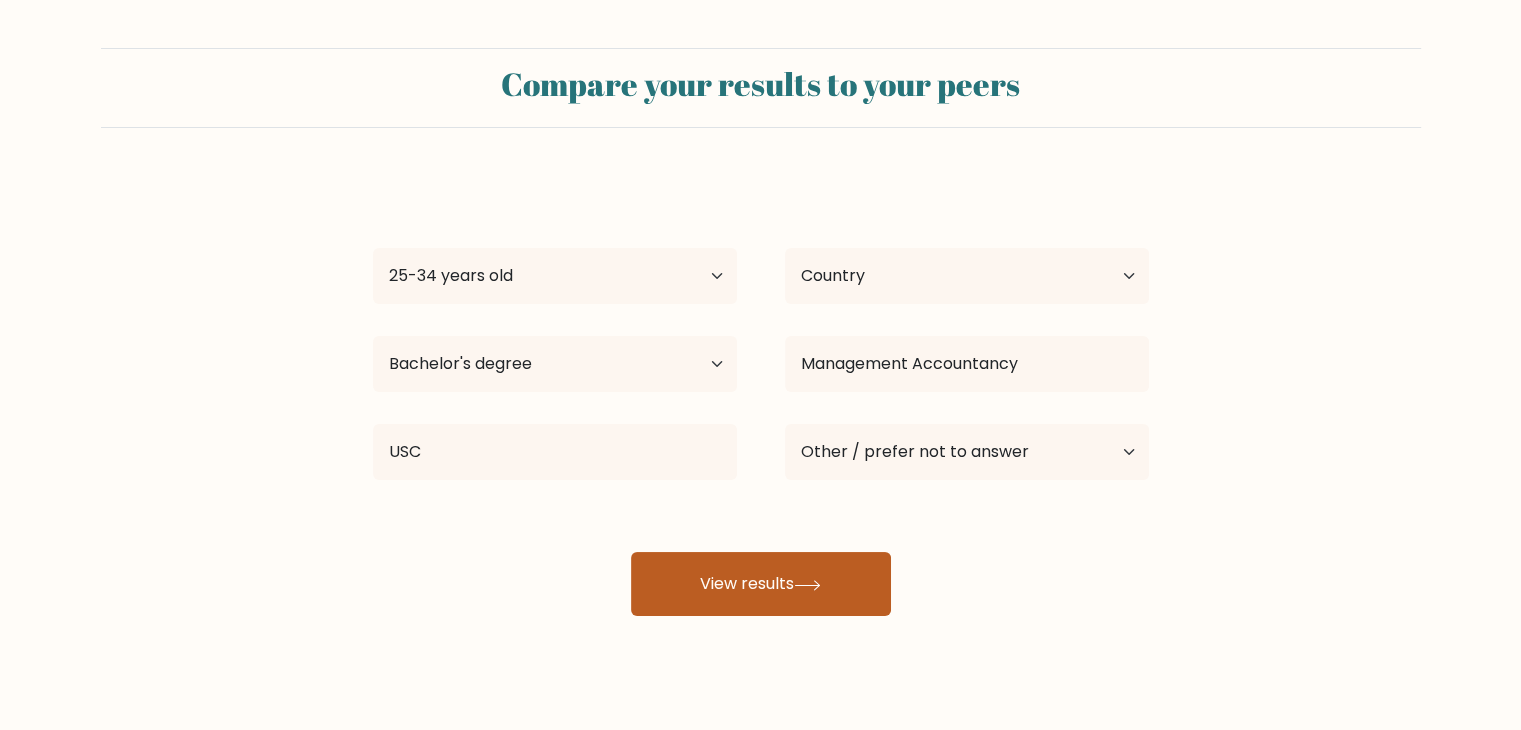 click on "View results" at bounding box center [761, 584] 